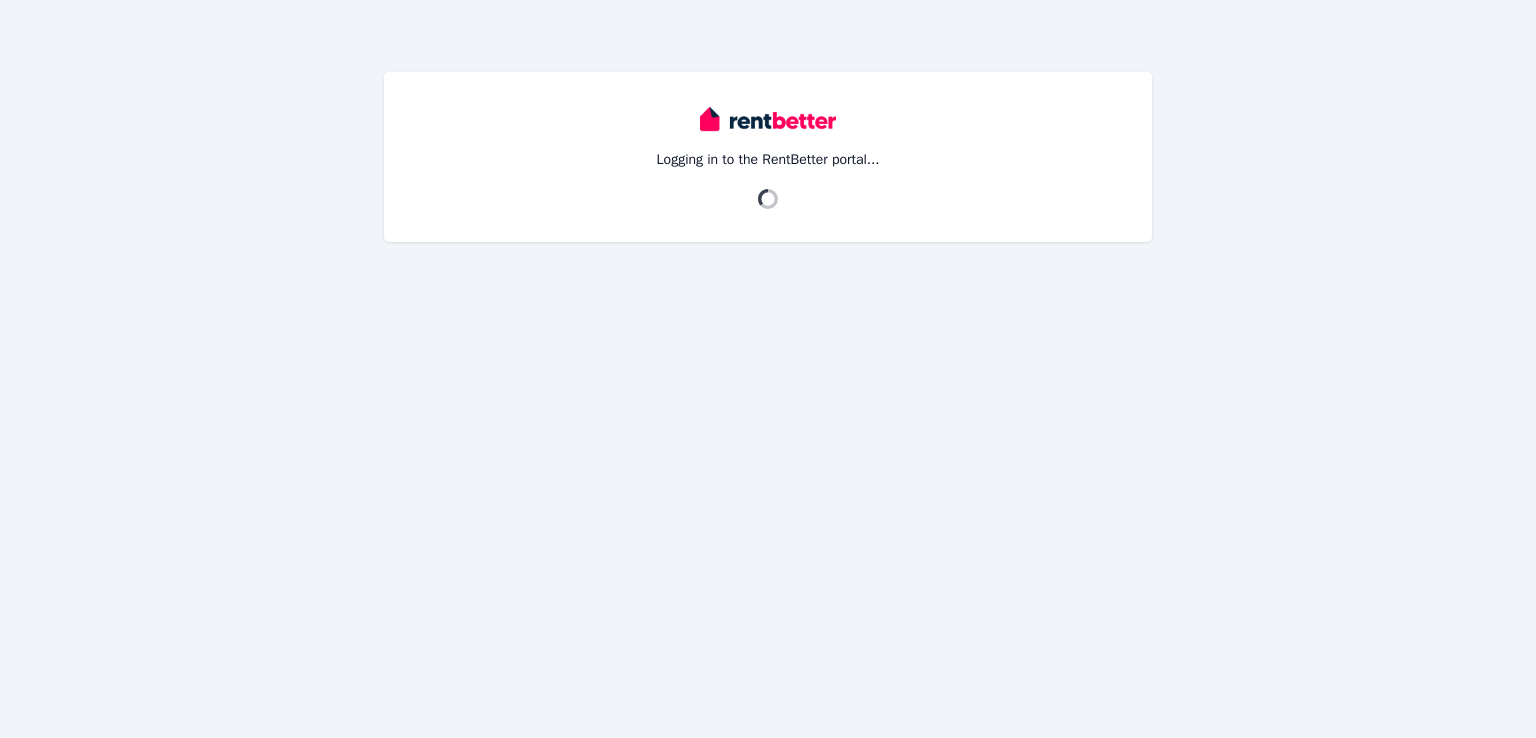 scroll, scrollTop: 0, scrollLeft: 0, axis: both 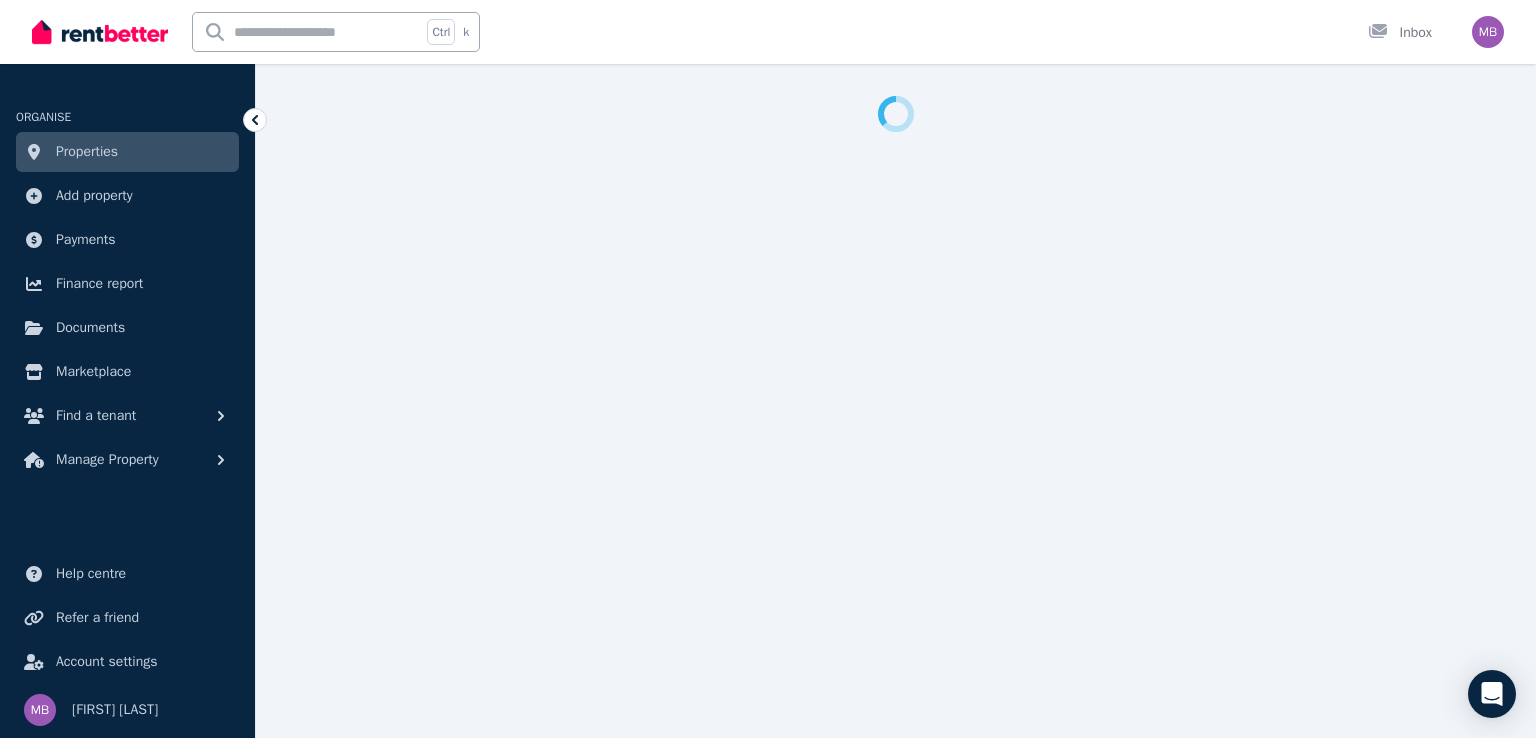 select on "**********" 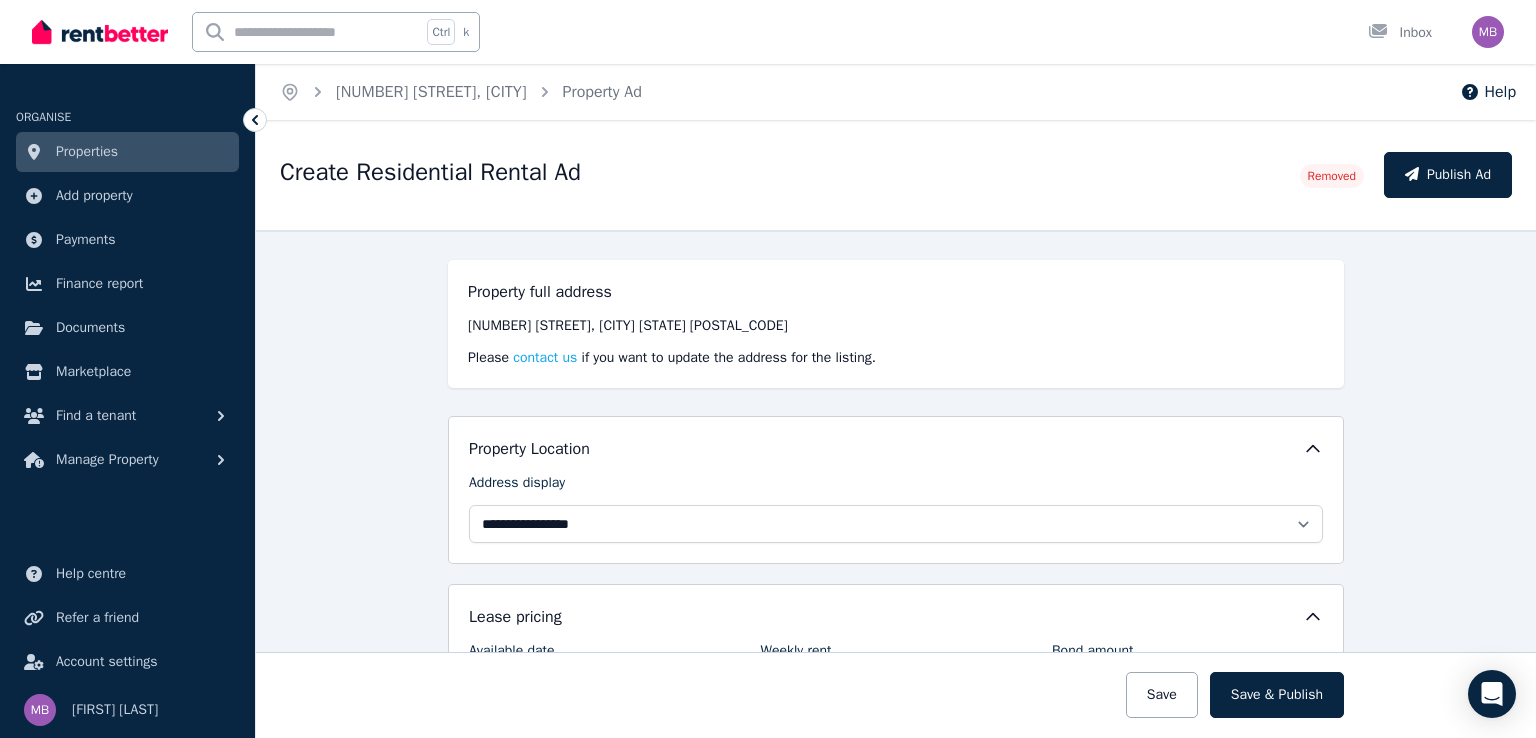 click on "**********" at bounding box center [896, 484] 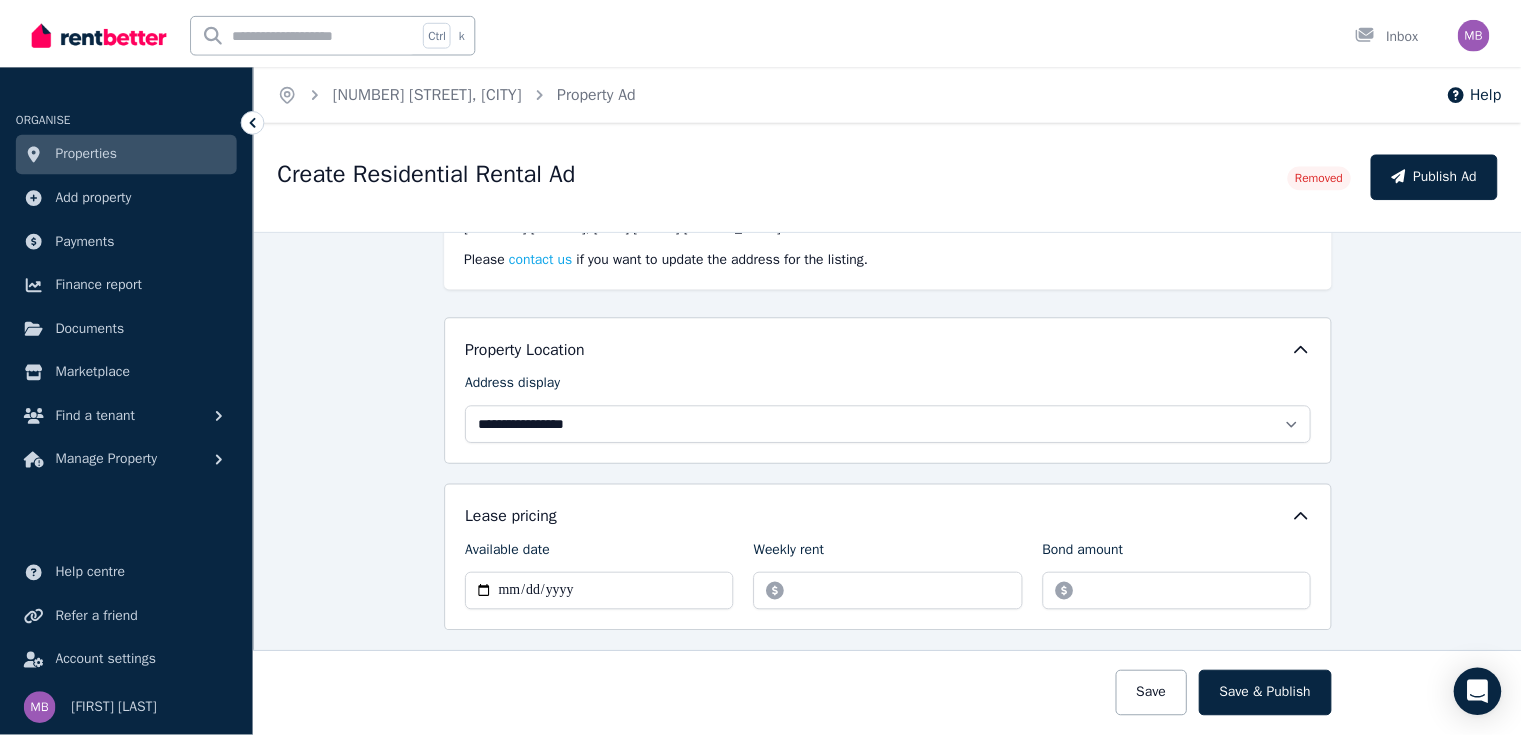 scroll, scrollTop: 0, scrollLeft: 0, axis: both 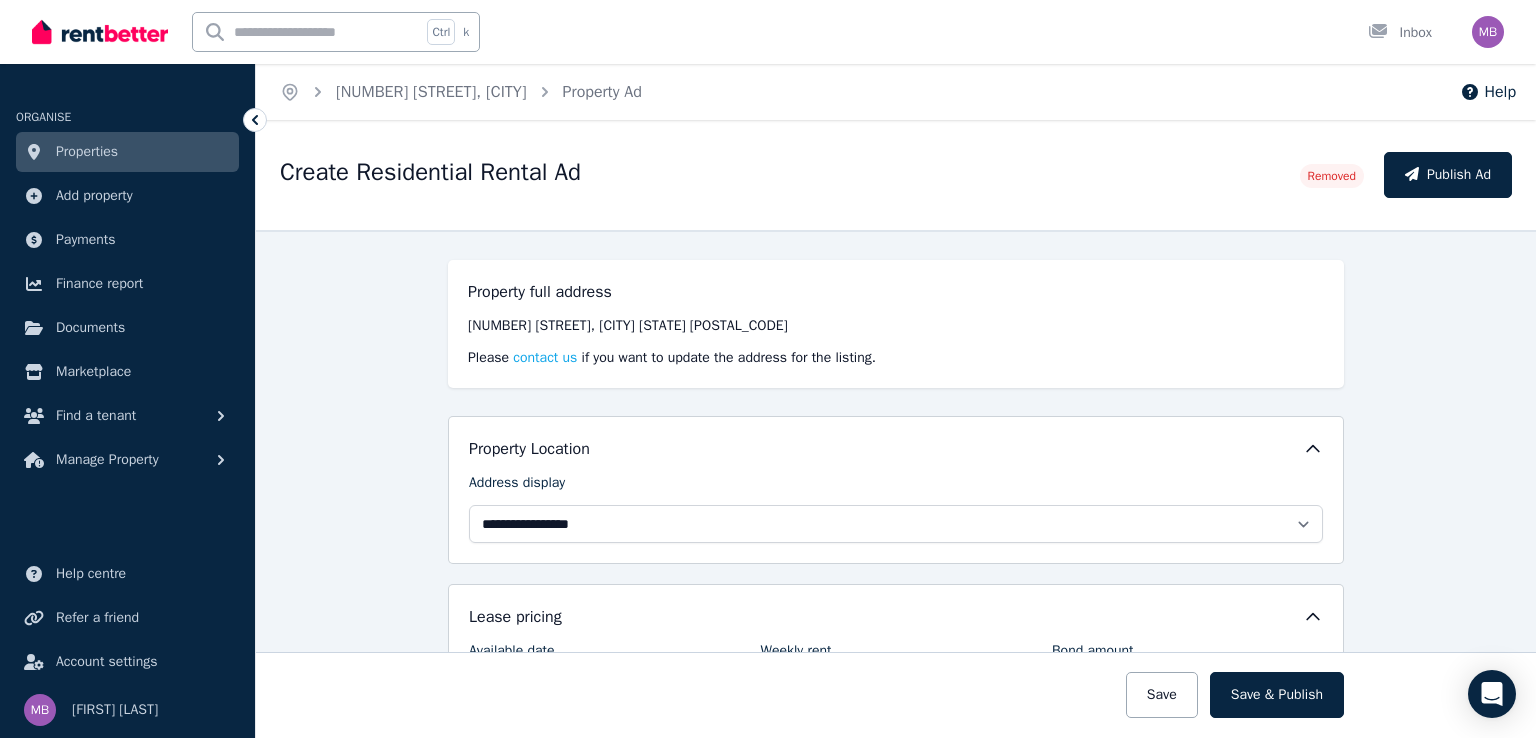 click on "Properties" at bounding box center [87, 152] 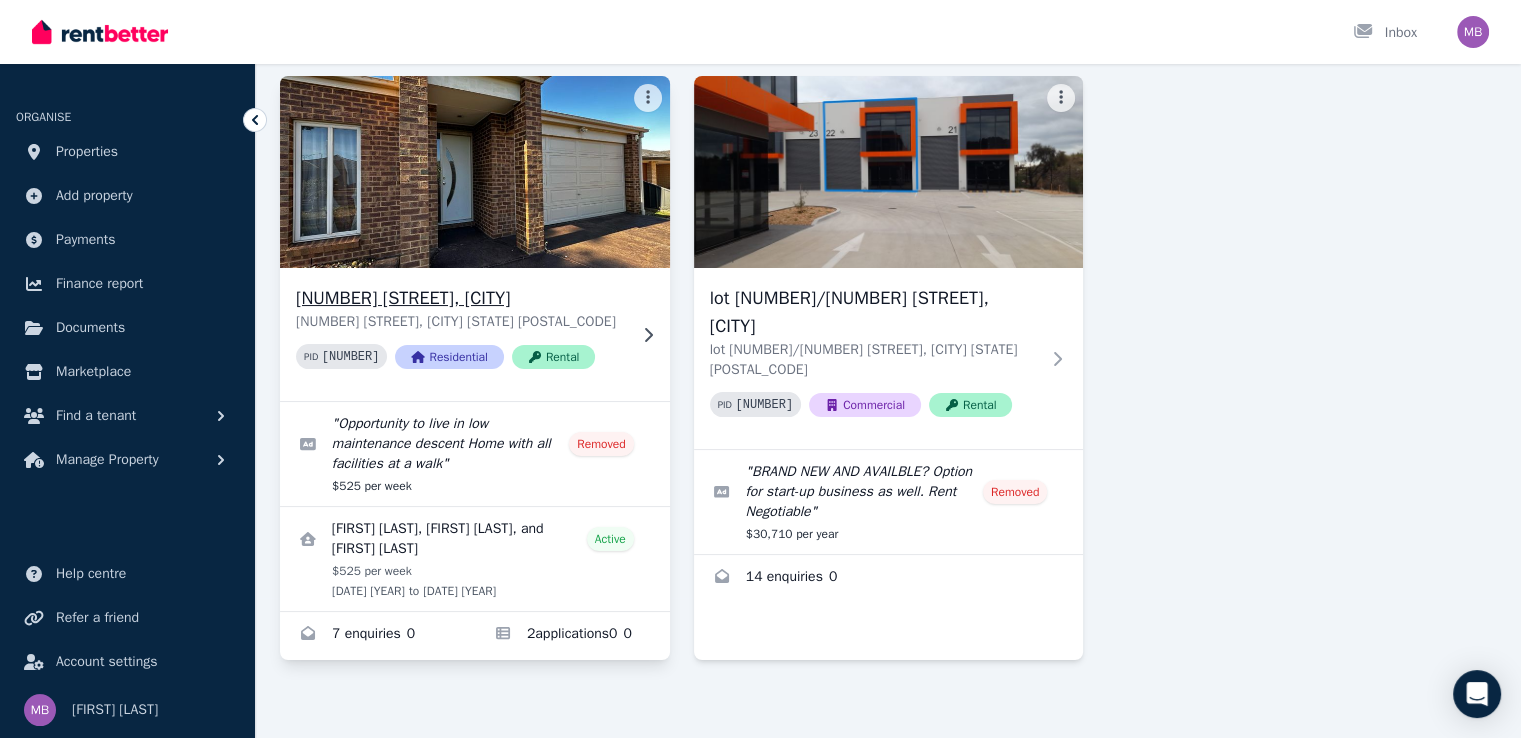 scroll, scrollTop: 153, scrollLeft: 0, axis: vertical 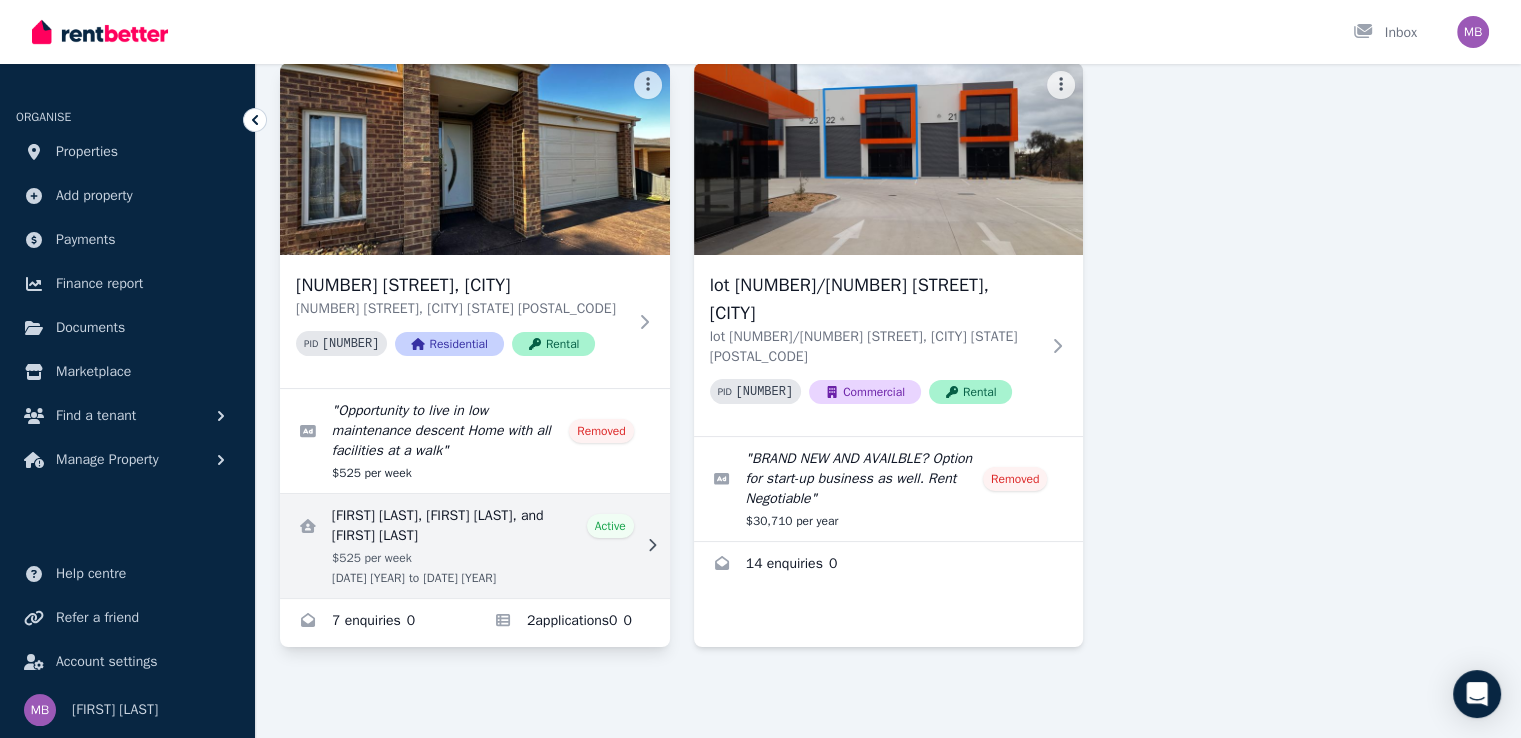 click at bounding box center (475, 546) 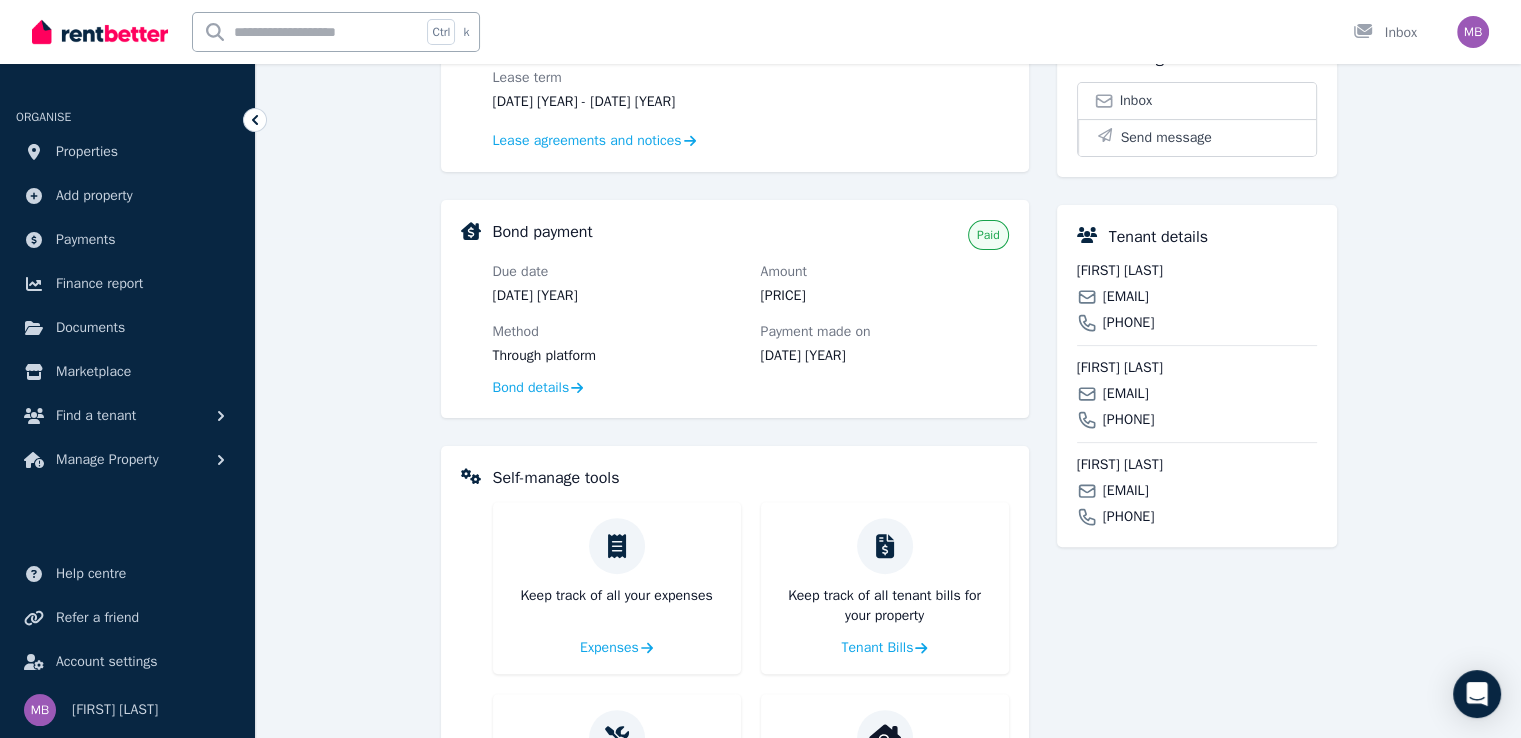 scroll, scrollTop: 704, scrollLeft: 0, axis: vertical 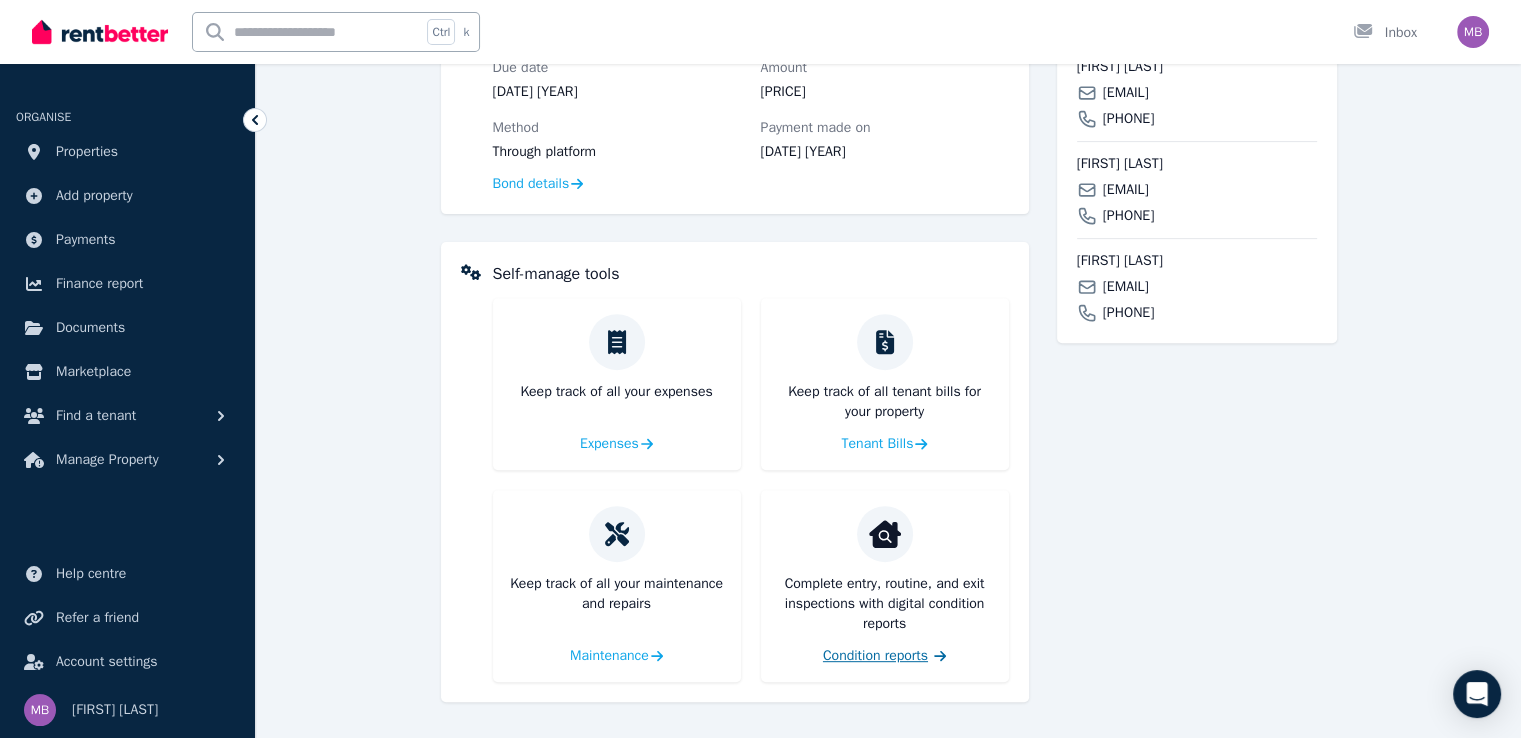 click on "Condition reports" at bounding box center (875, 656) 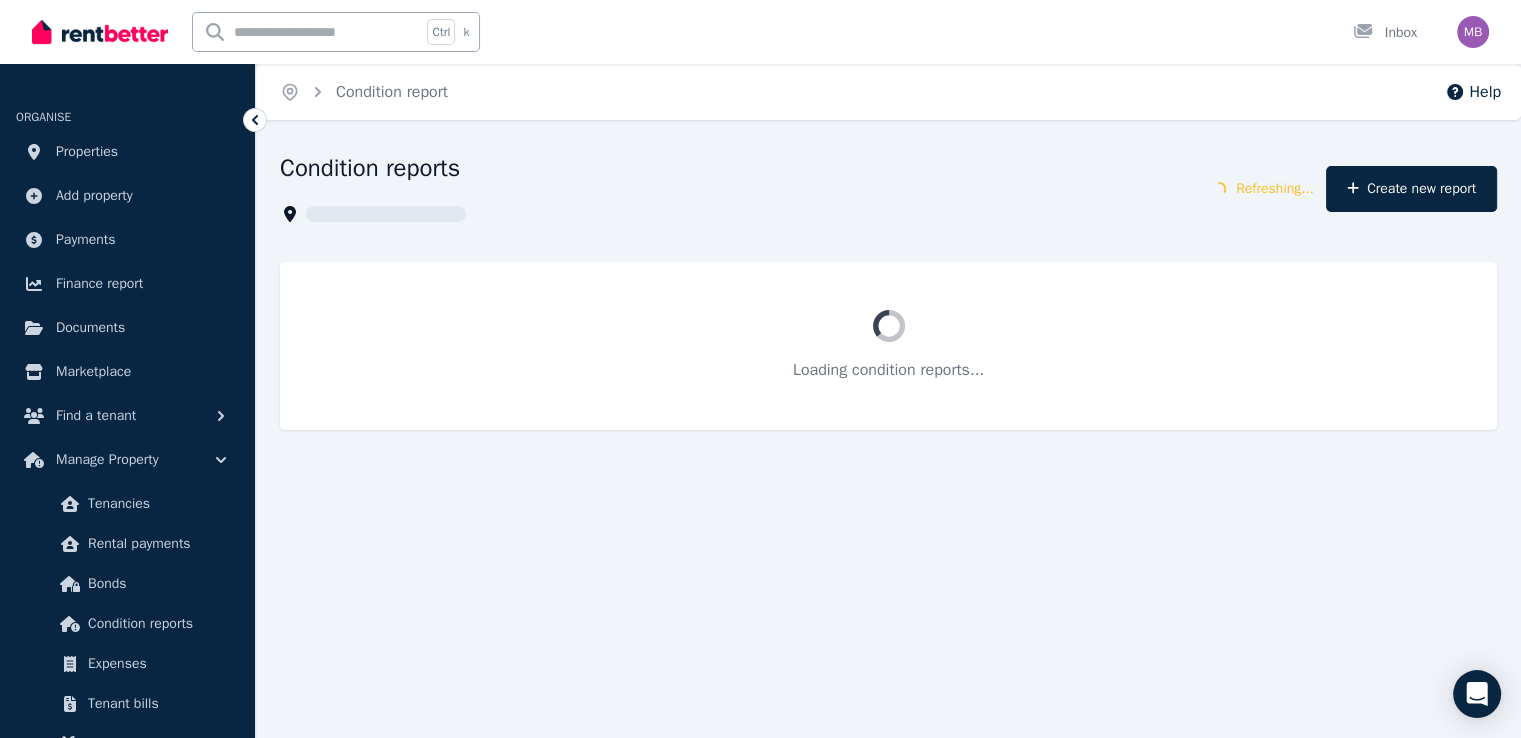 scroll, scrollTop: 0, scrollLeft: 0, axis: both 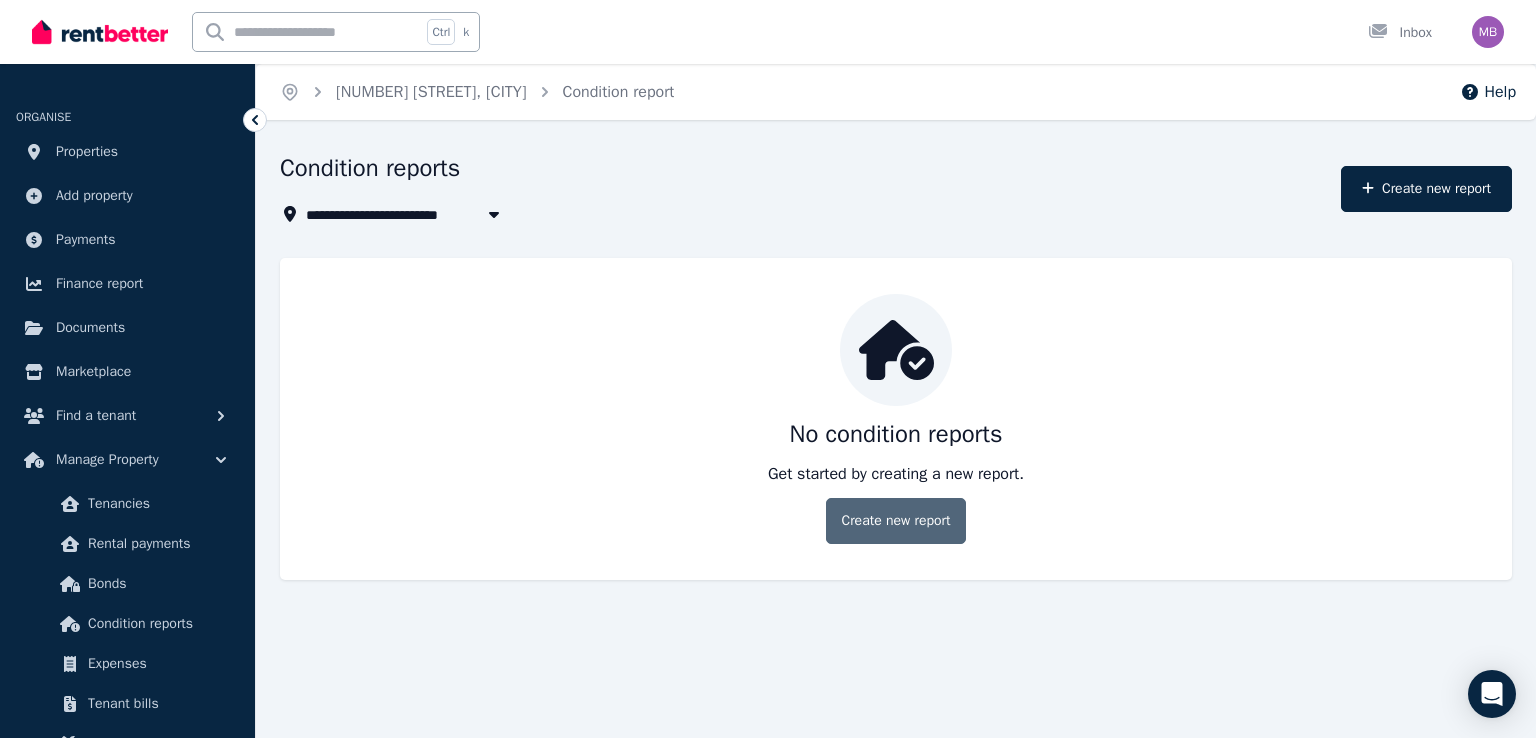 click on "Create new report" at bounding box center (895, 521) 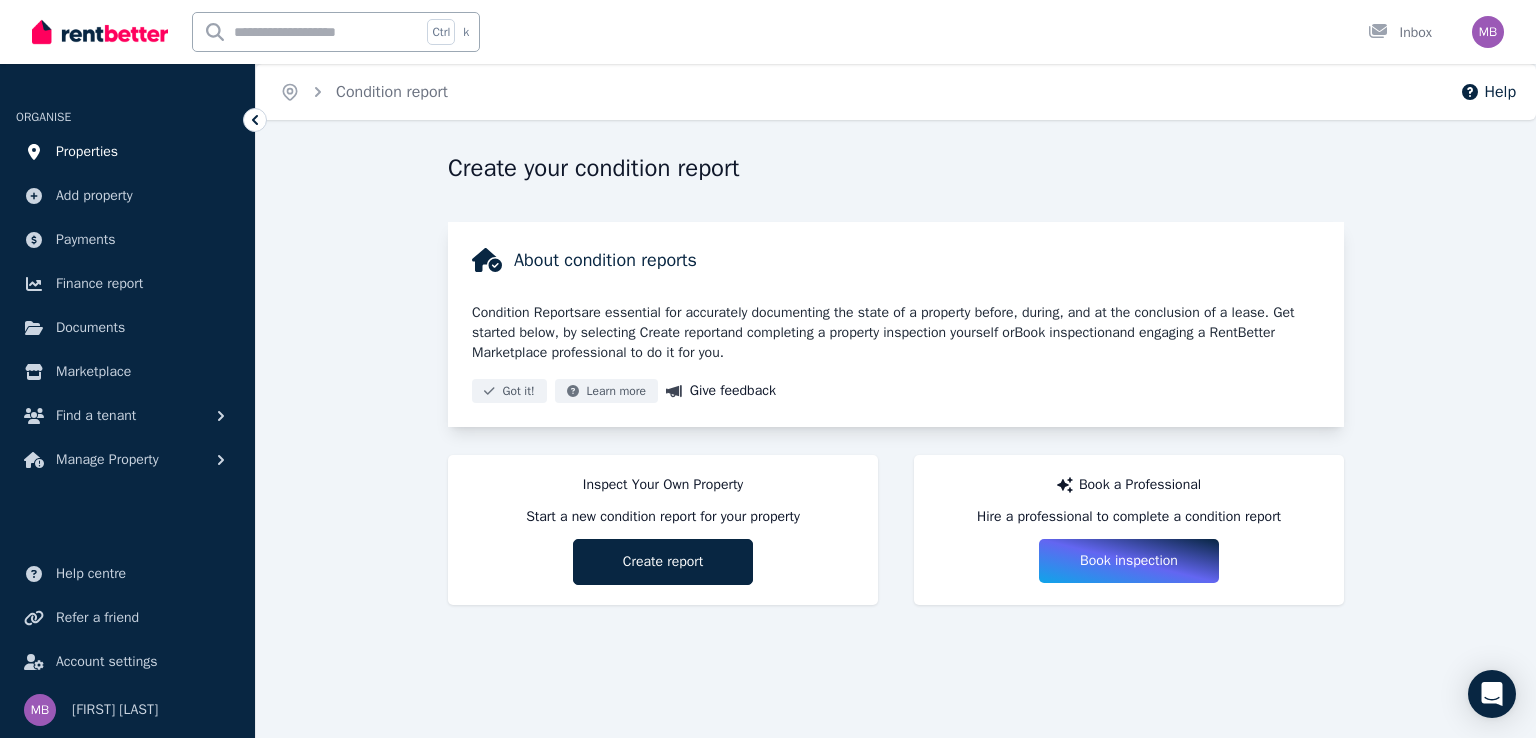 click on "Properties" at bounding box center [87, 152] 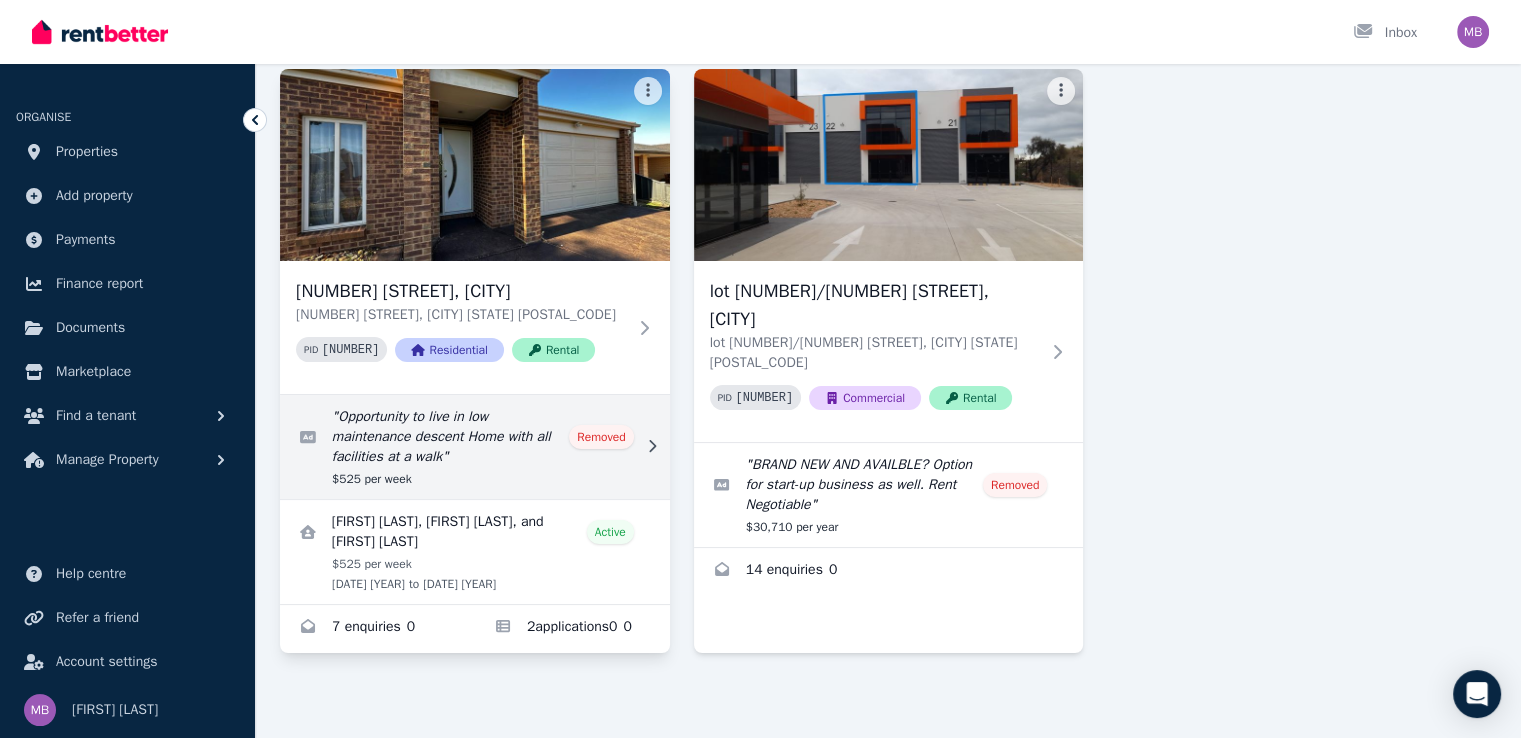 scroll, scrollTop: 153, scrollLeft: 0, axis: vertical 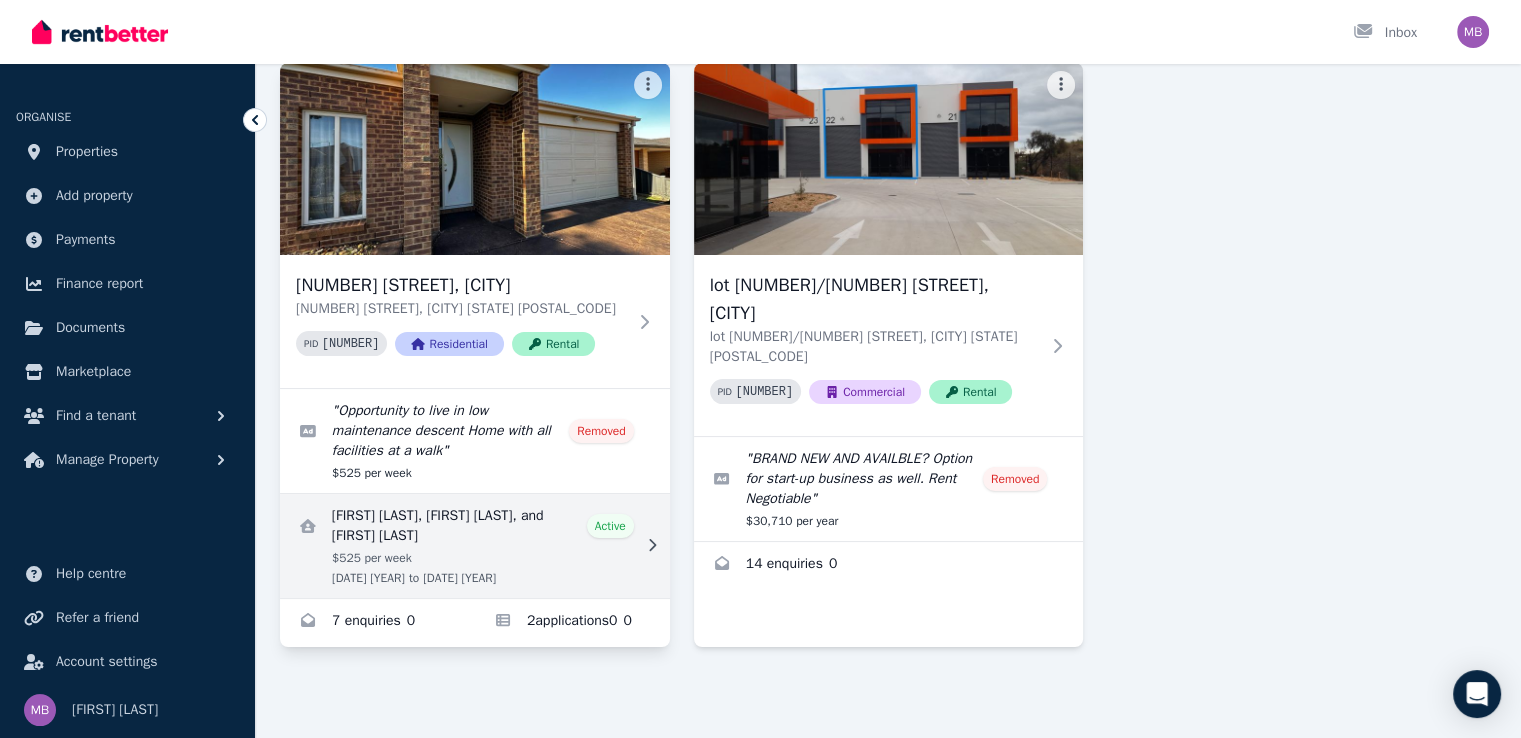 click at bounding box center (475, 546) 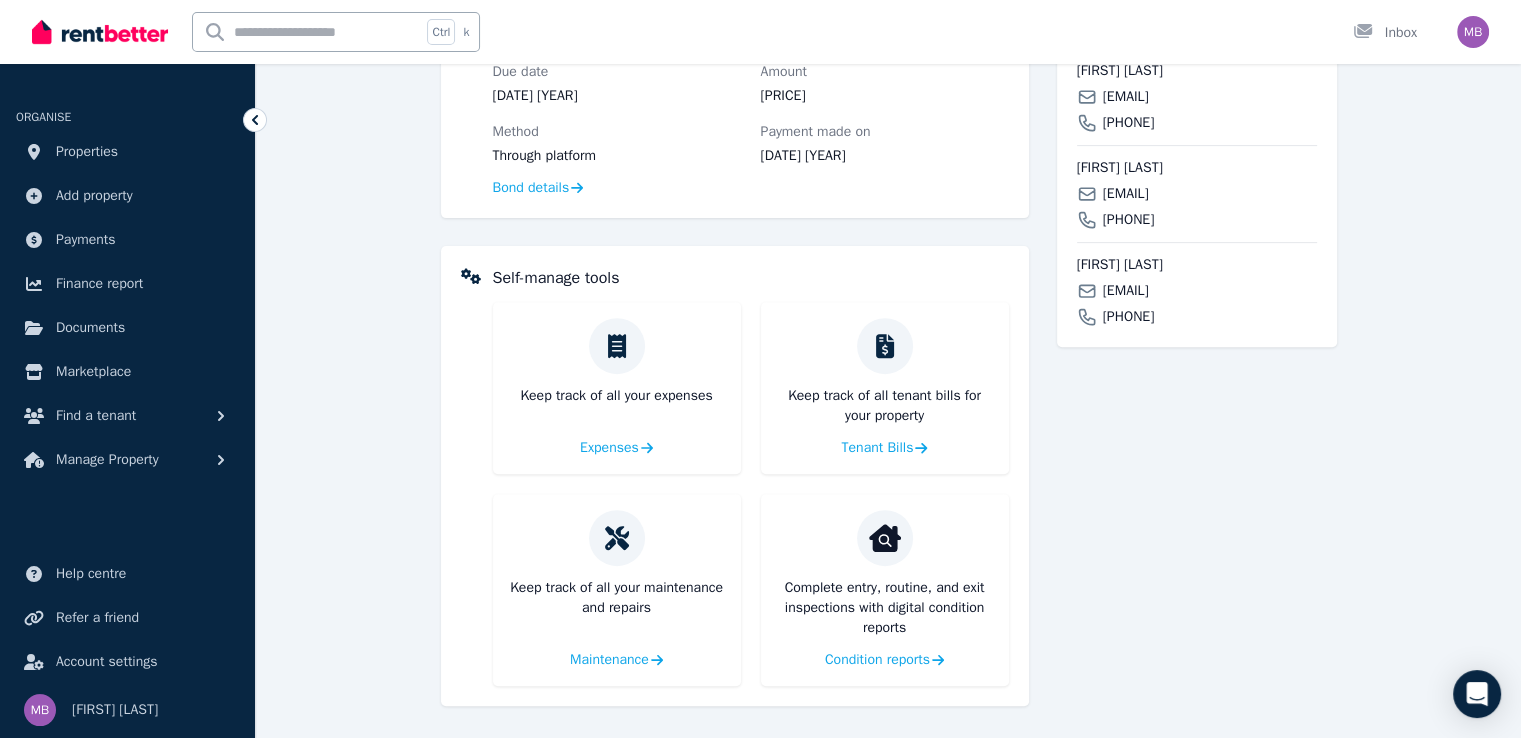 scroll, scrollTop: 704, scrollLeft: 0, axis: vertical 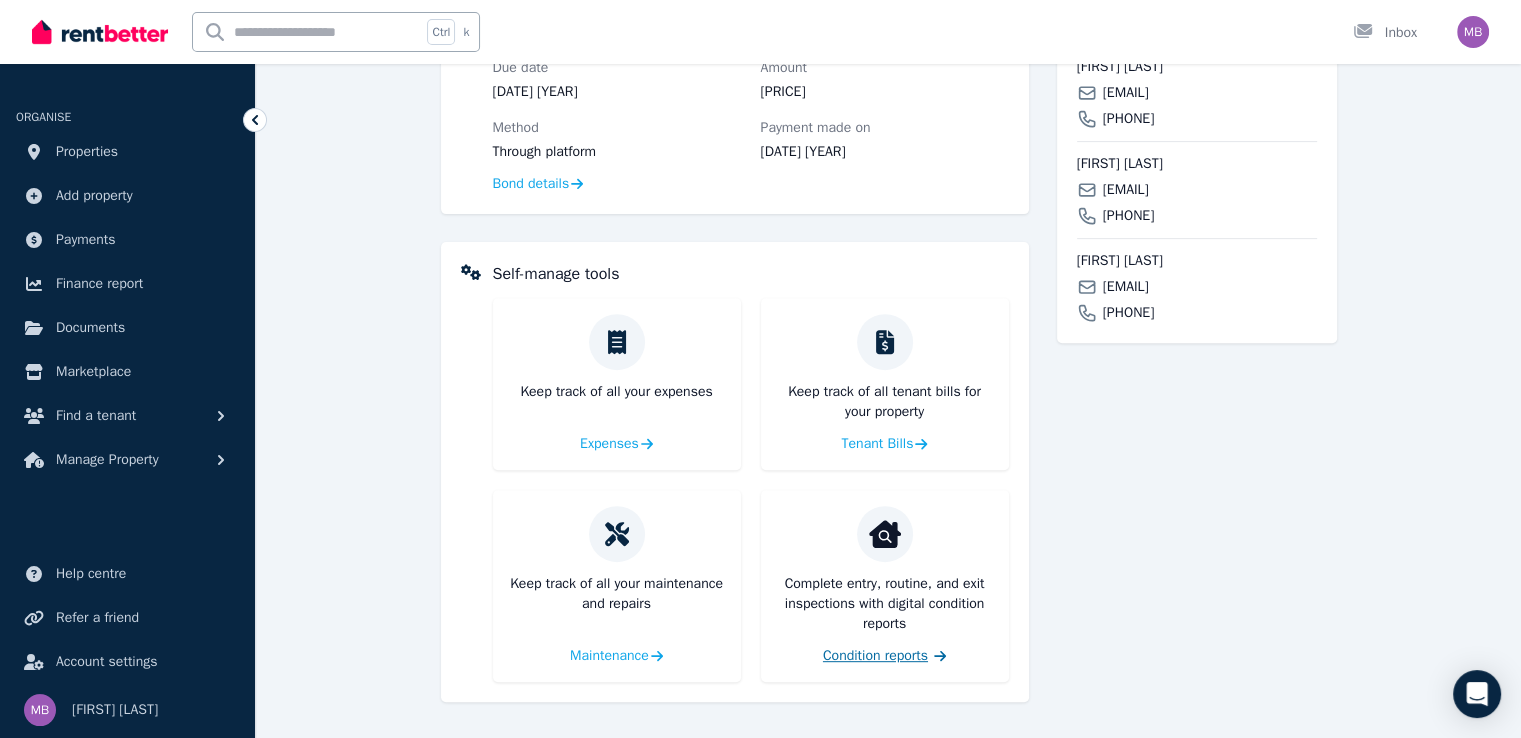 click on "Condition reports" at bounding box center [875, 656] 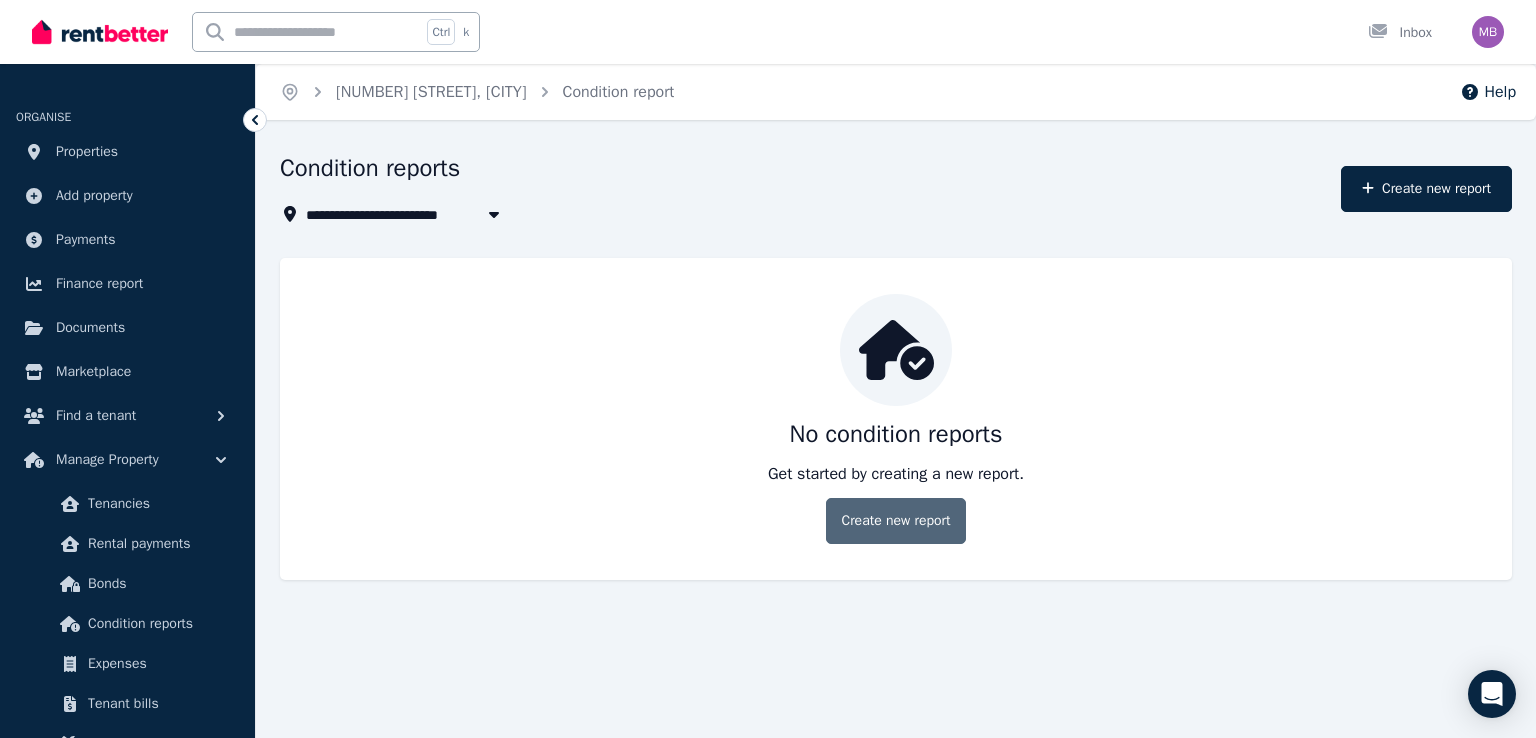 click on "Create new report" at bounding box center [895, 521] 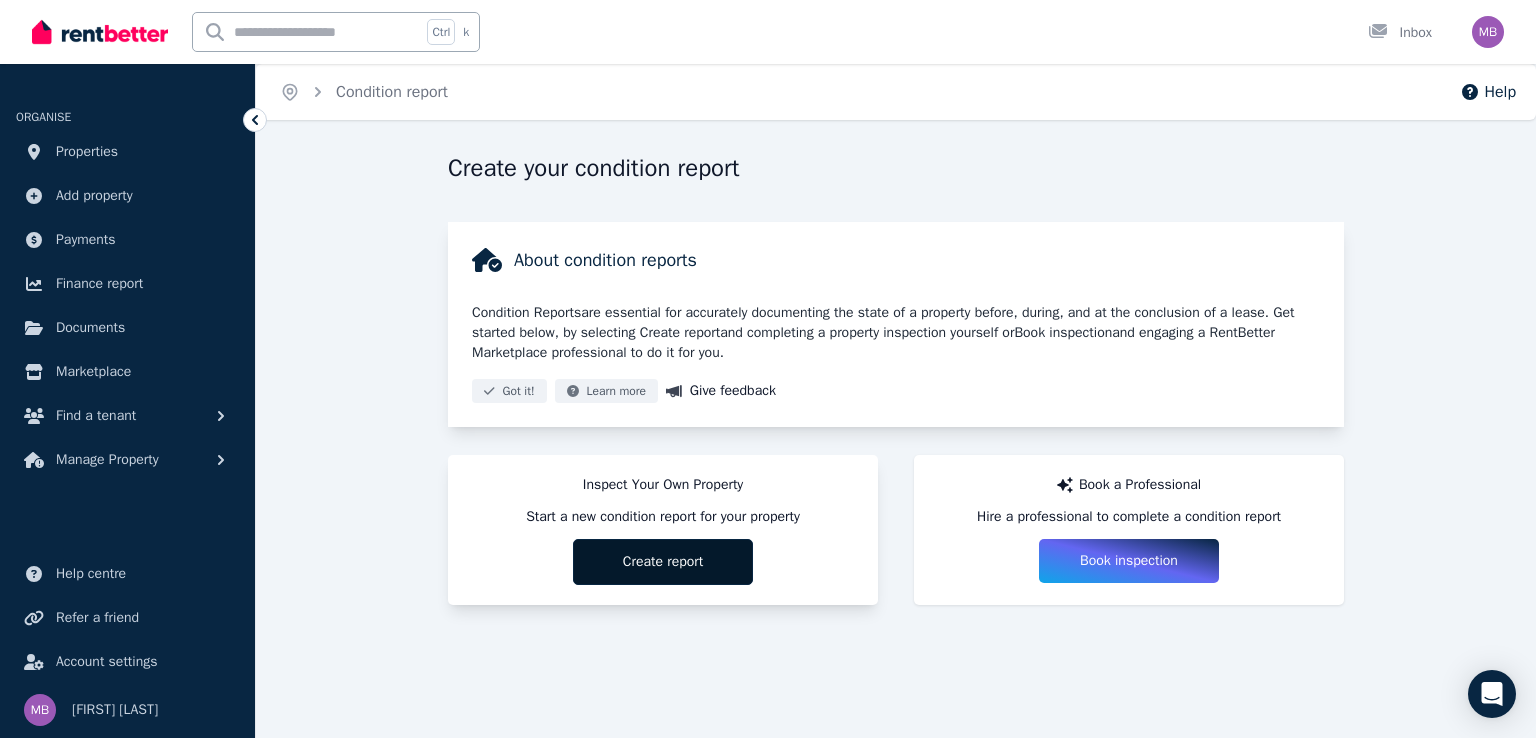 click on "Create report" at bounding box center [663, 562] 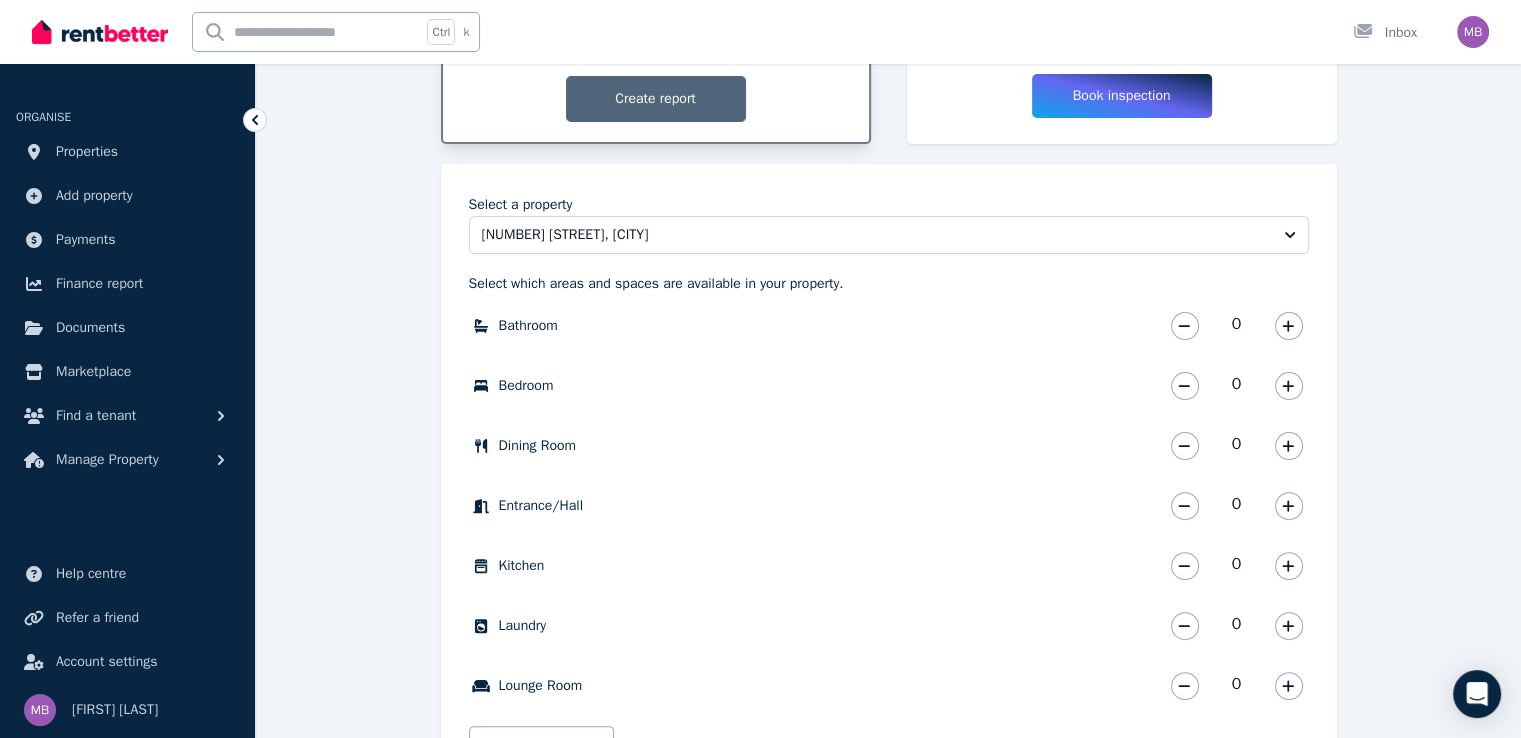scroll, scrollTop: 500, scrollLeft: 0, axis: vertical 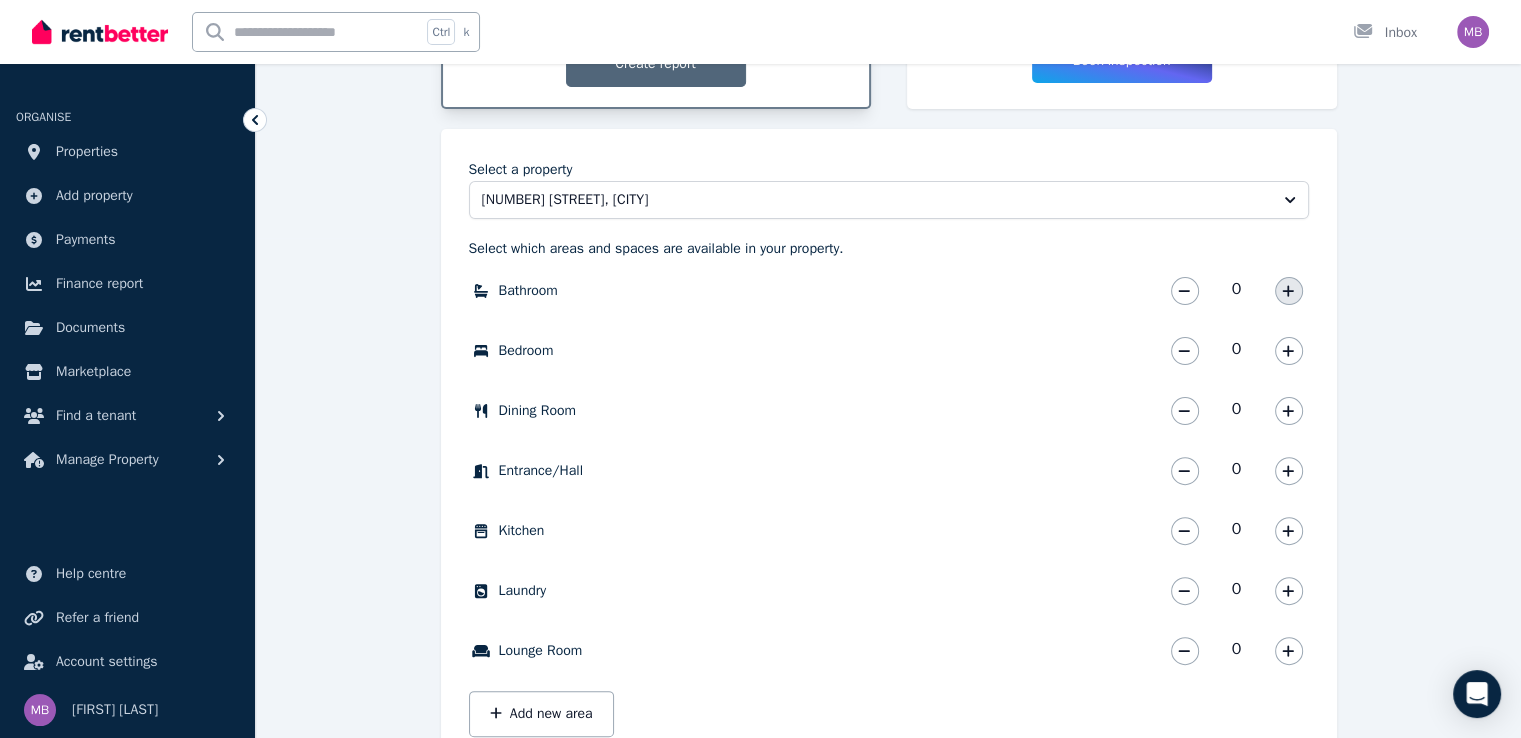 click 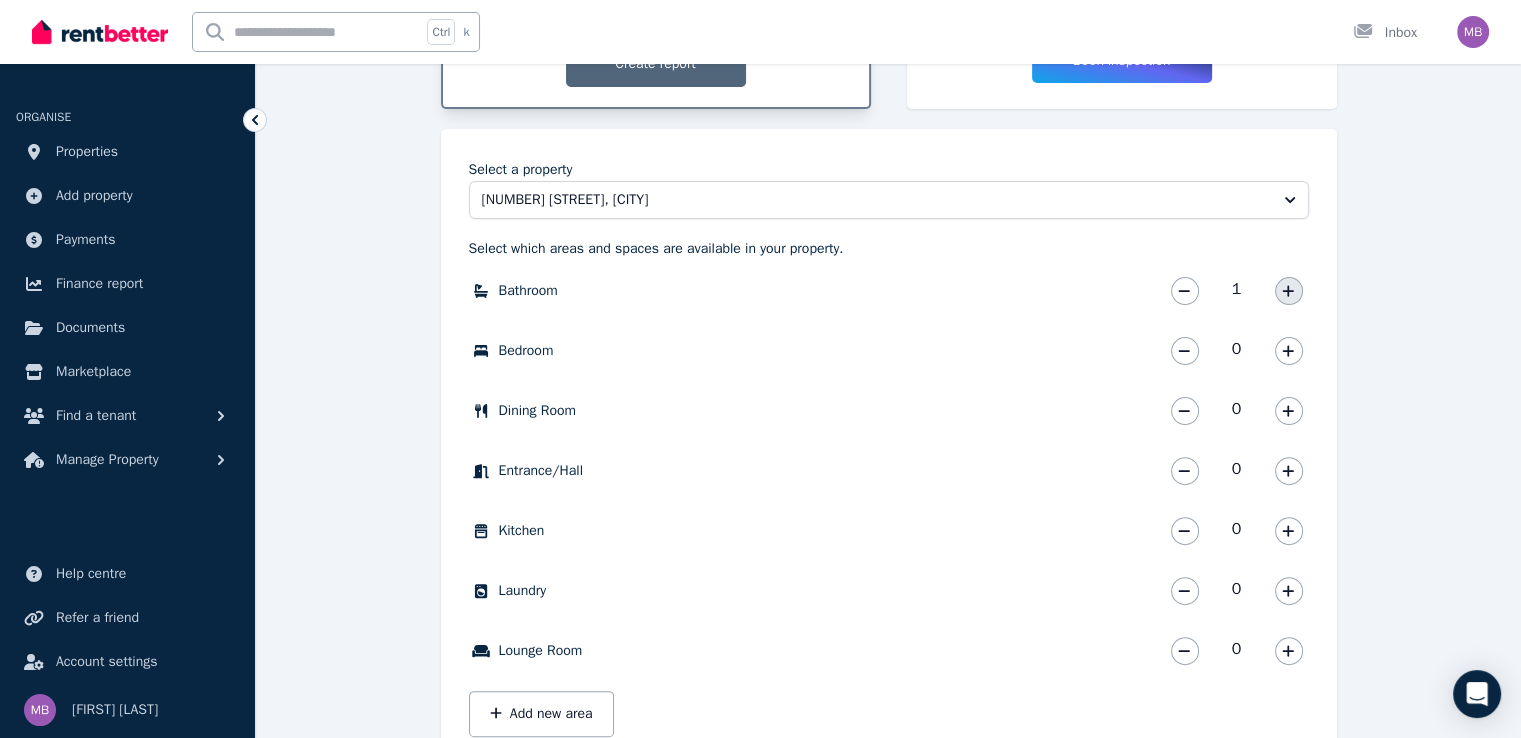 click 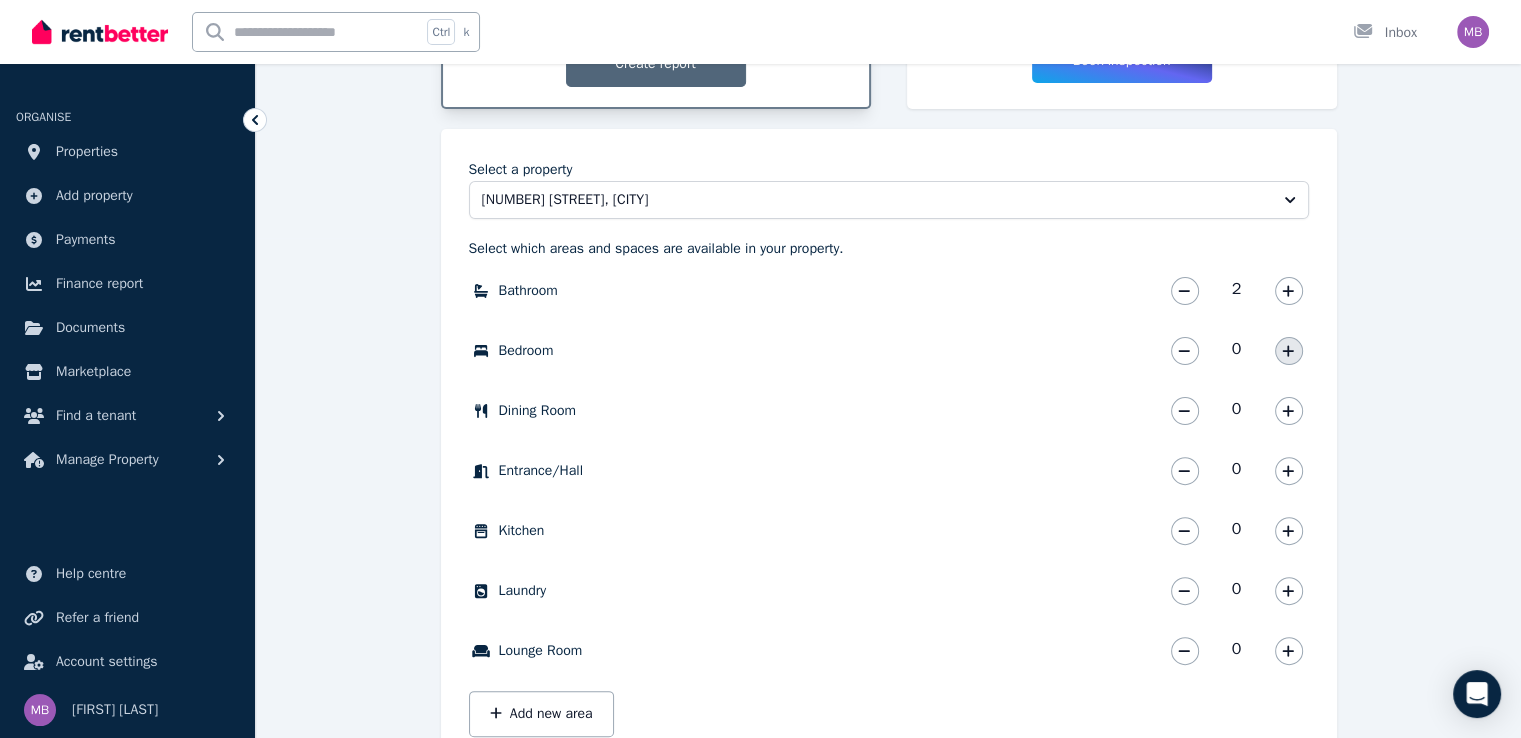 click 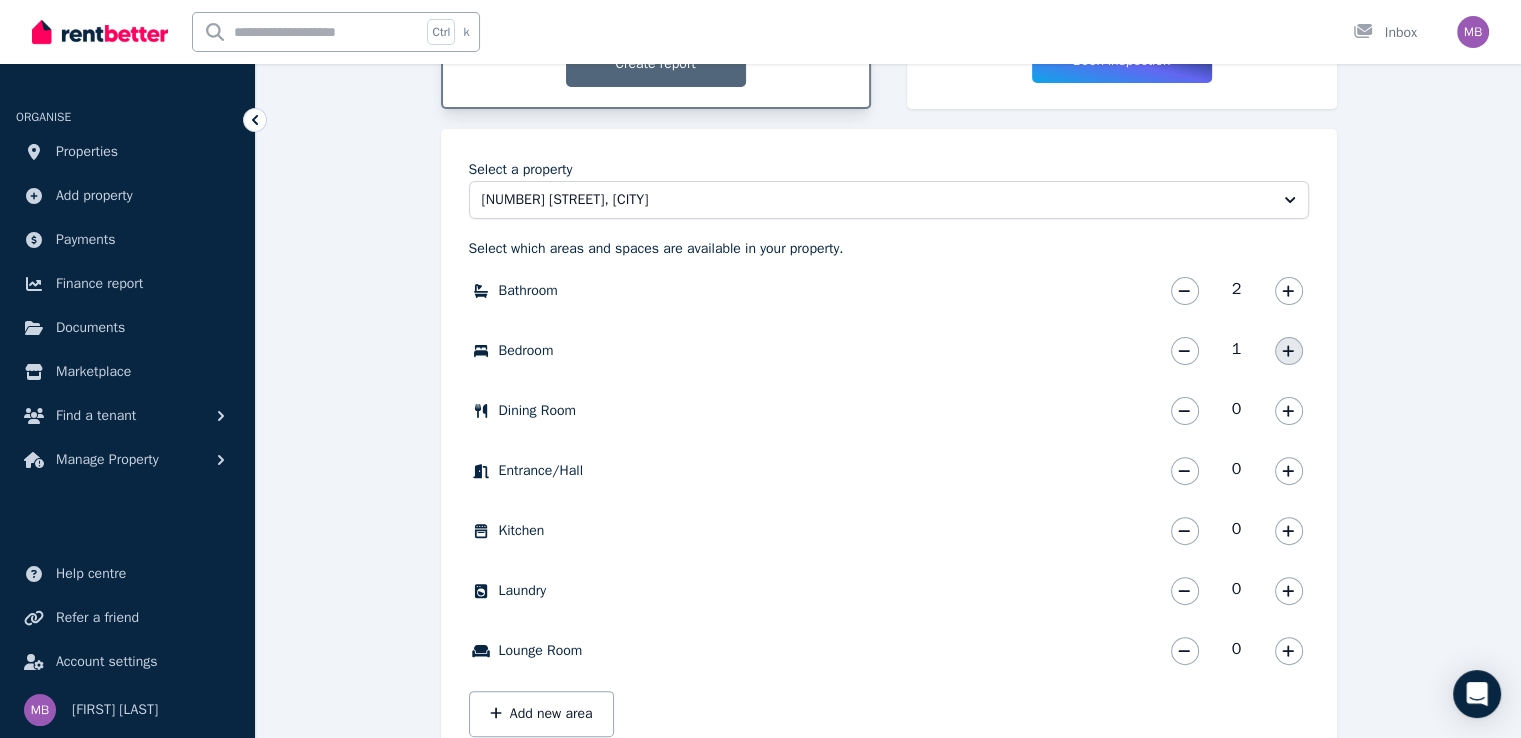 click 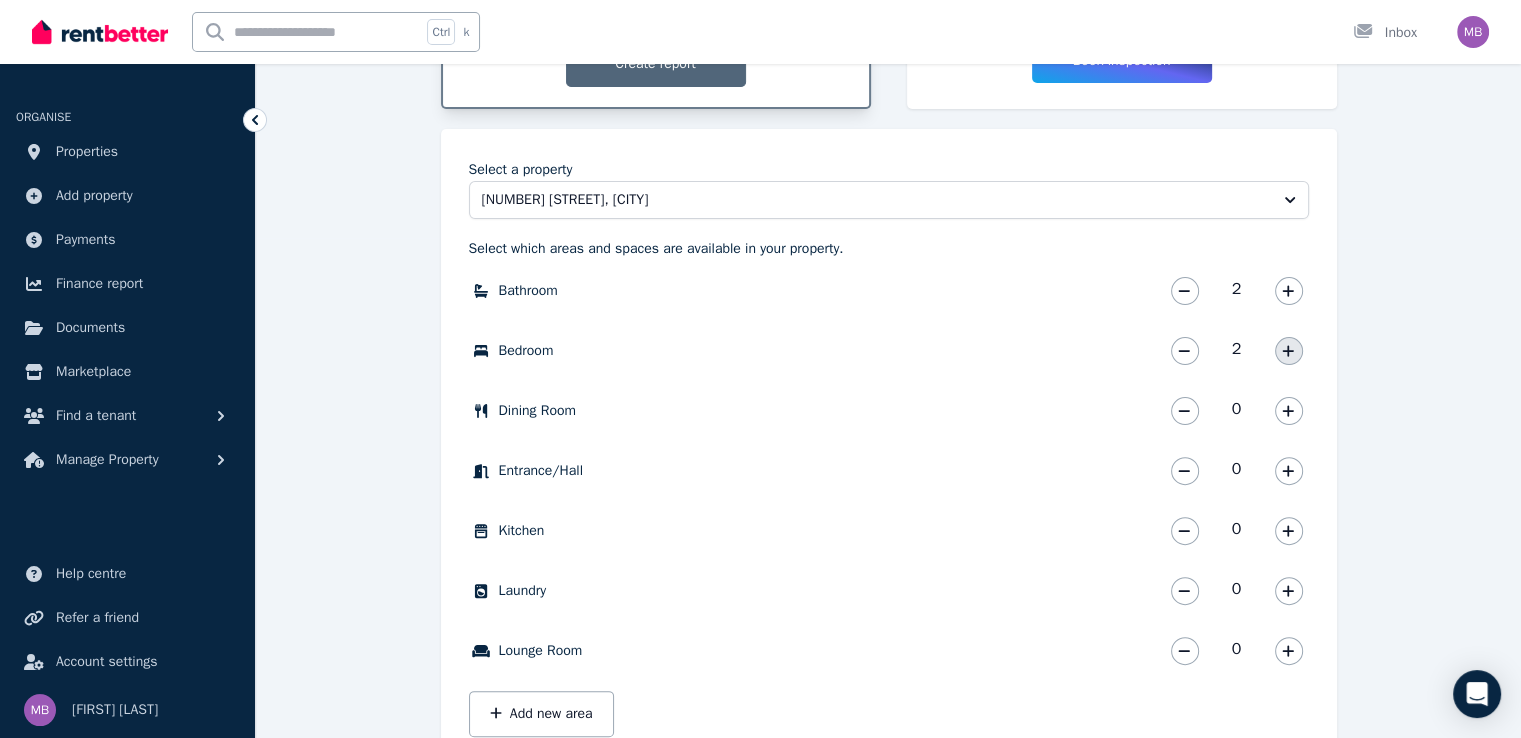 click 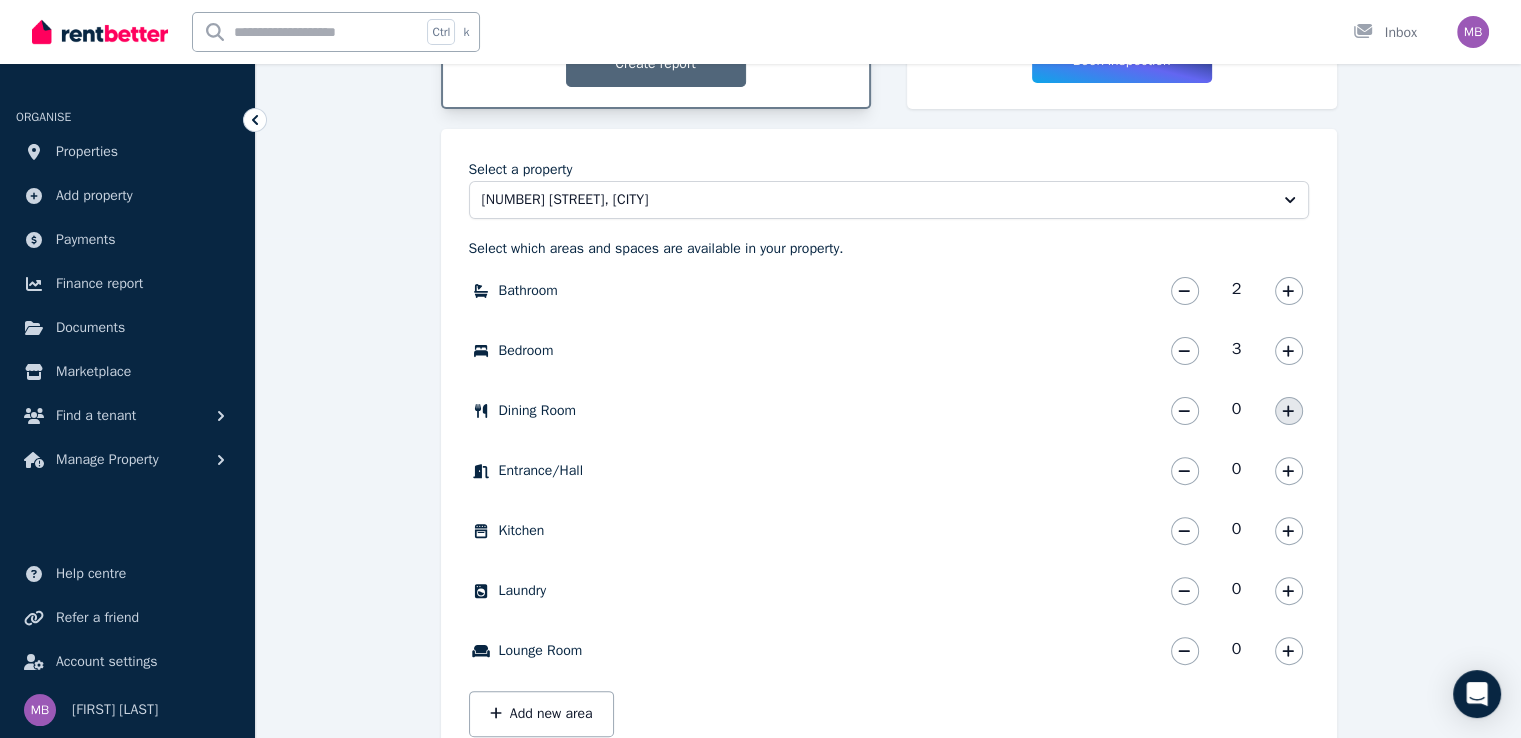 click 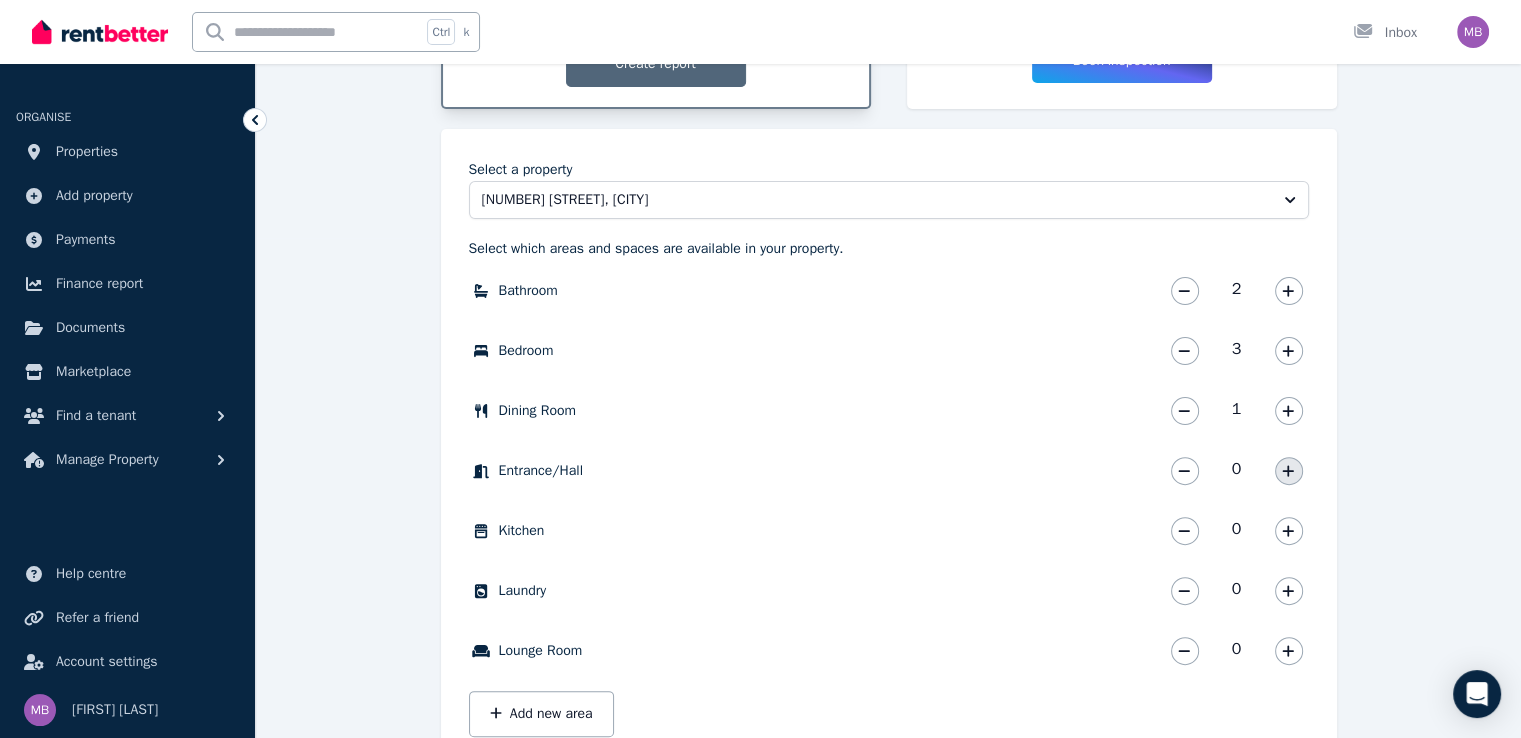 click 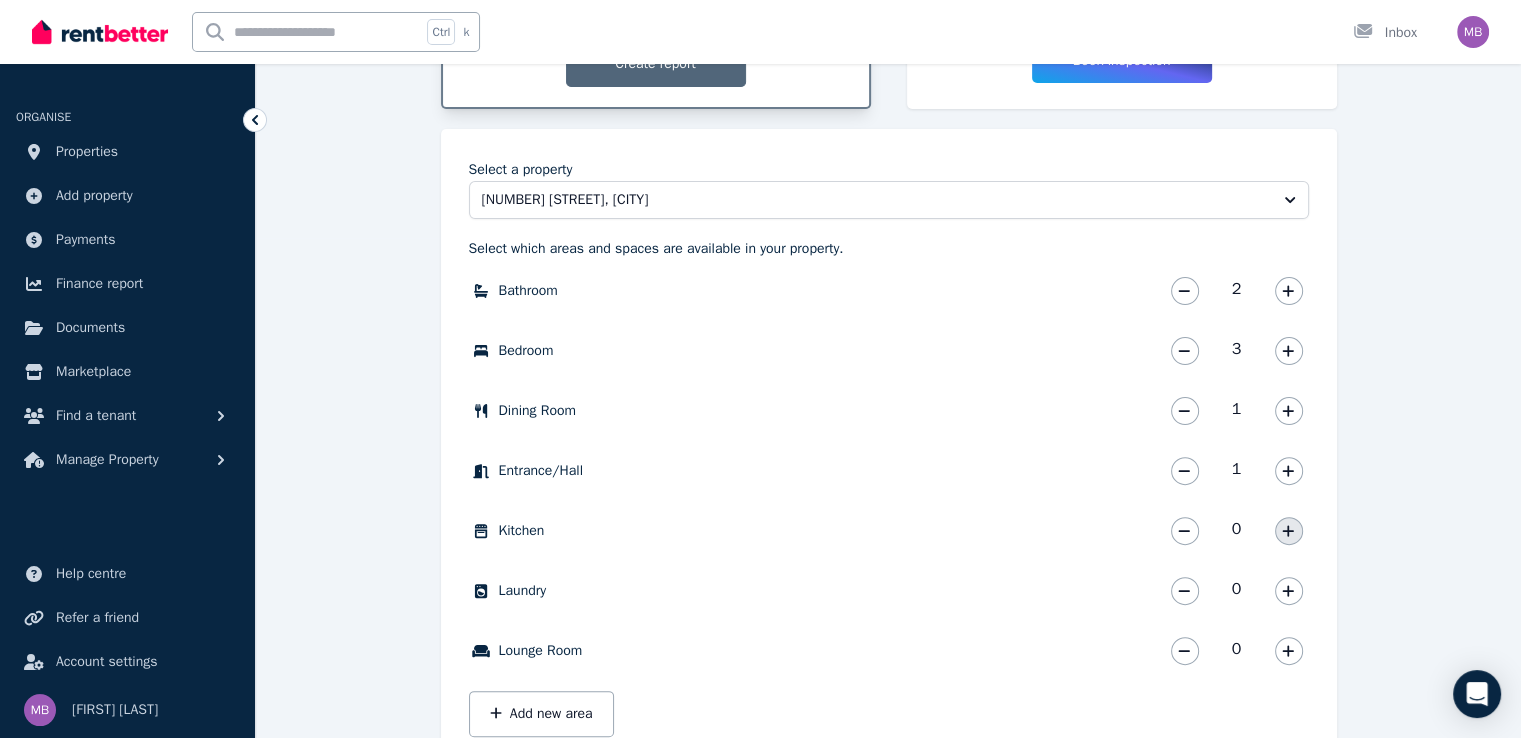 click 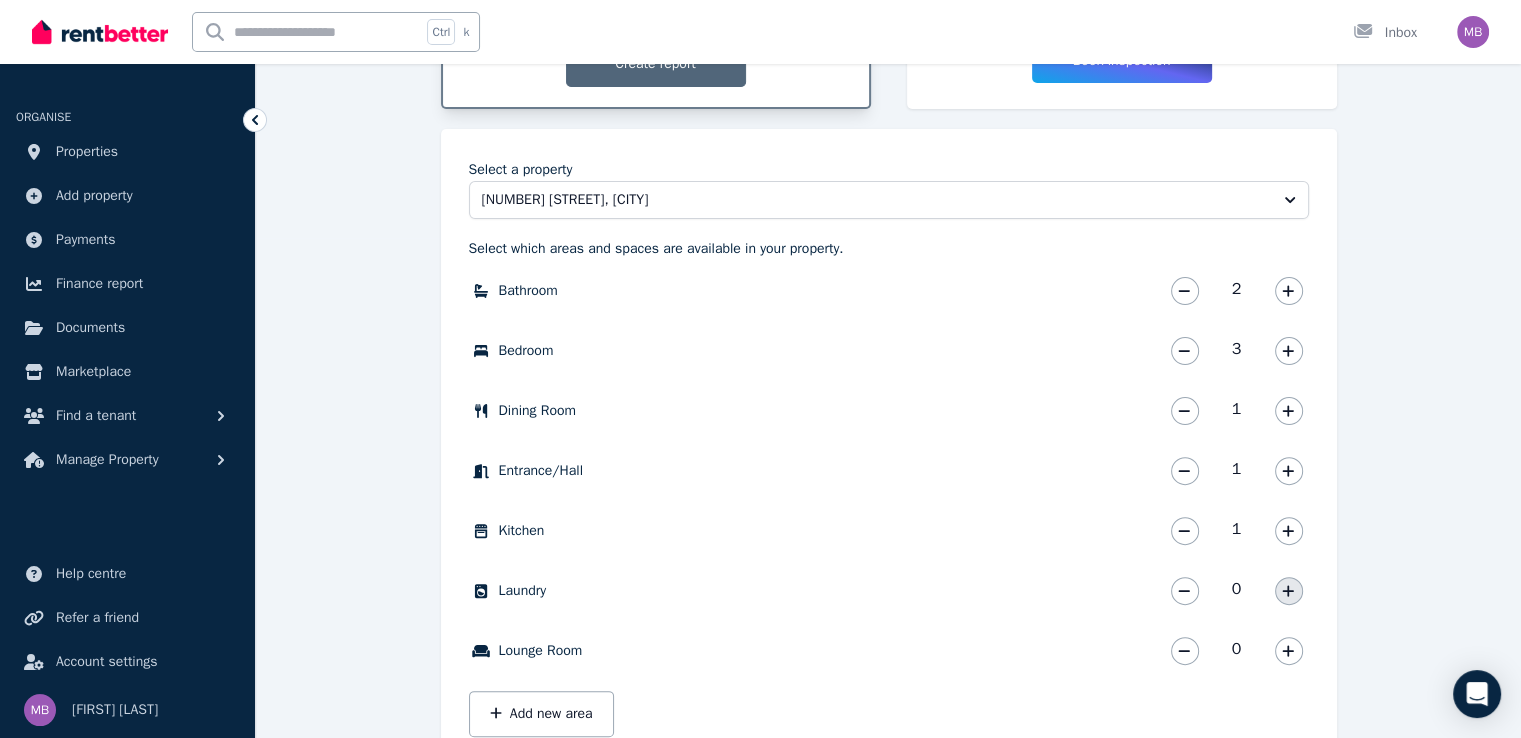 click 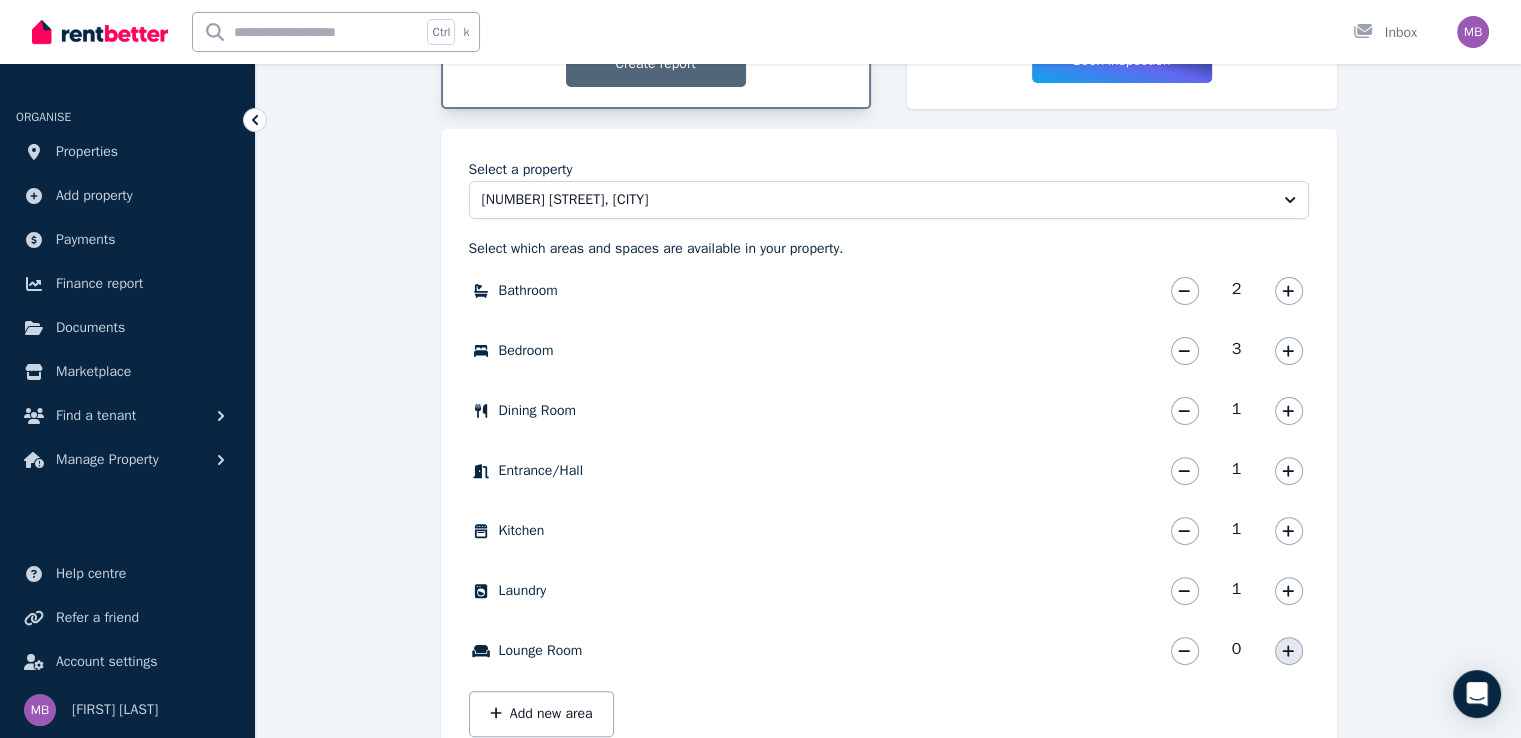 click at bounding box center [1289, 651] 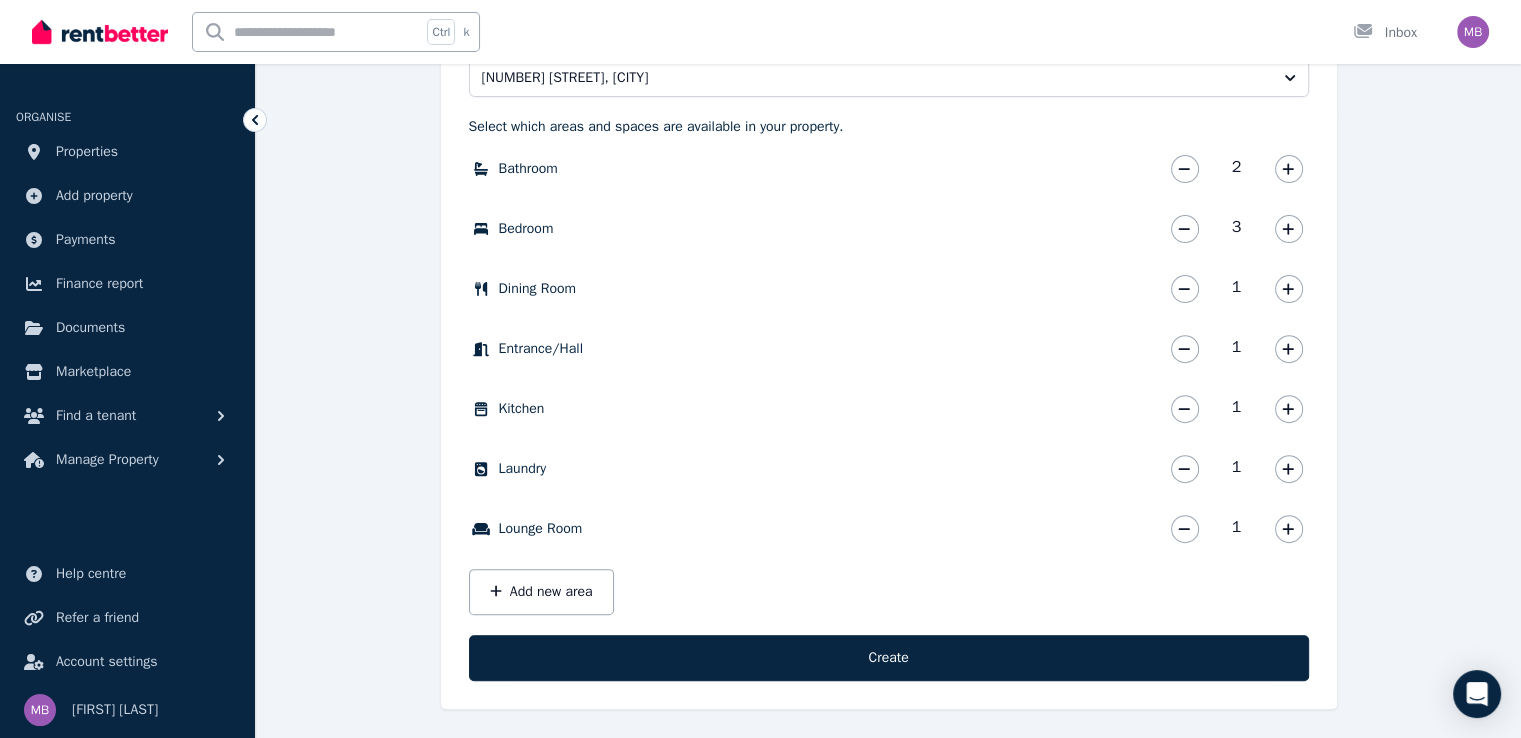 scroll, scrollTop: 627, scrollLeft: 0, axis: vertical 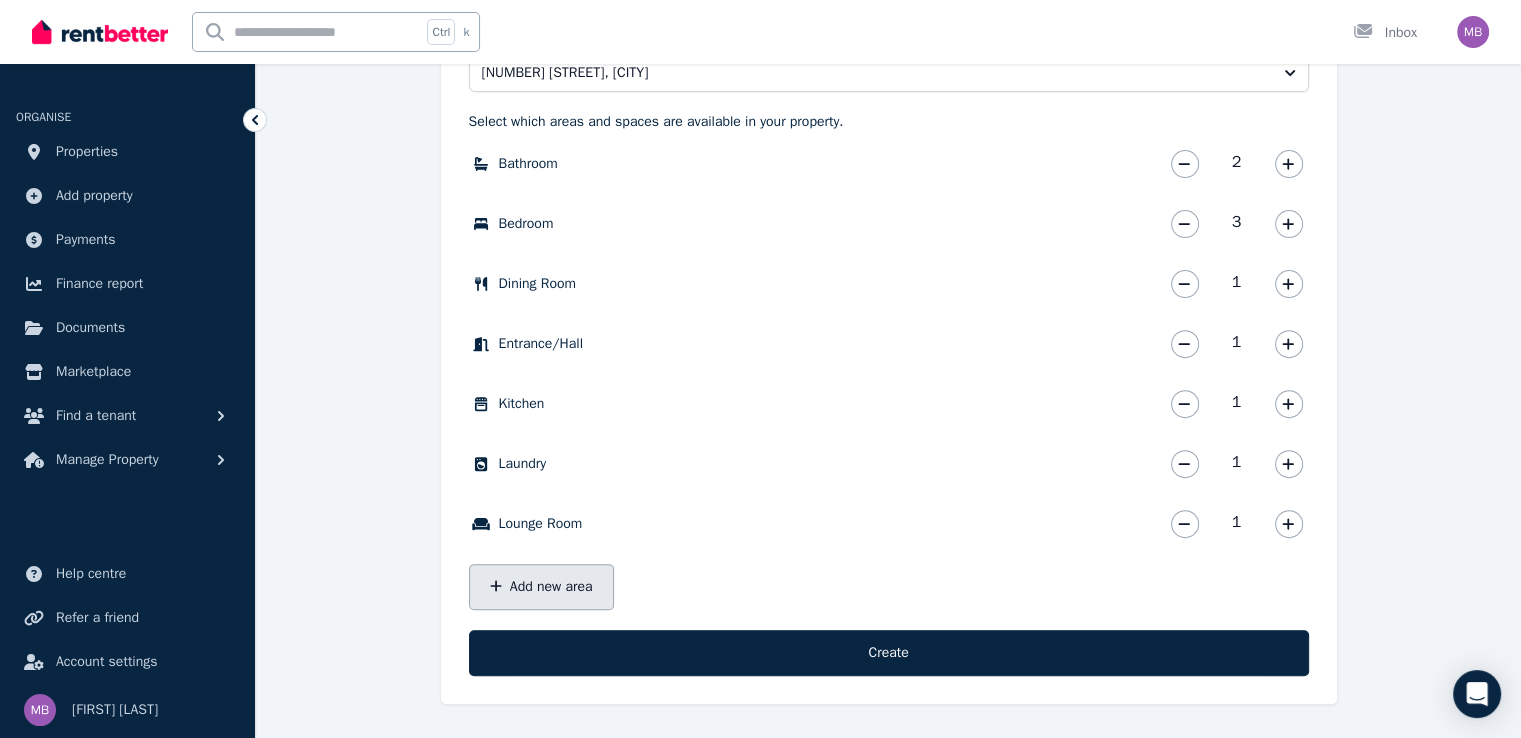 click on "Add new area" at bounding box center (541, 587) 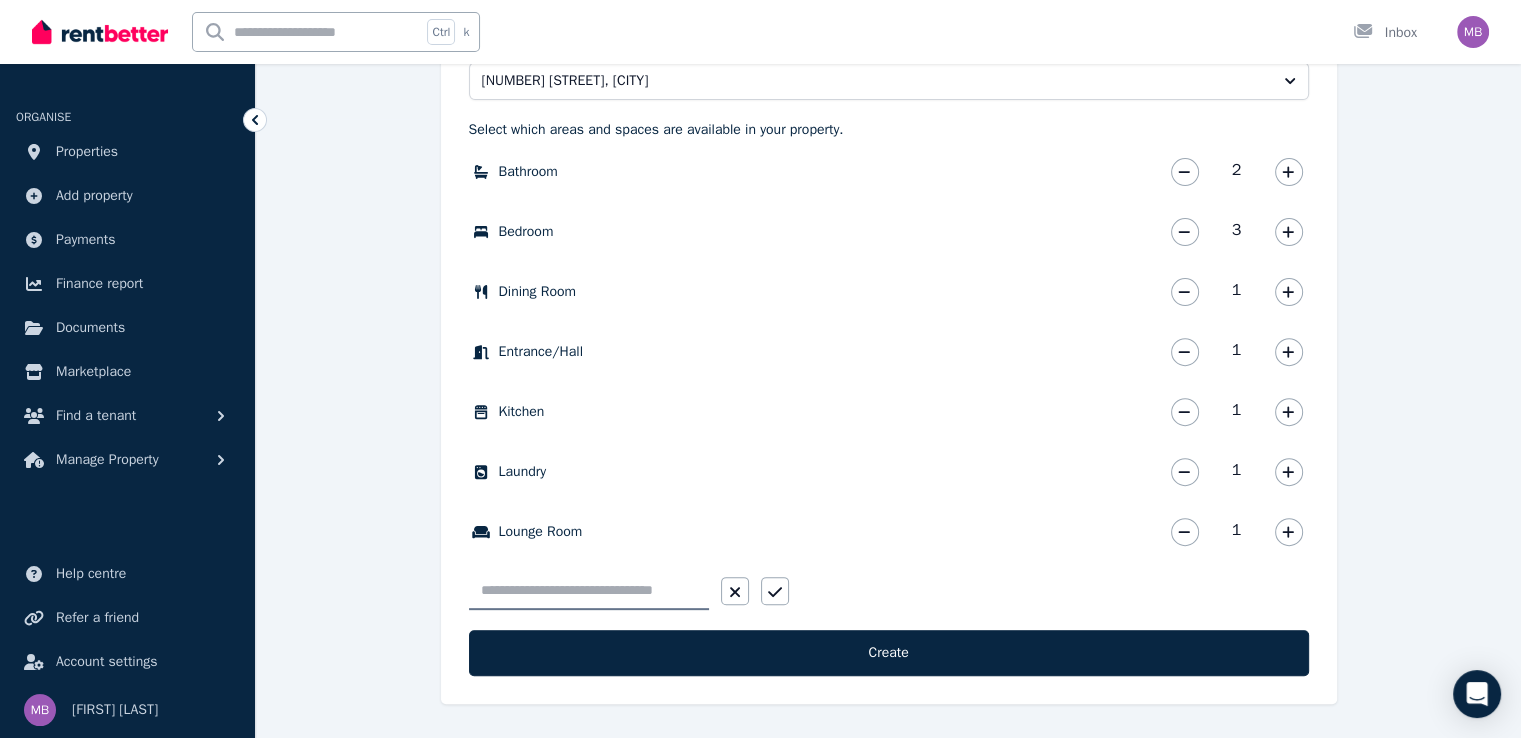 click at bounding box center [589, 591] 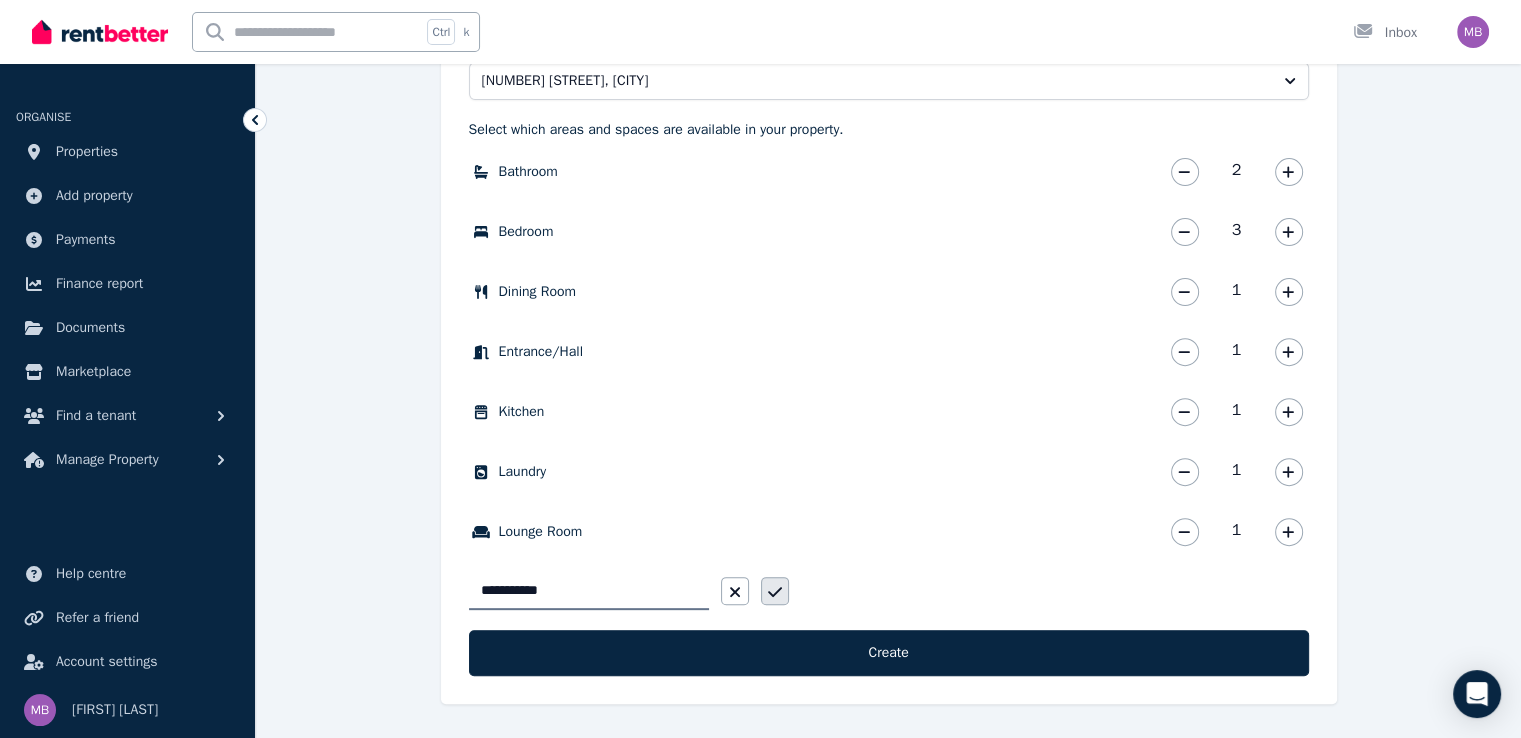 type on "**********" 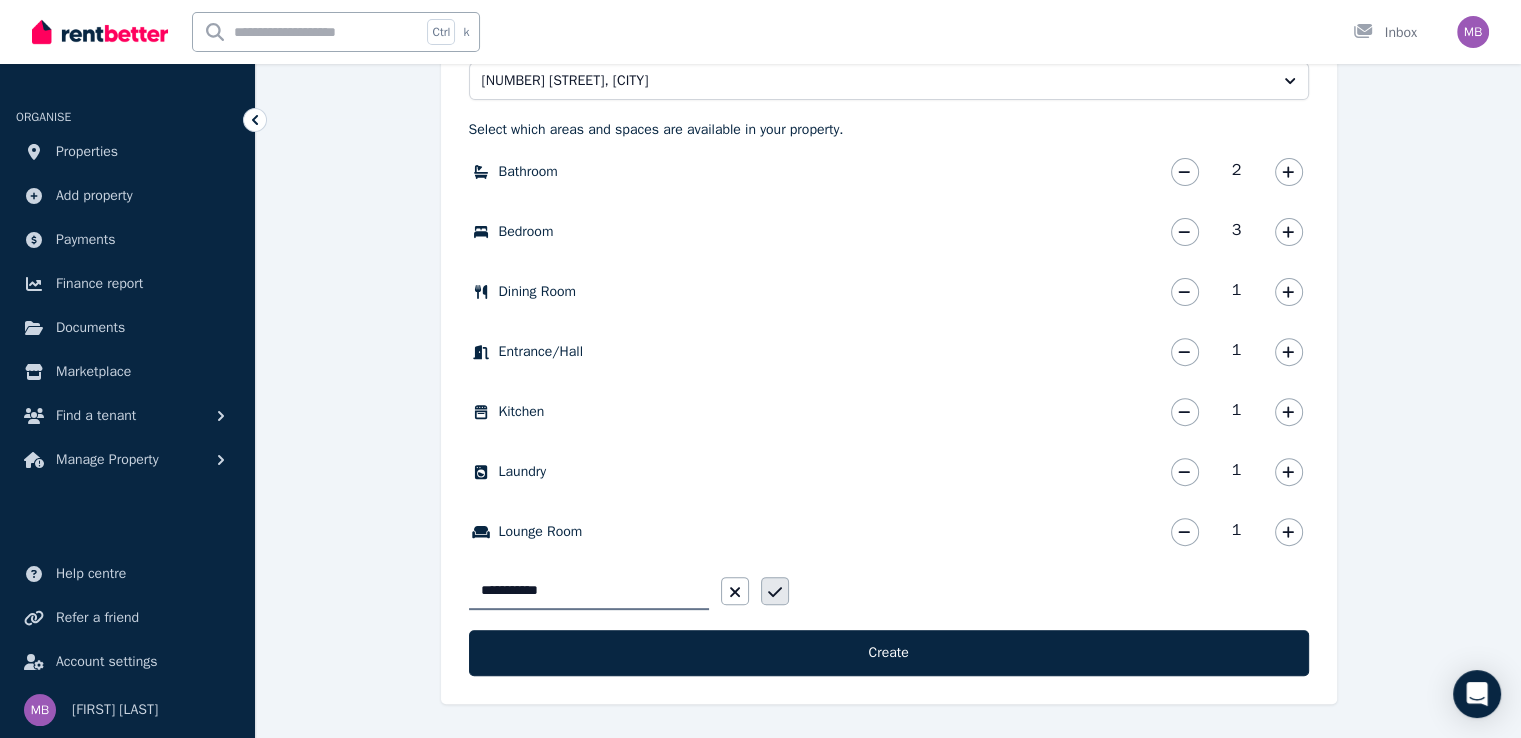 click at bounding box center [775, 591] 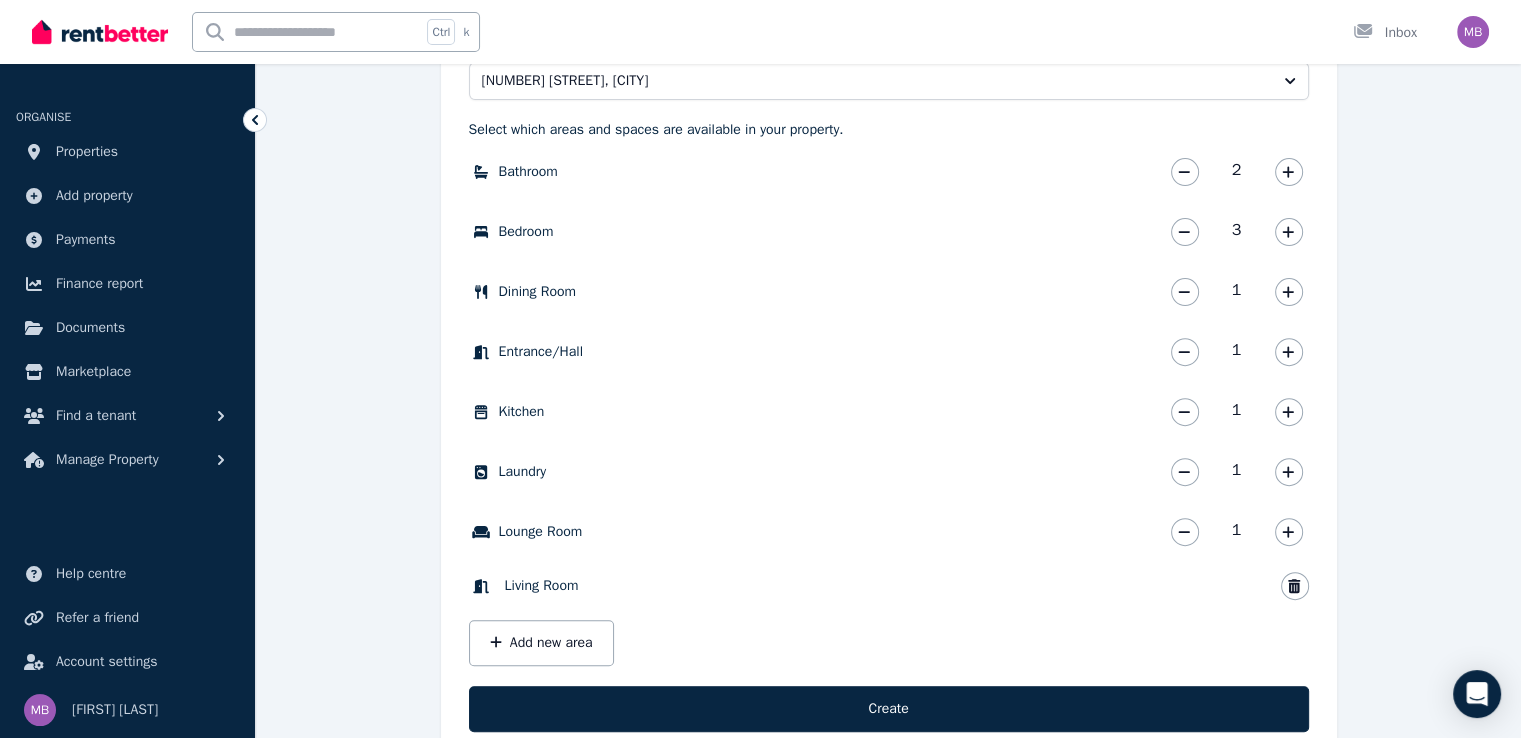 scroll, scrollTop: 675, scrollLeft: 0, axis: vertical 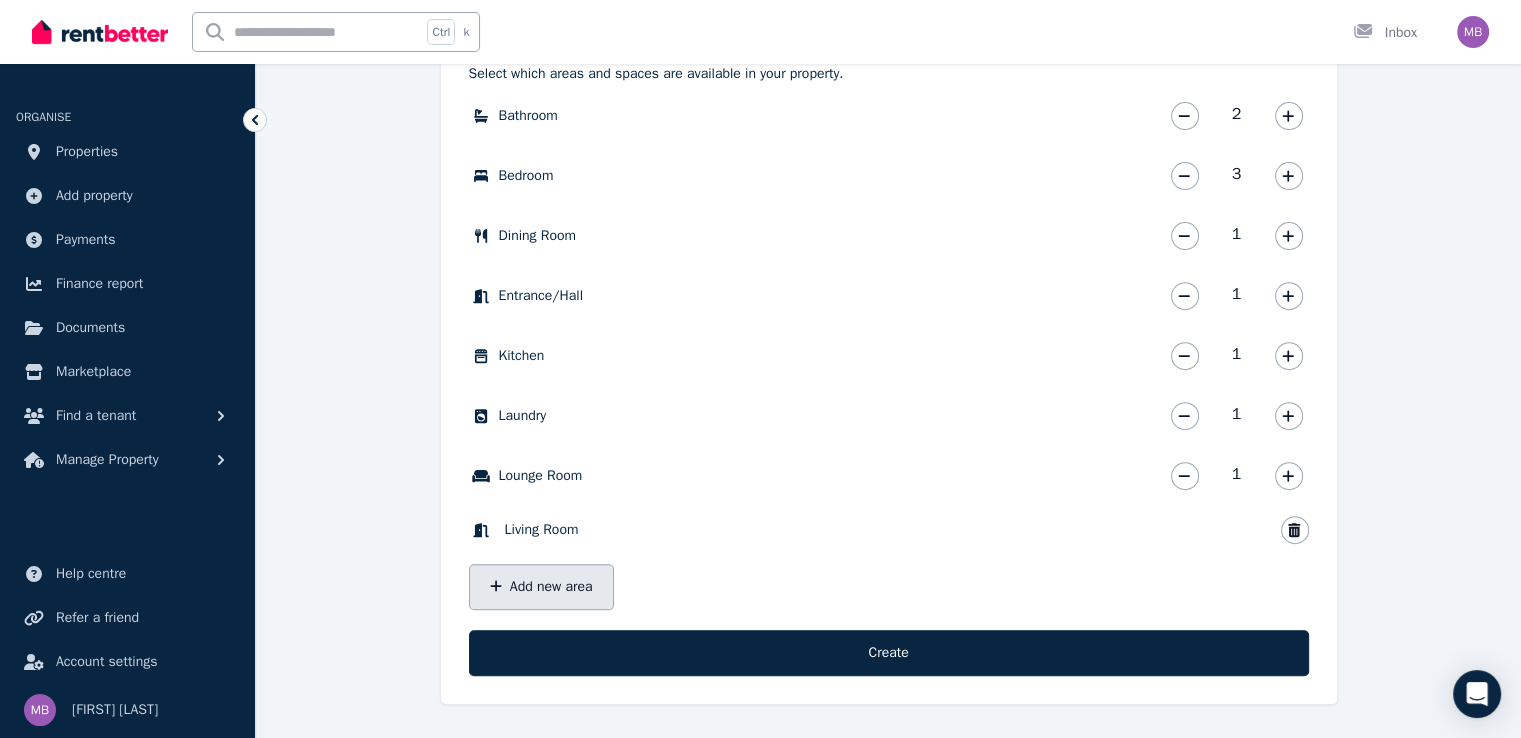 click on "Add new area" at bounding box center [541, 587] 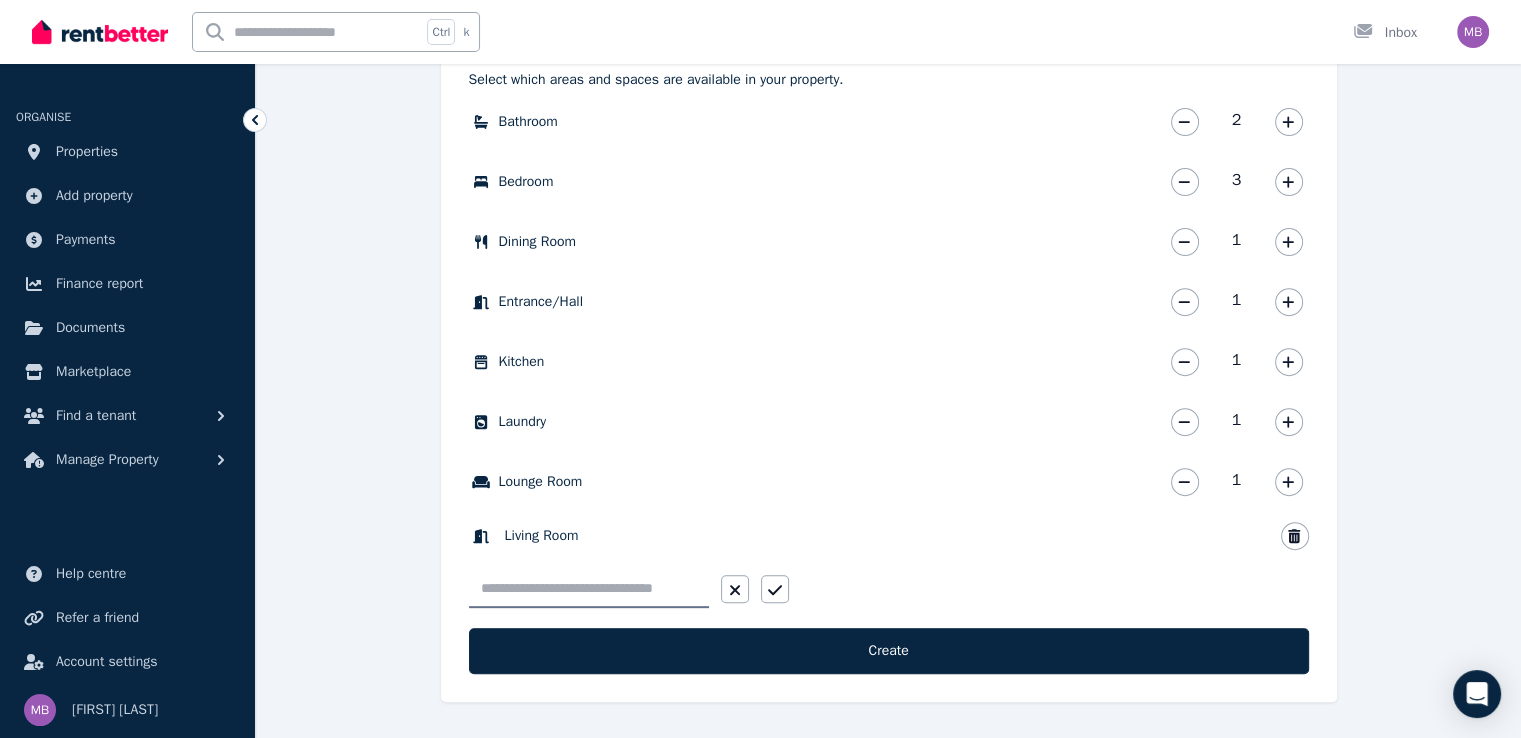 scroll, scrollTop: 667, scrollLeft: 0, axis: vertical 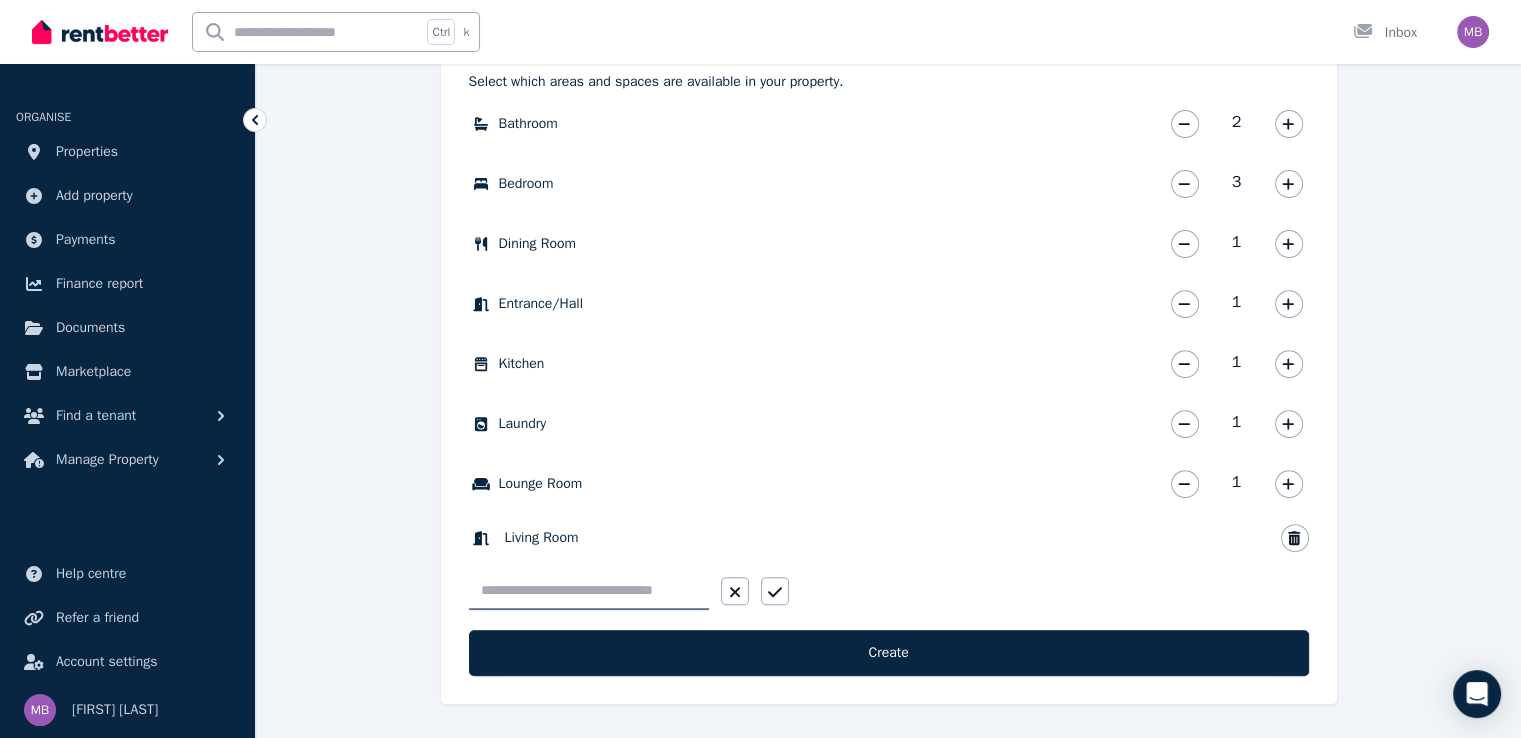 click at bounding box center (589, 591) 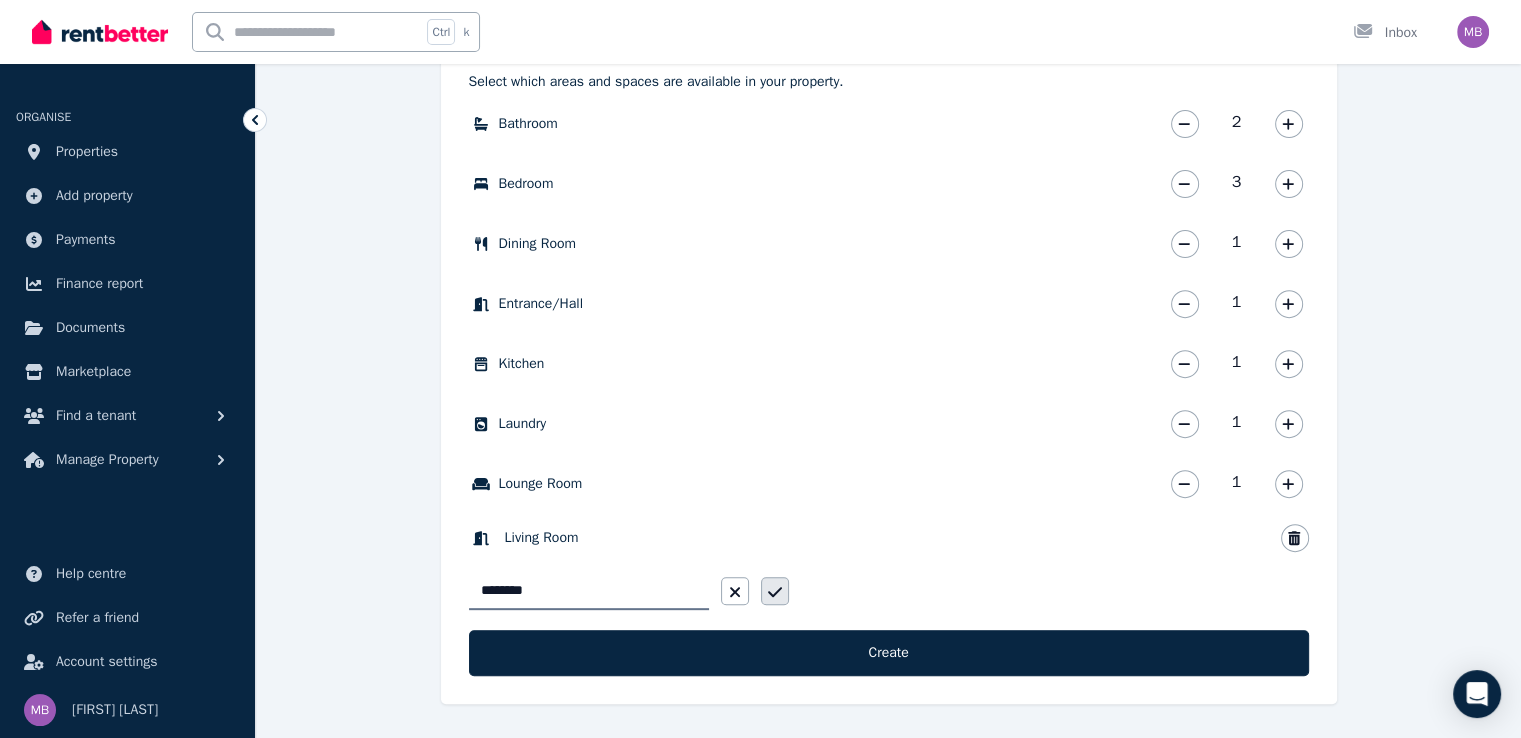 type on "********" 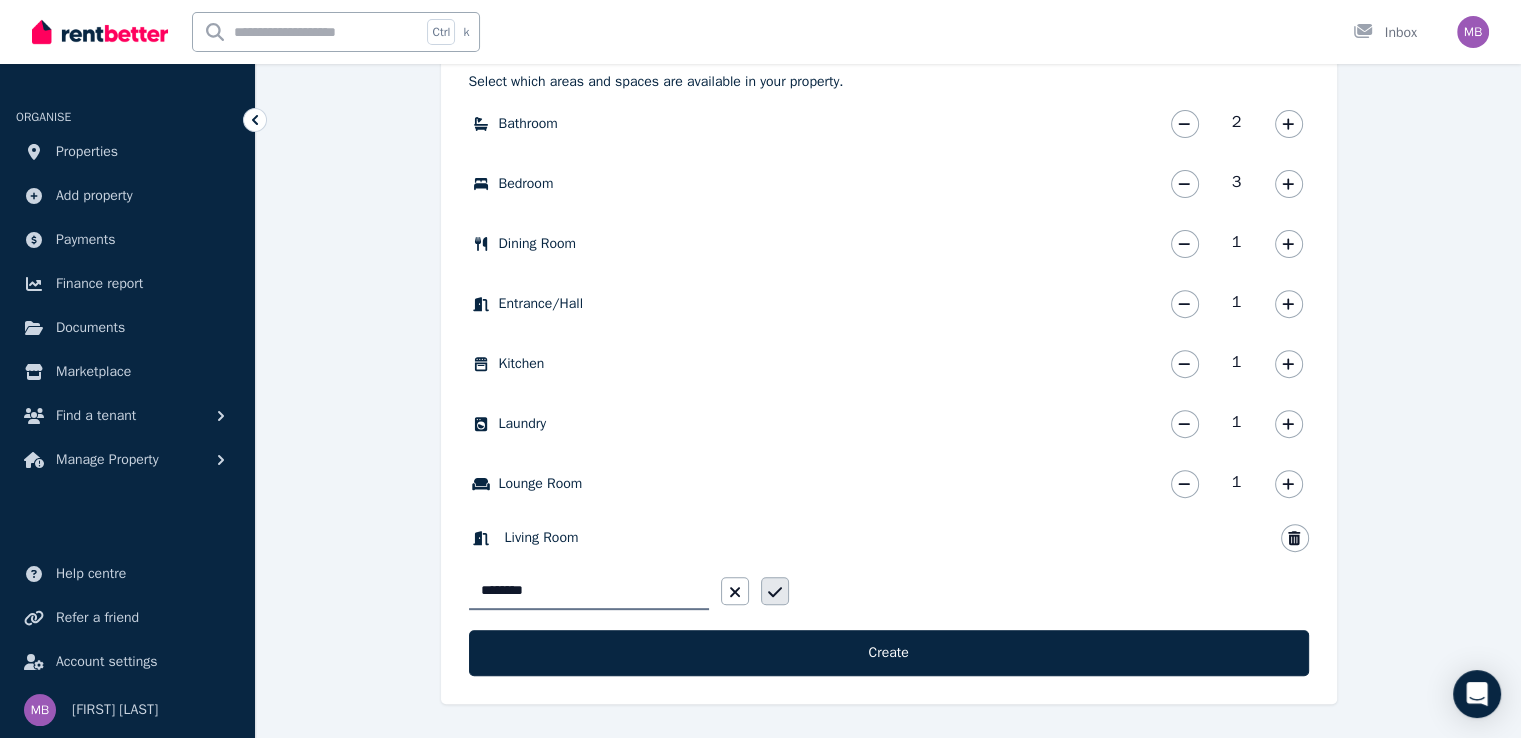 click 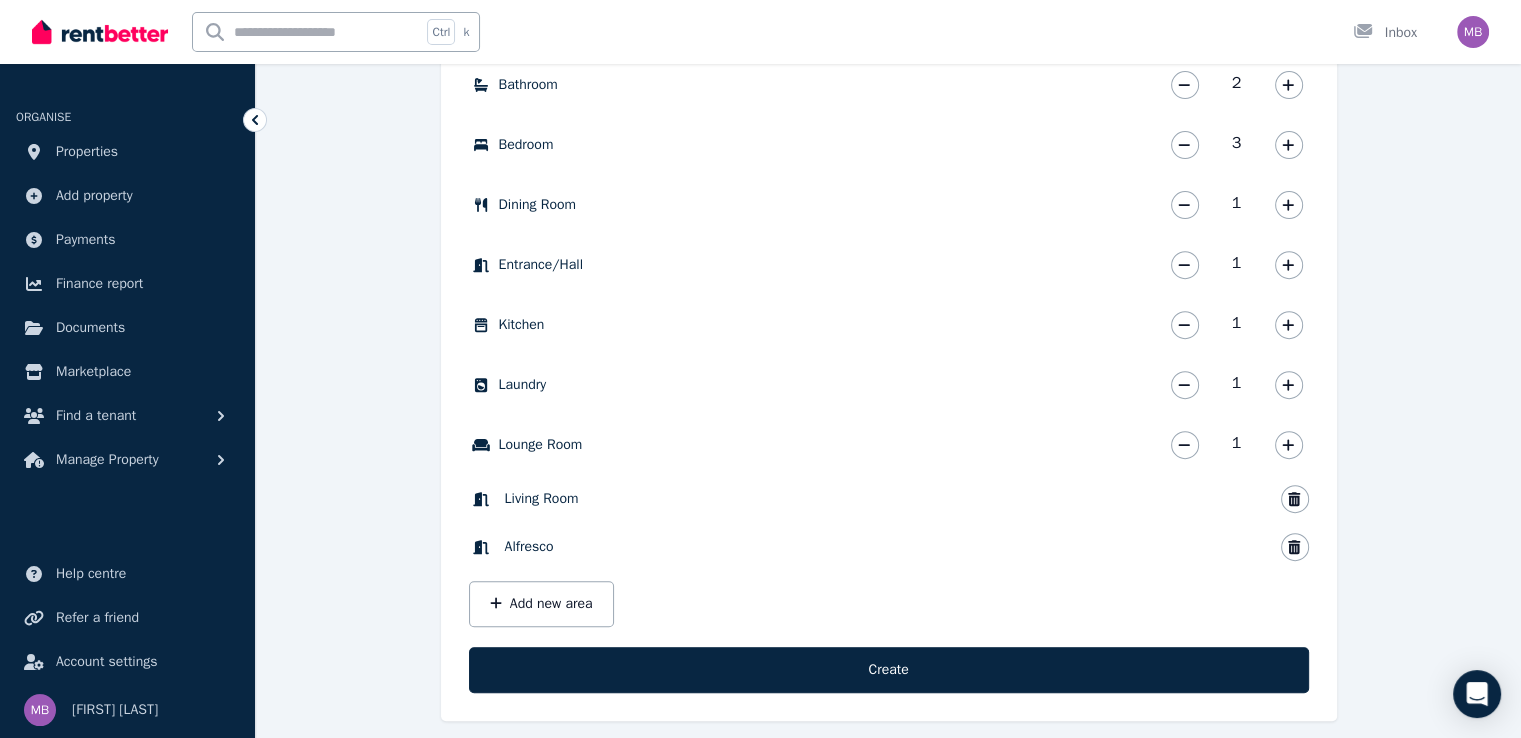 scroll, scrollTop: 723, scrollLeft: 0, axis: vertical 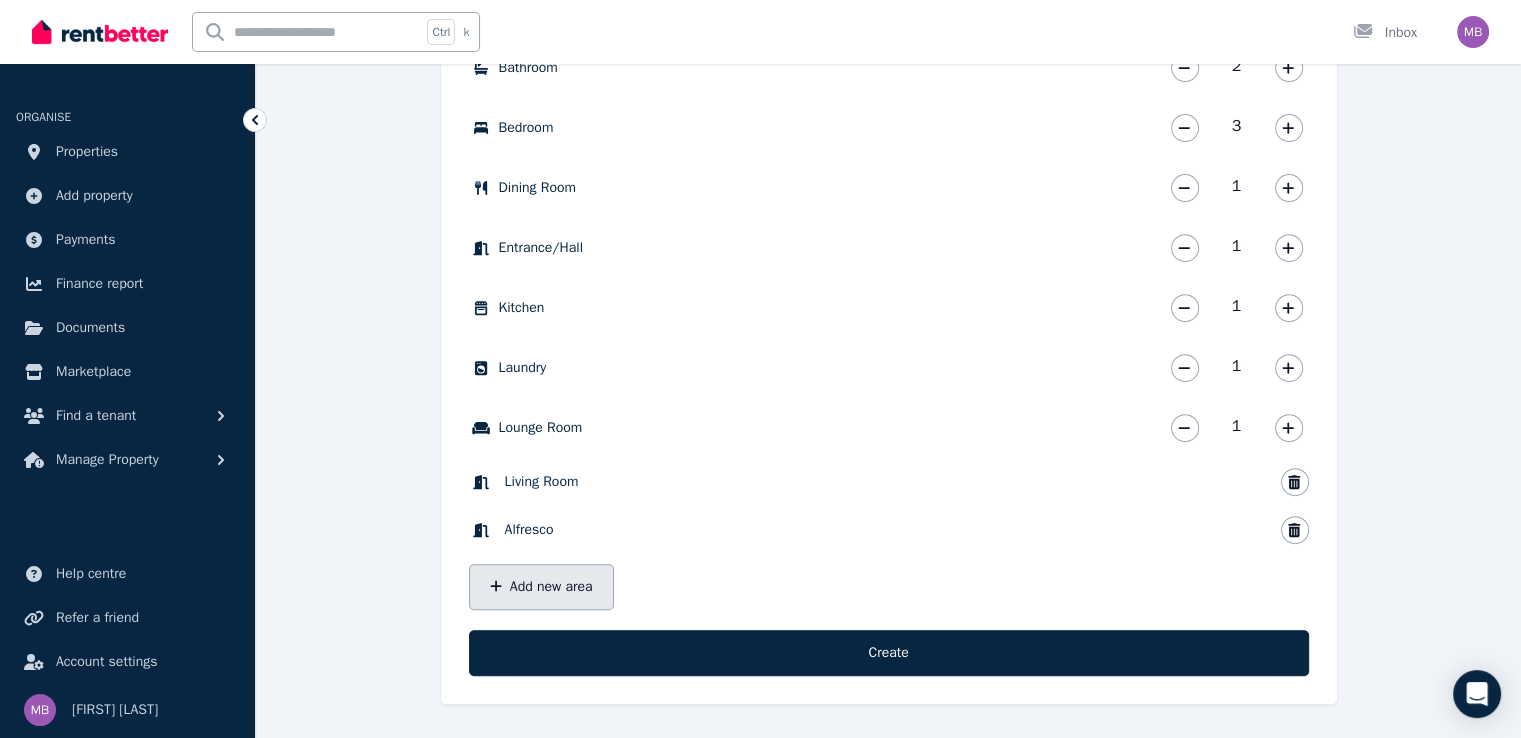 click on "Add new area" at bounding box center [541, 587] 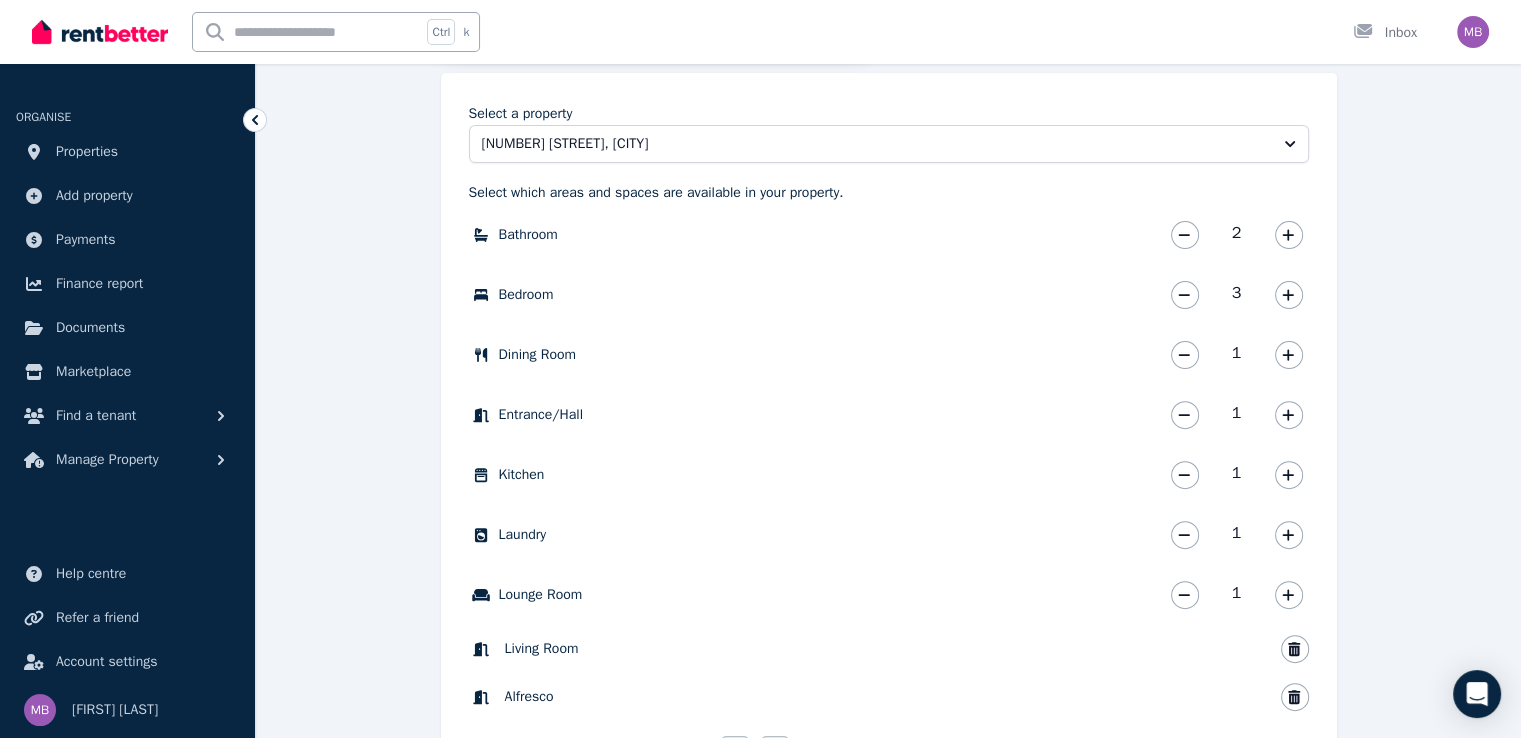 scroll, scrollTop: 715, scrollLeft: 0, axis: vertical 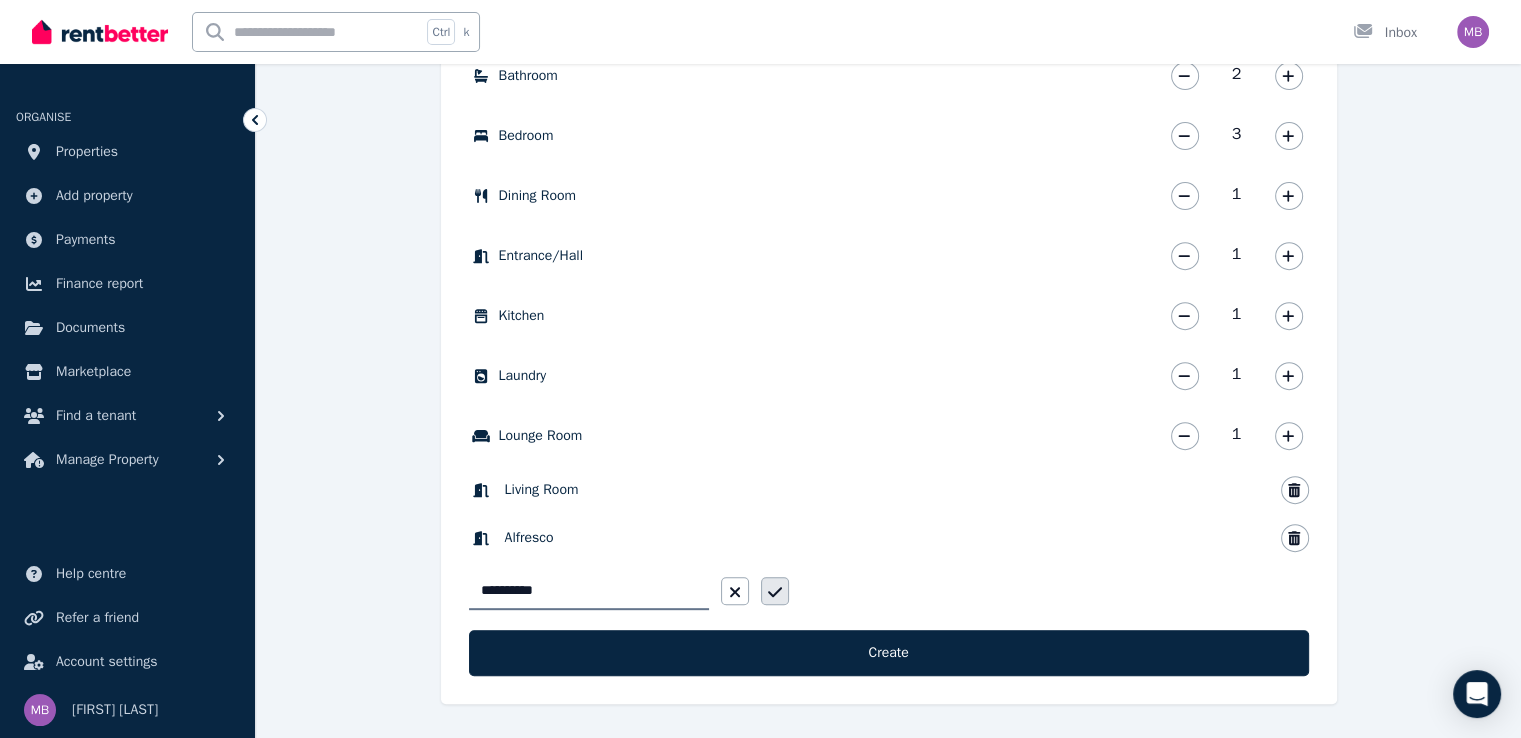 type on "**********" 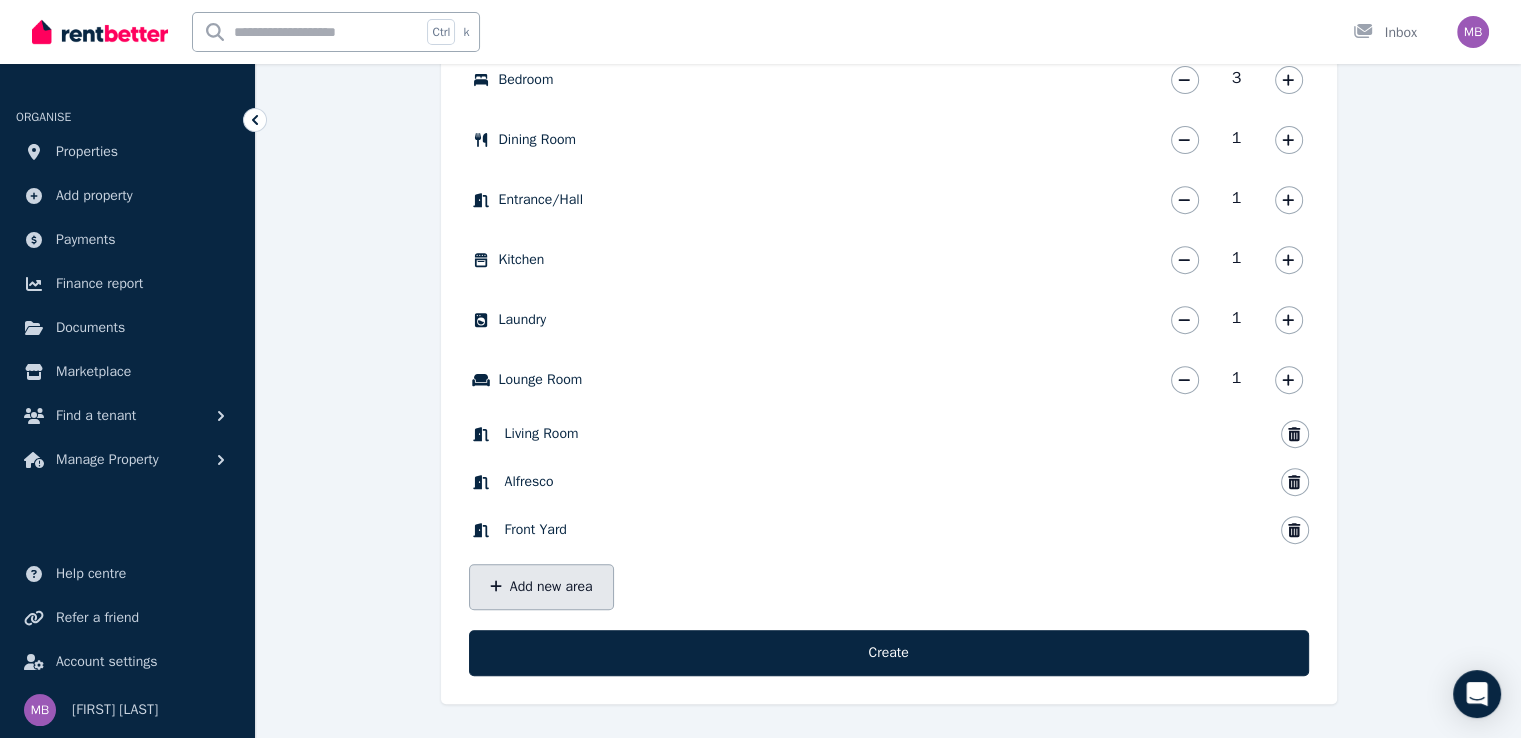 click on "Add new area" at bounding box center [541, 587] 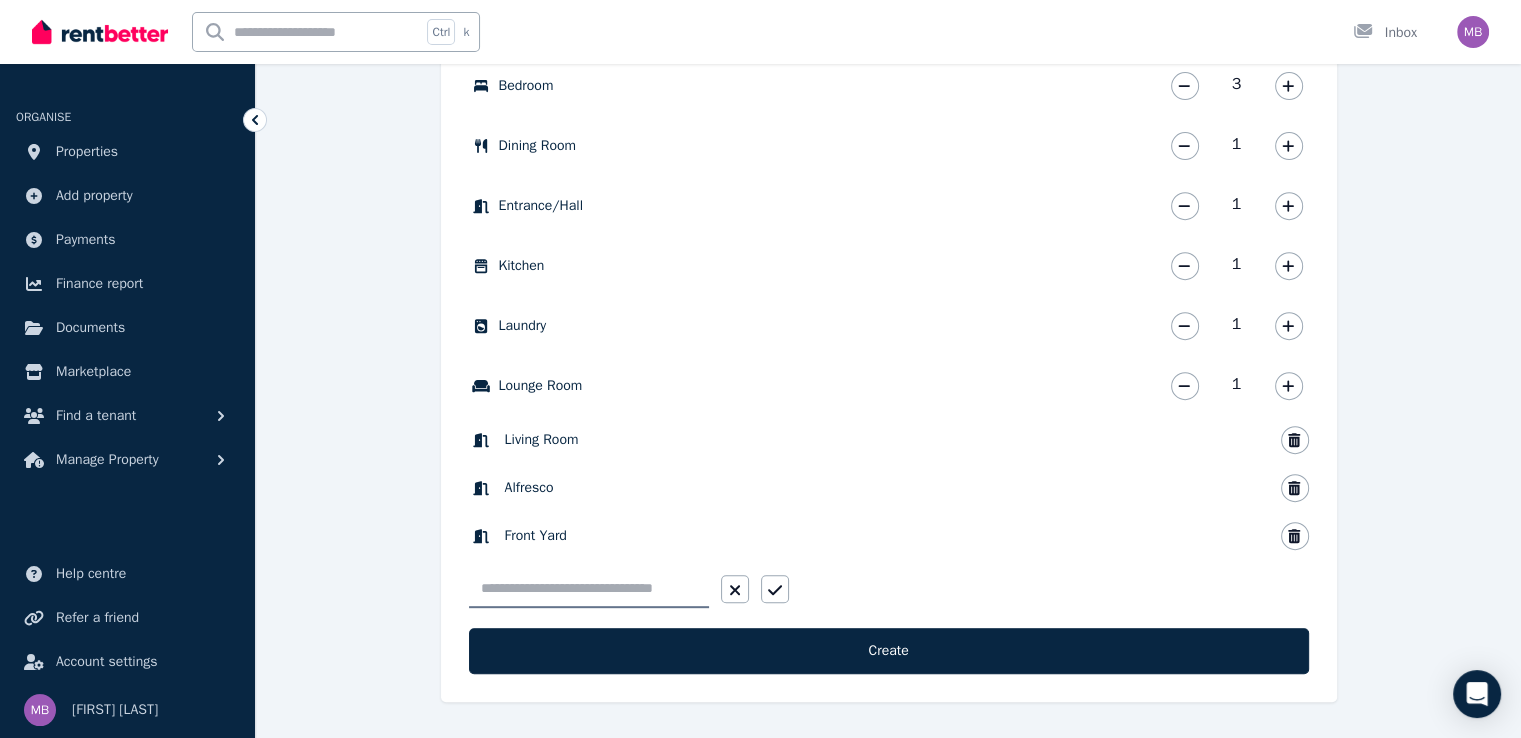 scroll, scrollTop: 763, scrollLeft: 0, axis: vertical 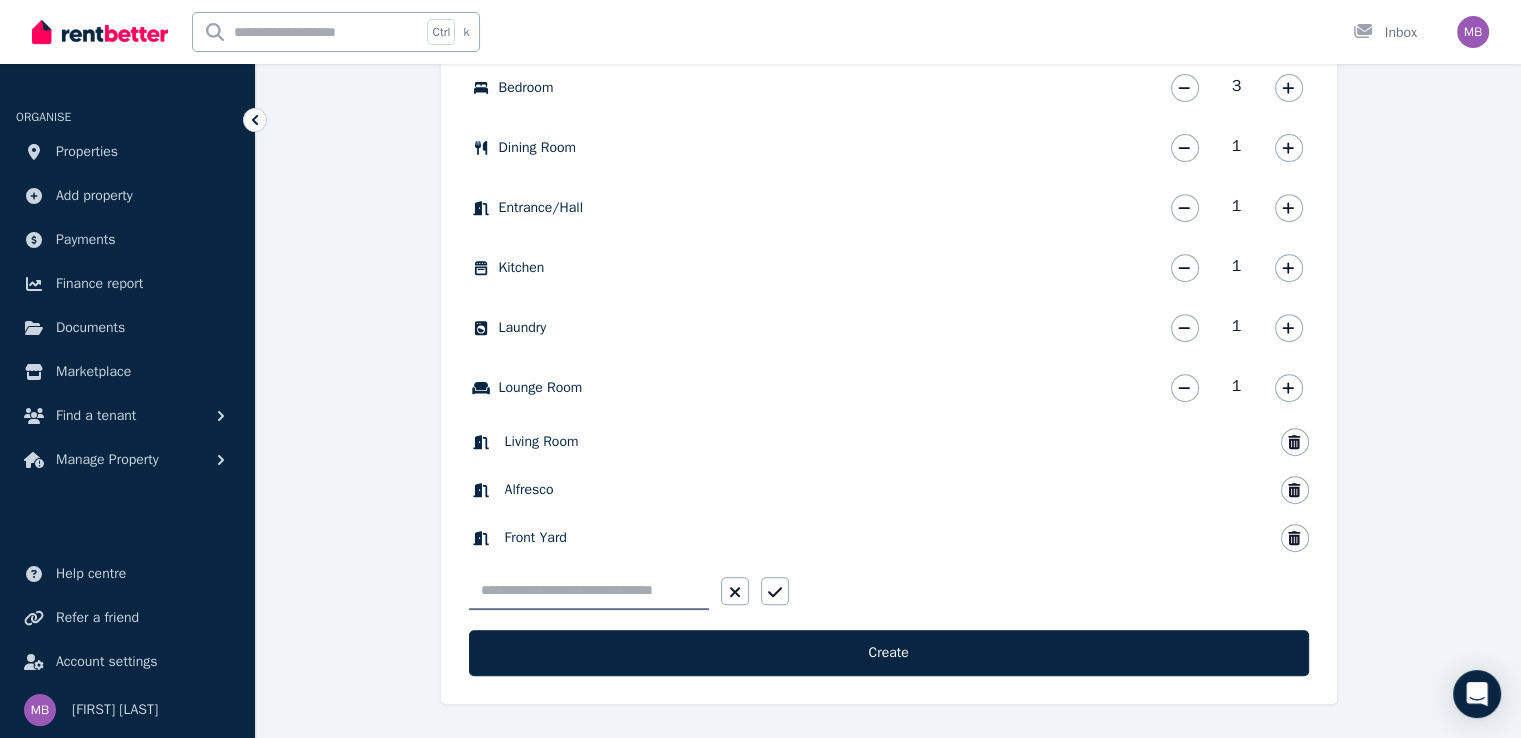 click at bounding box center (589, 591) 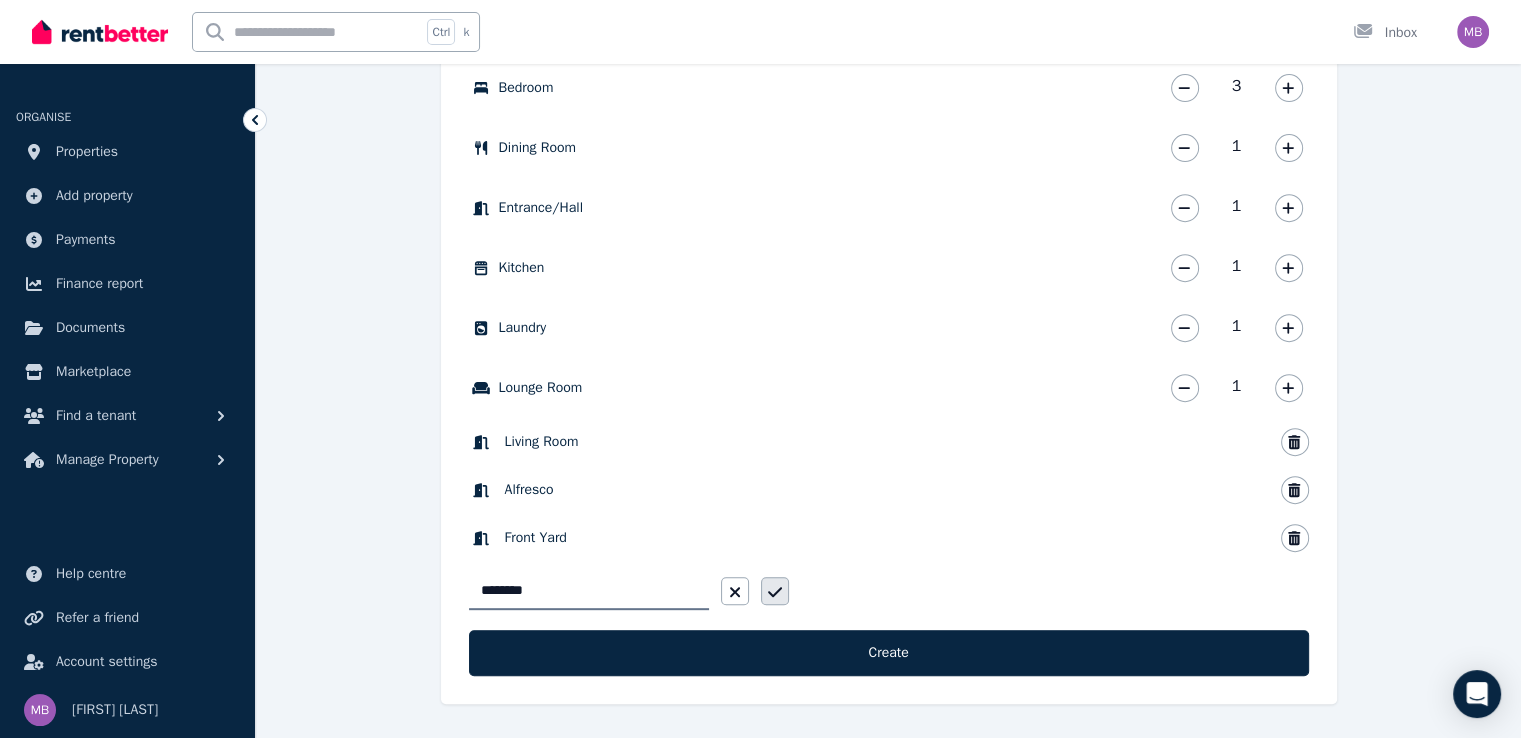 type on "********" 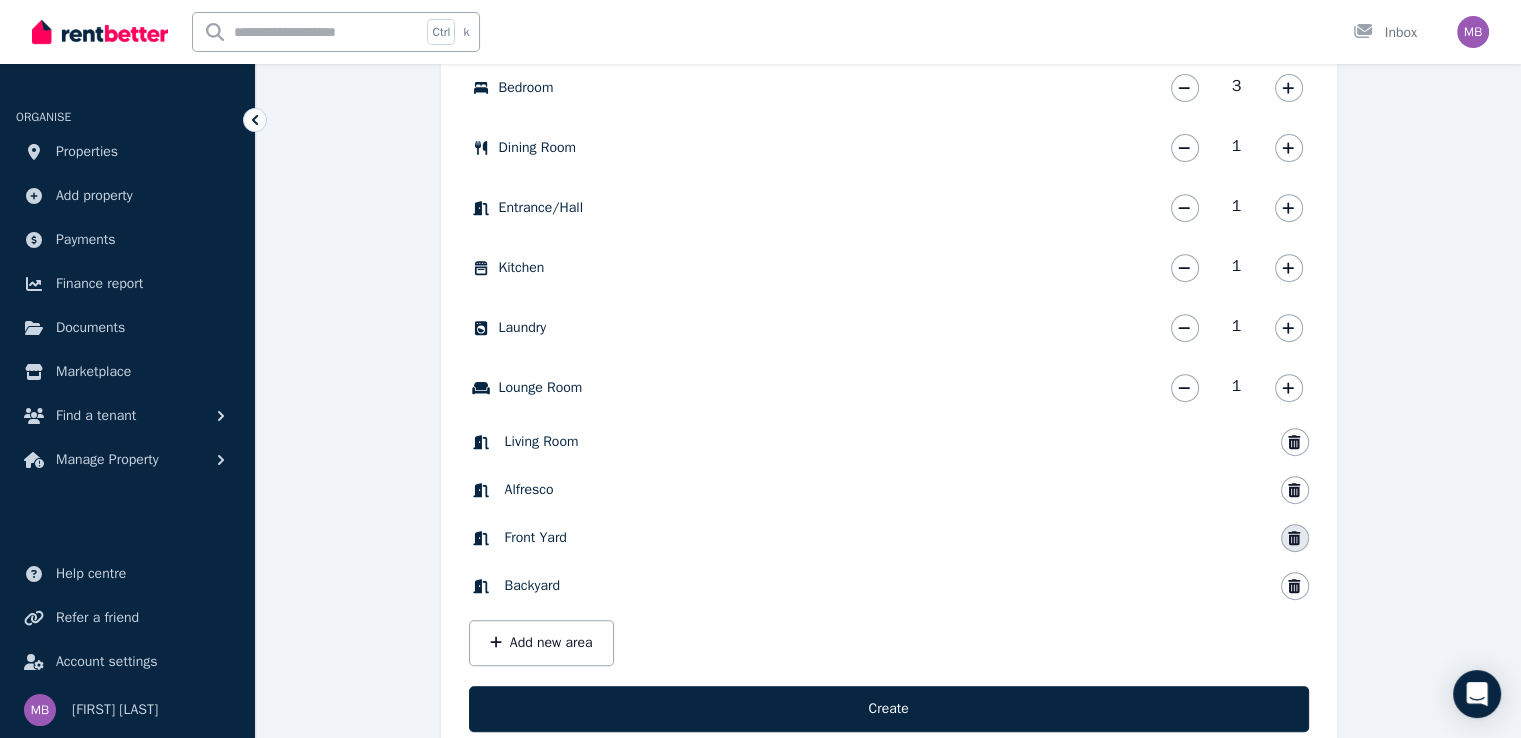 click at bounding box center (1295, 538) 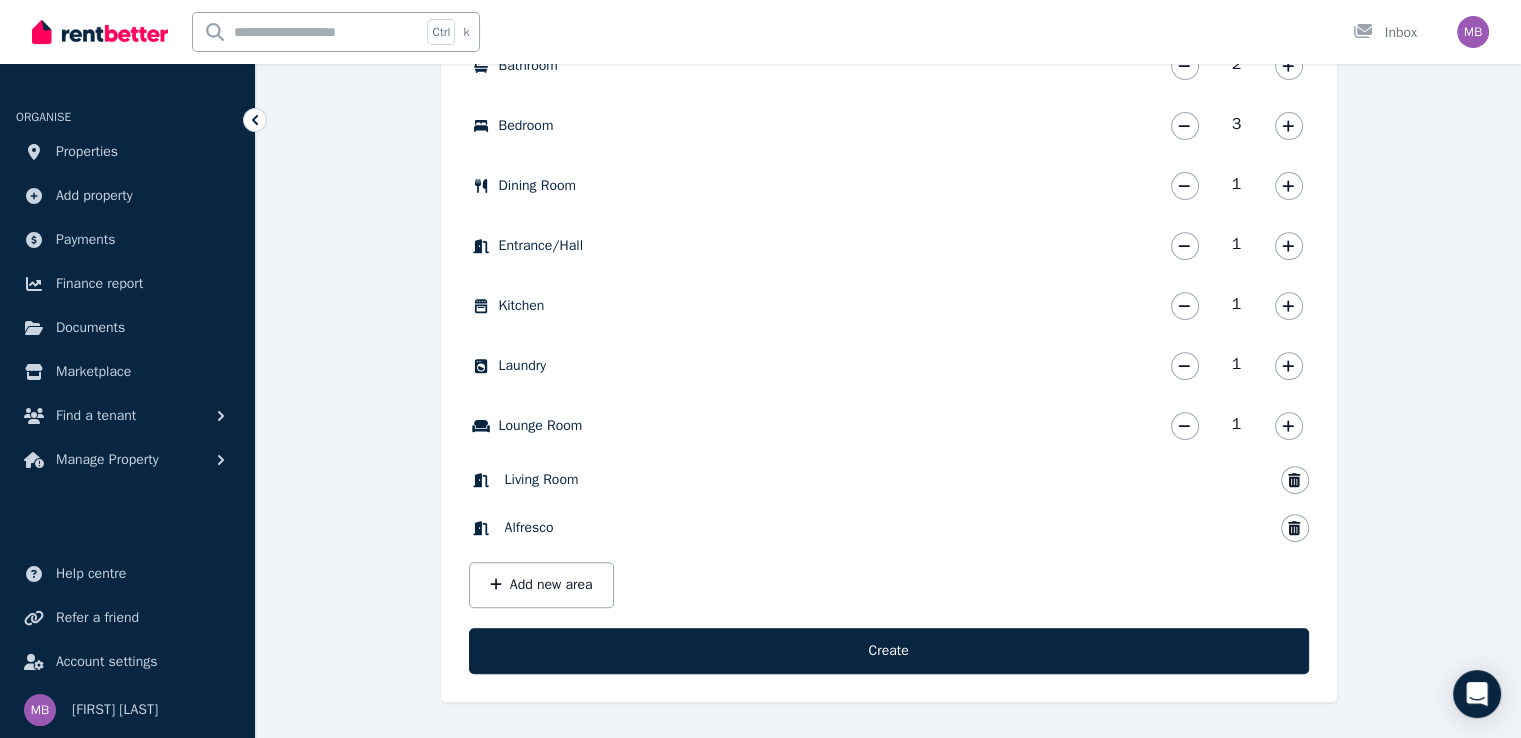 scroll, scrollTop: 723, scrollLeft: 0, axis: vertical 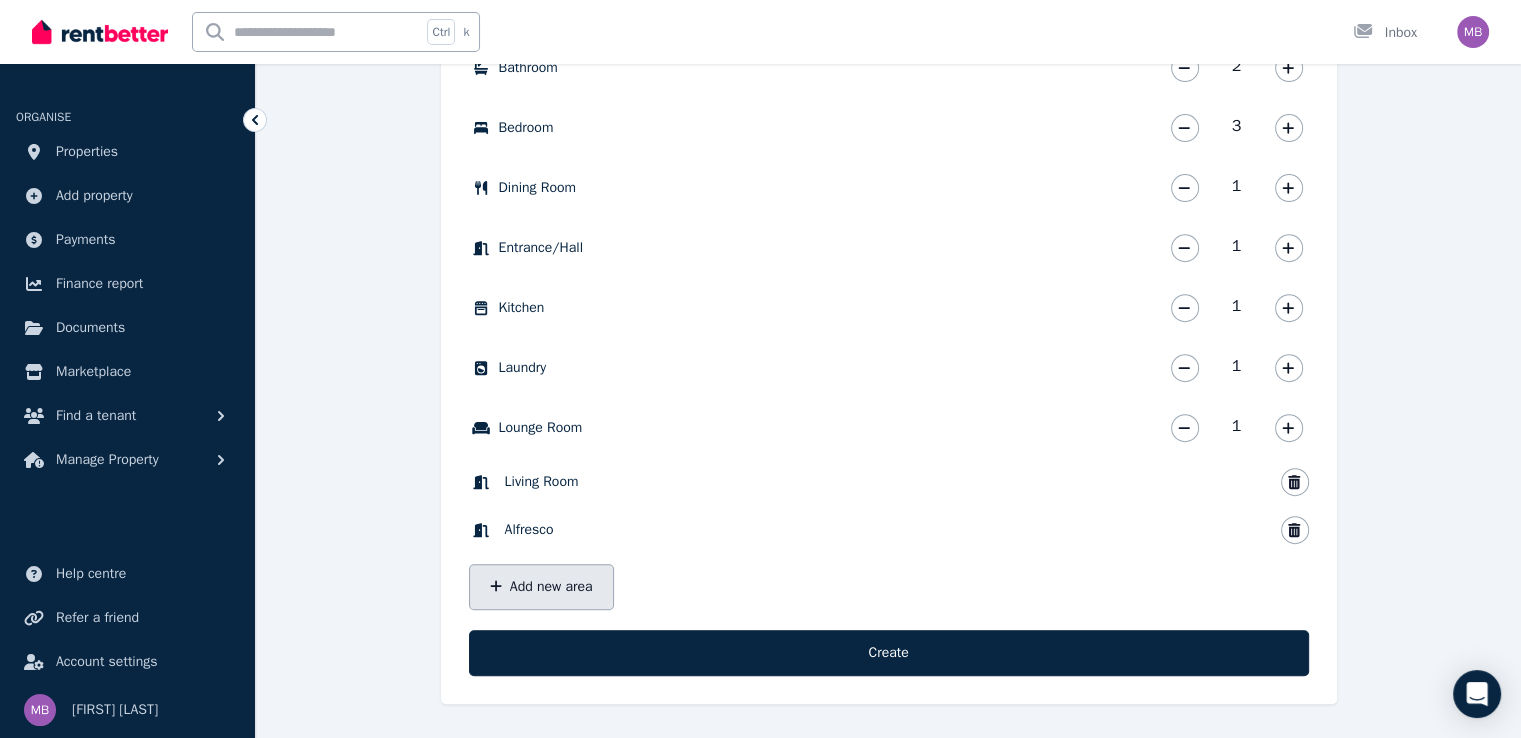 click on "Add new area" at bounding box center (541, 587) 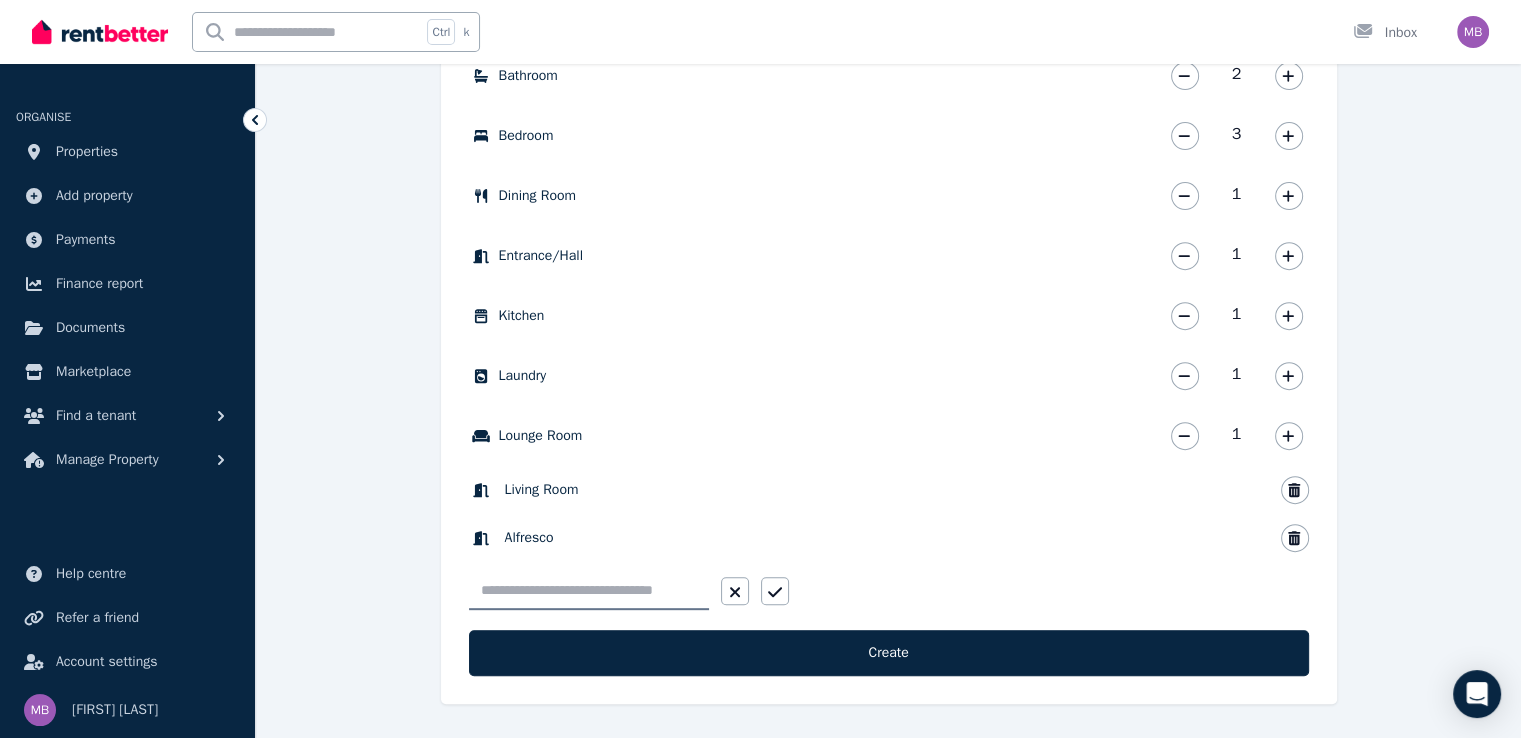 click at bounding box center (589, 591) 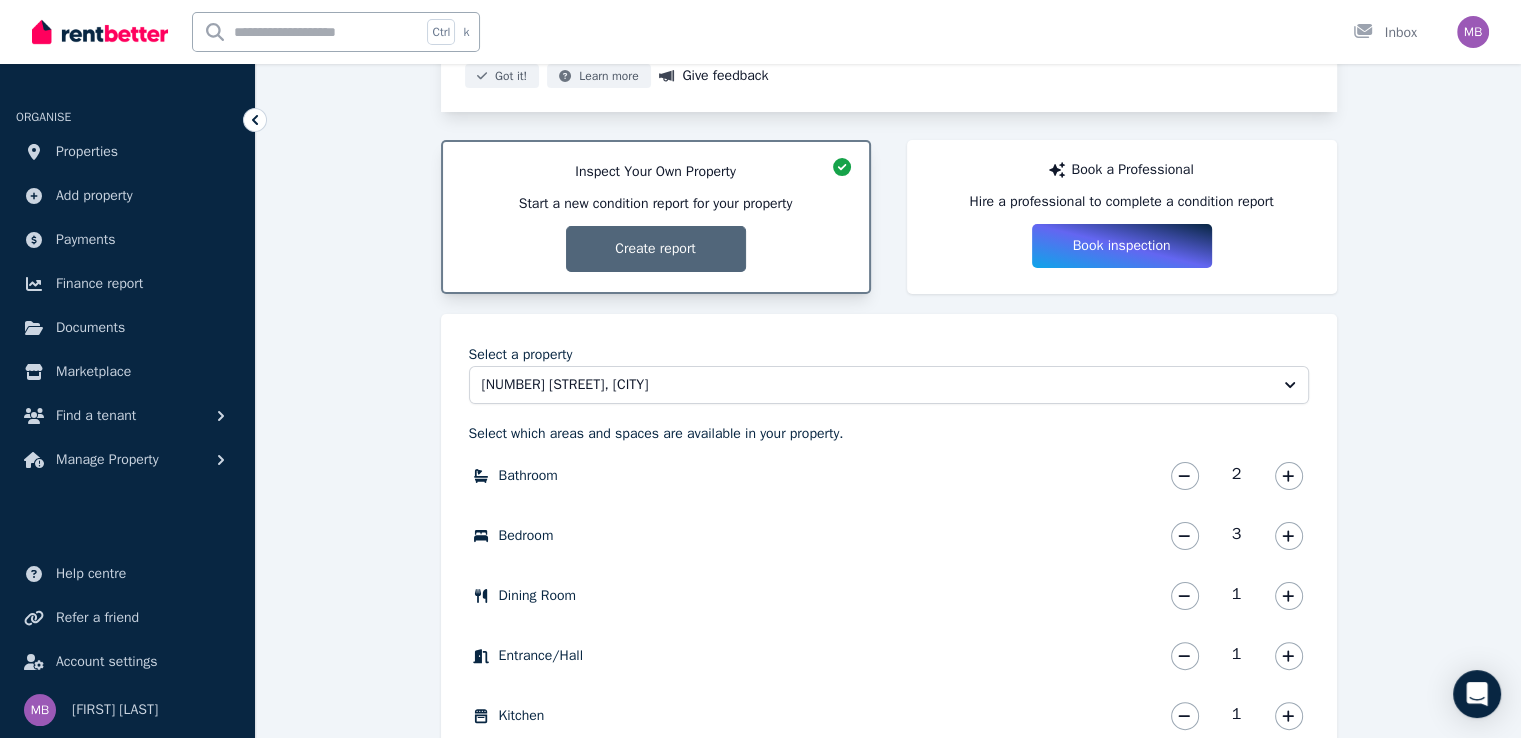 scroll, scrollTop: 715, scrollLeft: 0, axis: vertical 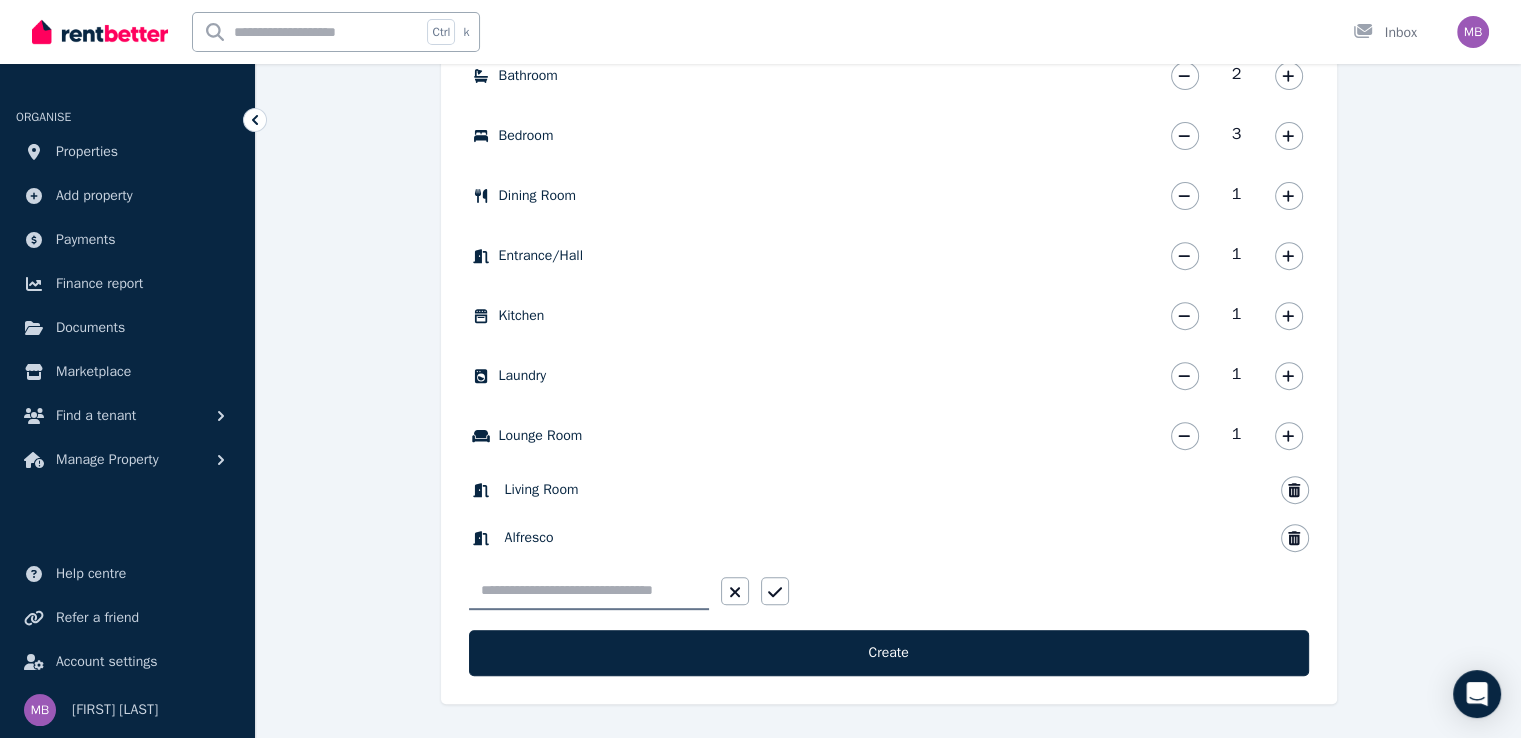 click at bounding box center (589, 591) 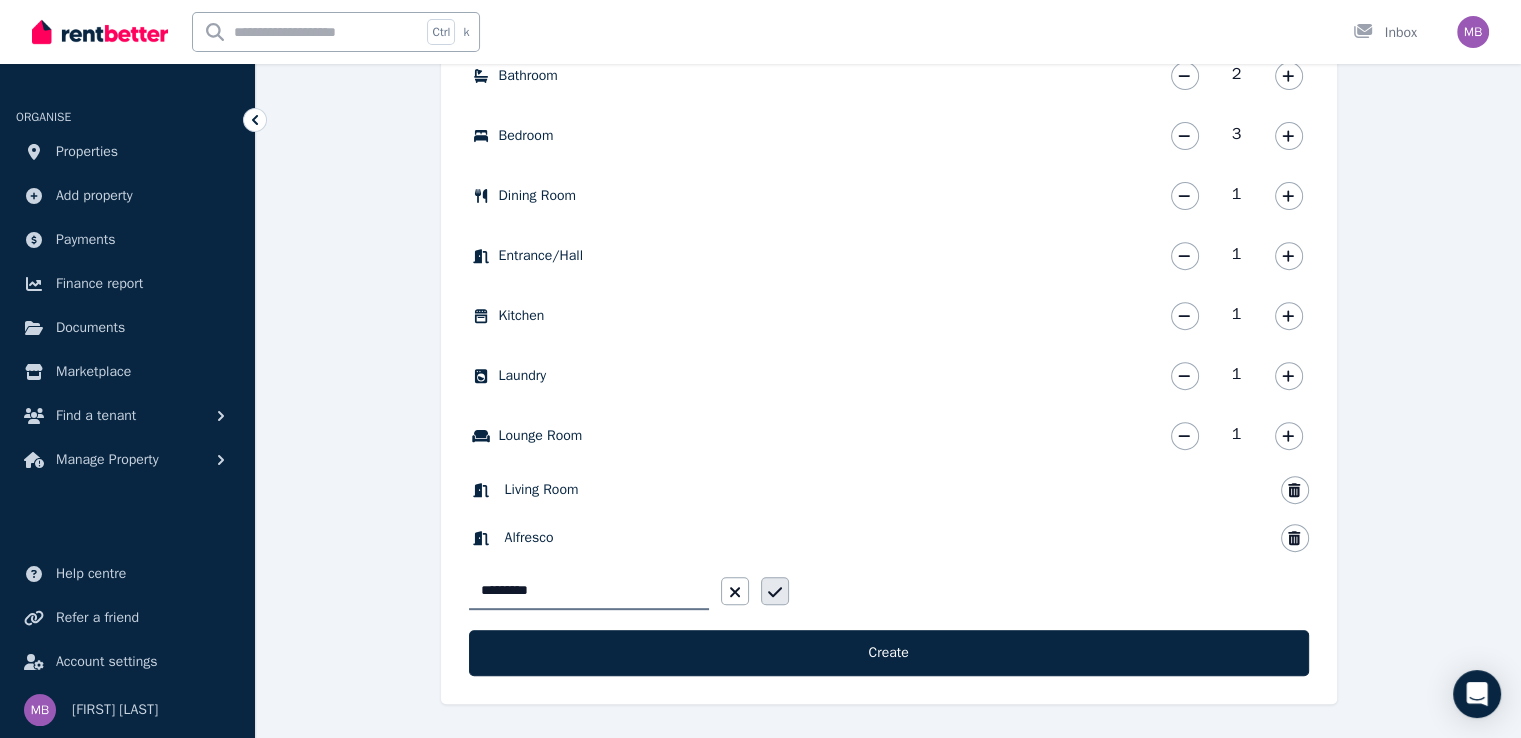 type on "*********" 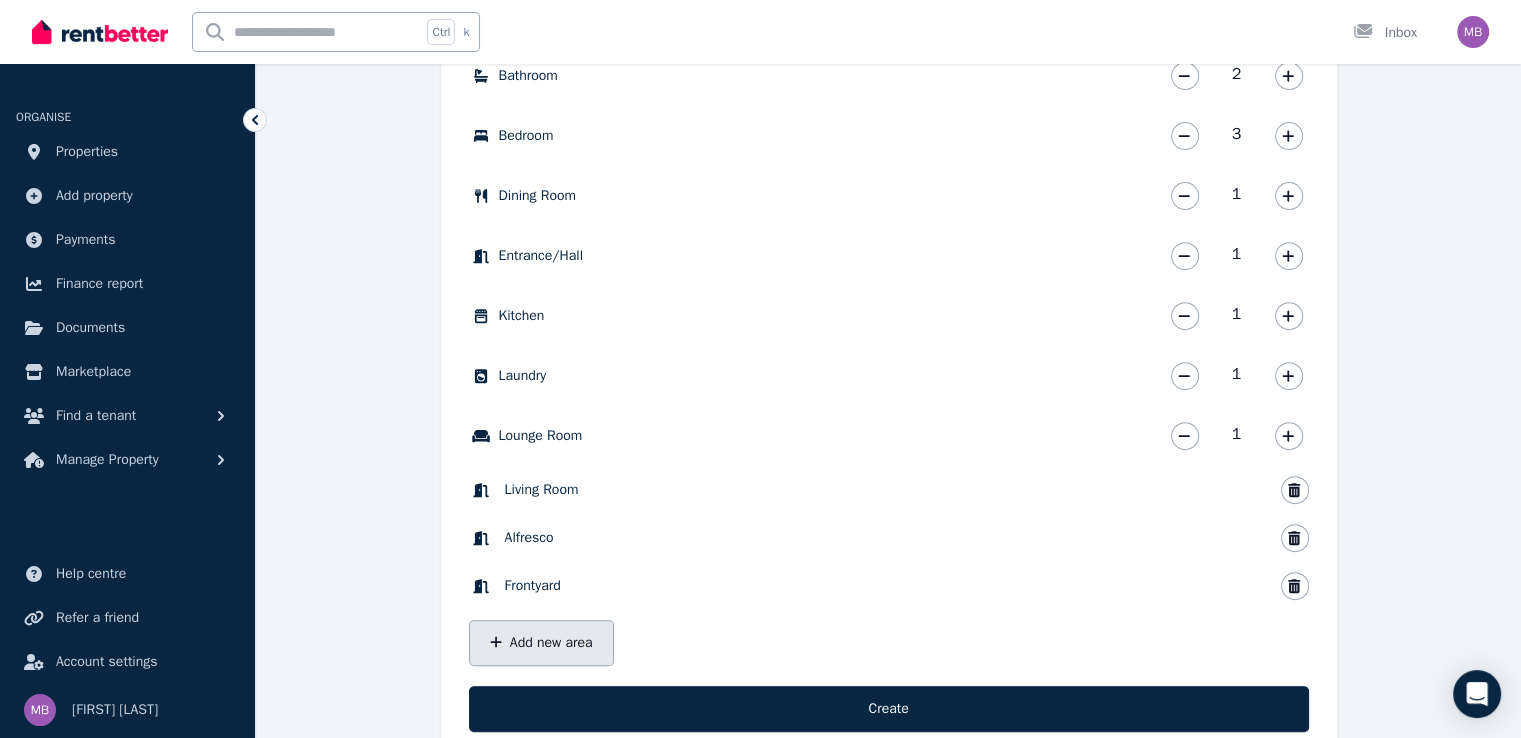click on "Add new area" at bounding box center [541, 643] 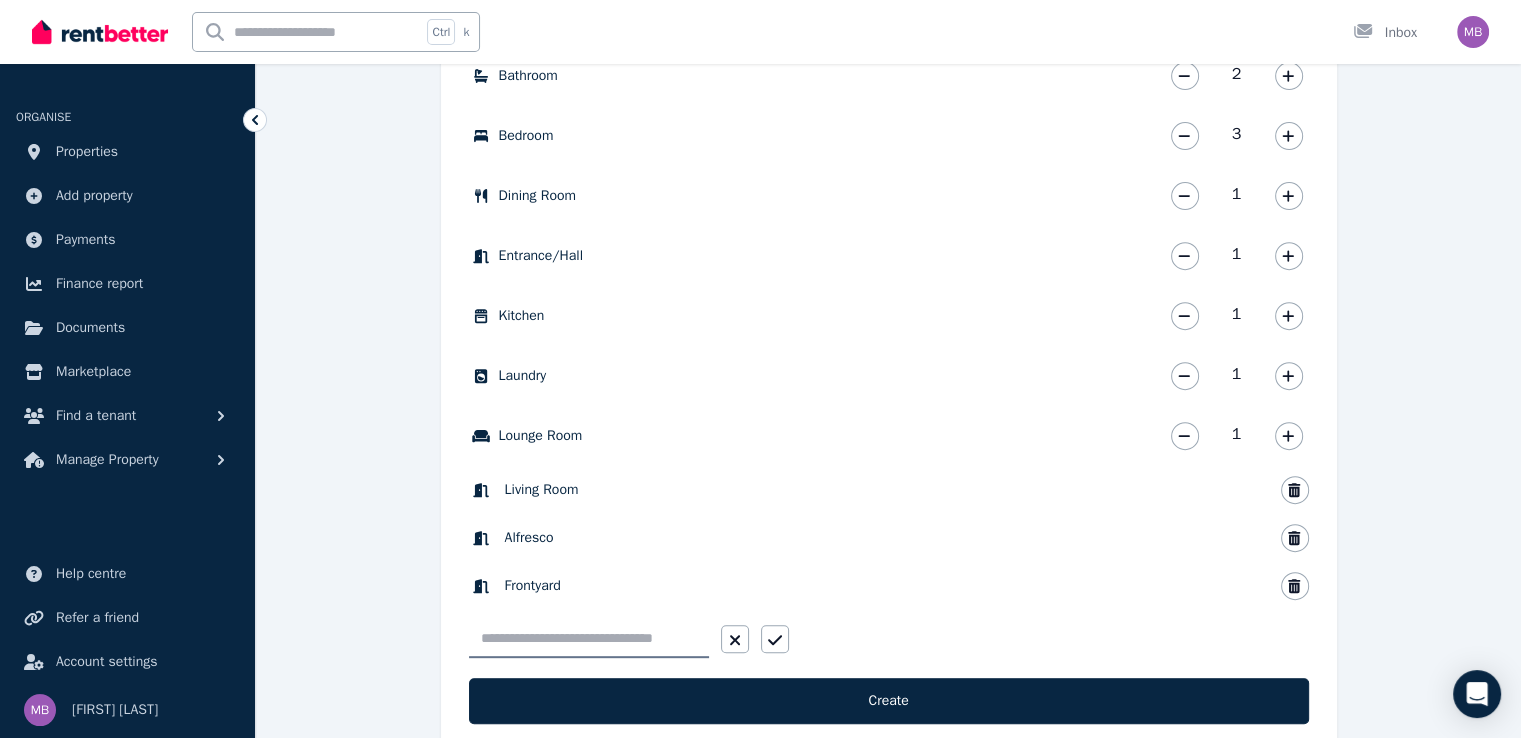 click at bounding box center (589, 639) 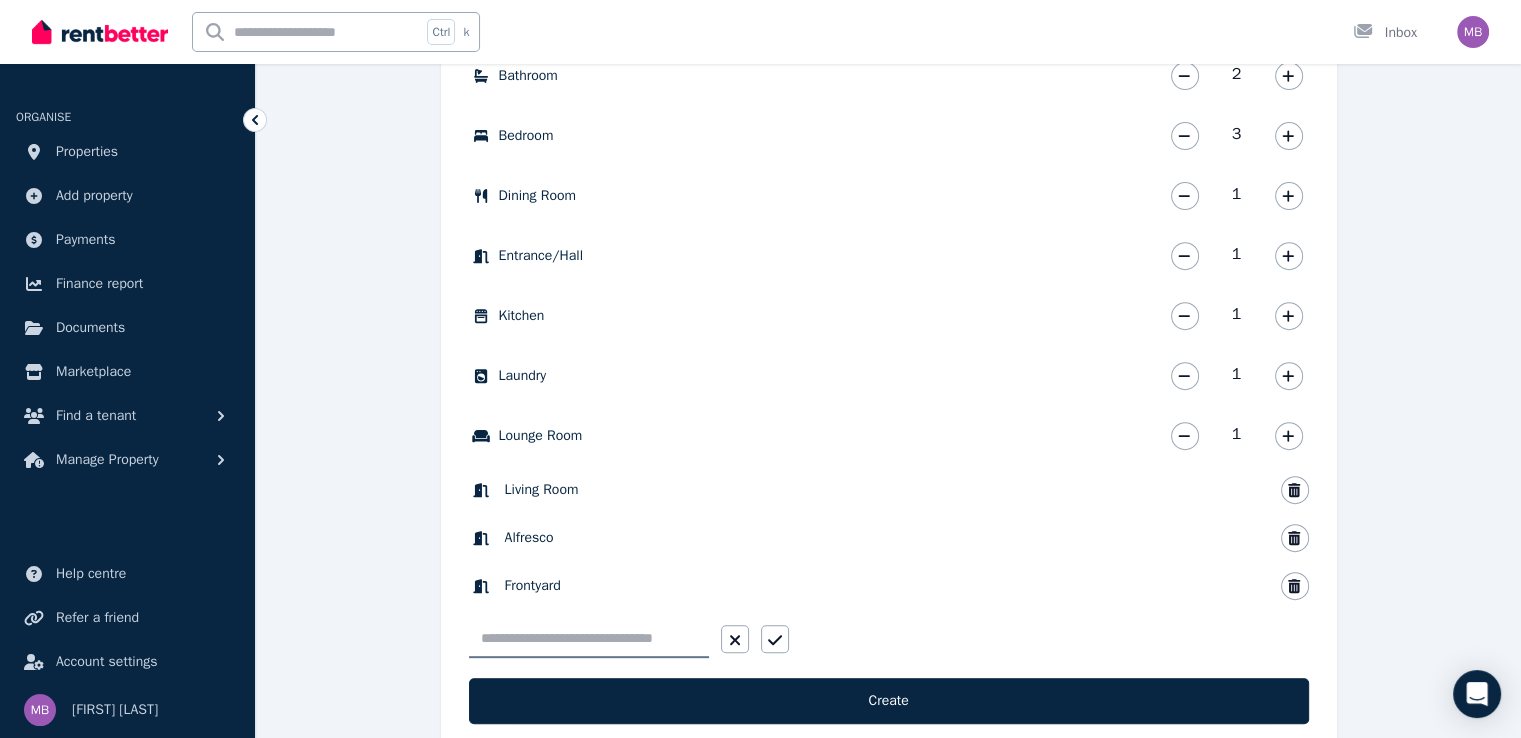 type on "********" 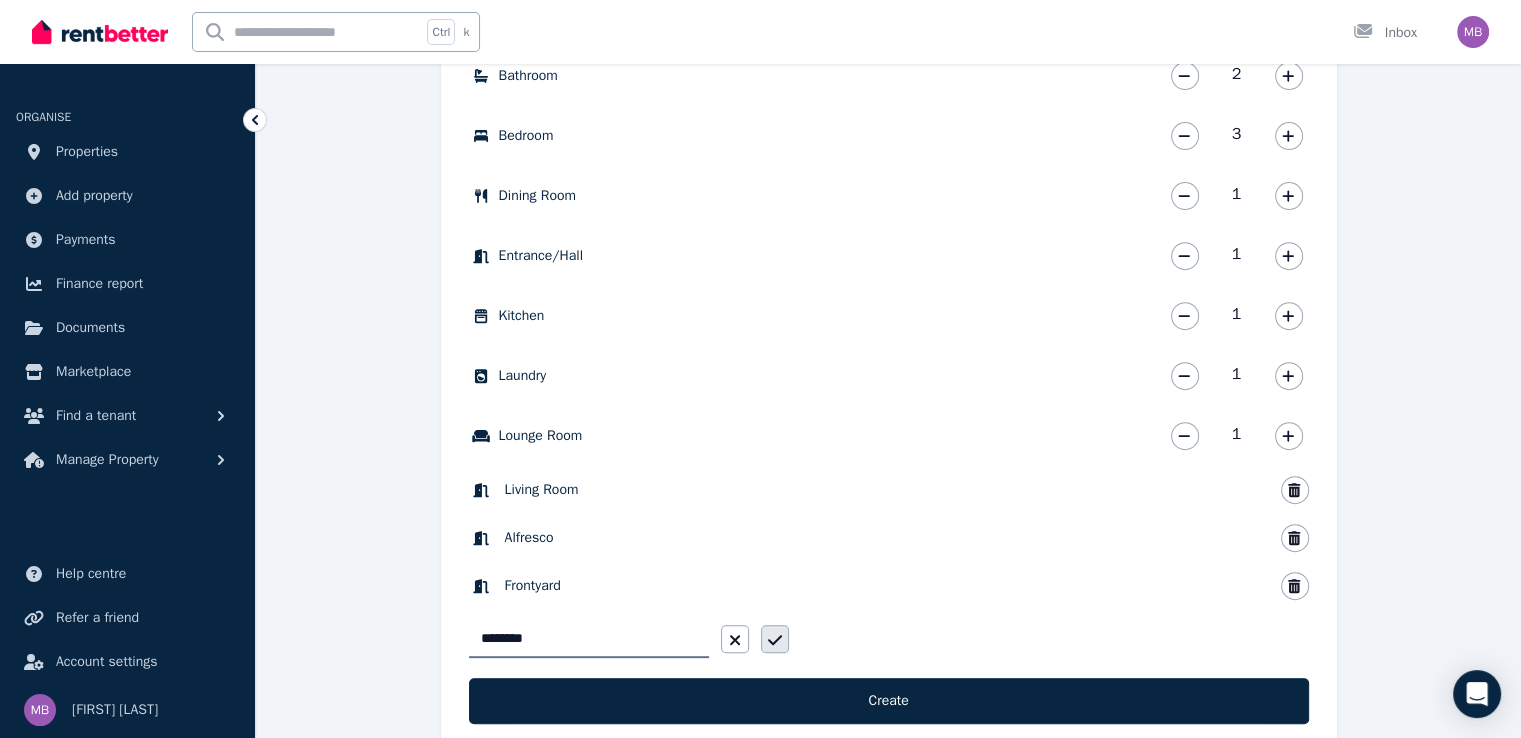 click 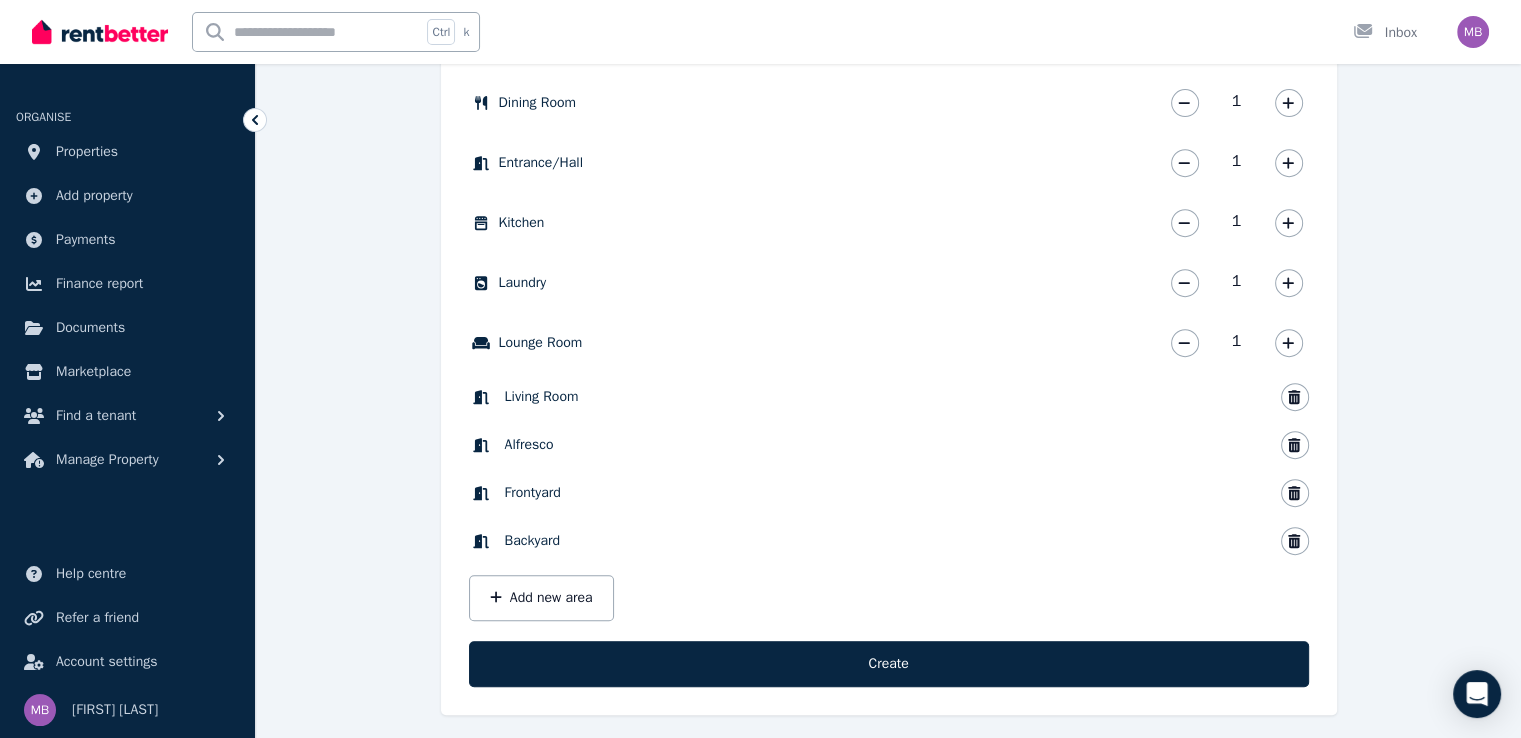 scroll, scrollTop: 819, scrollLeft: 0, axis: vertical 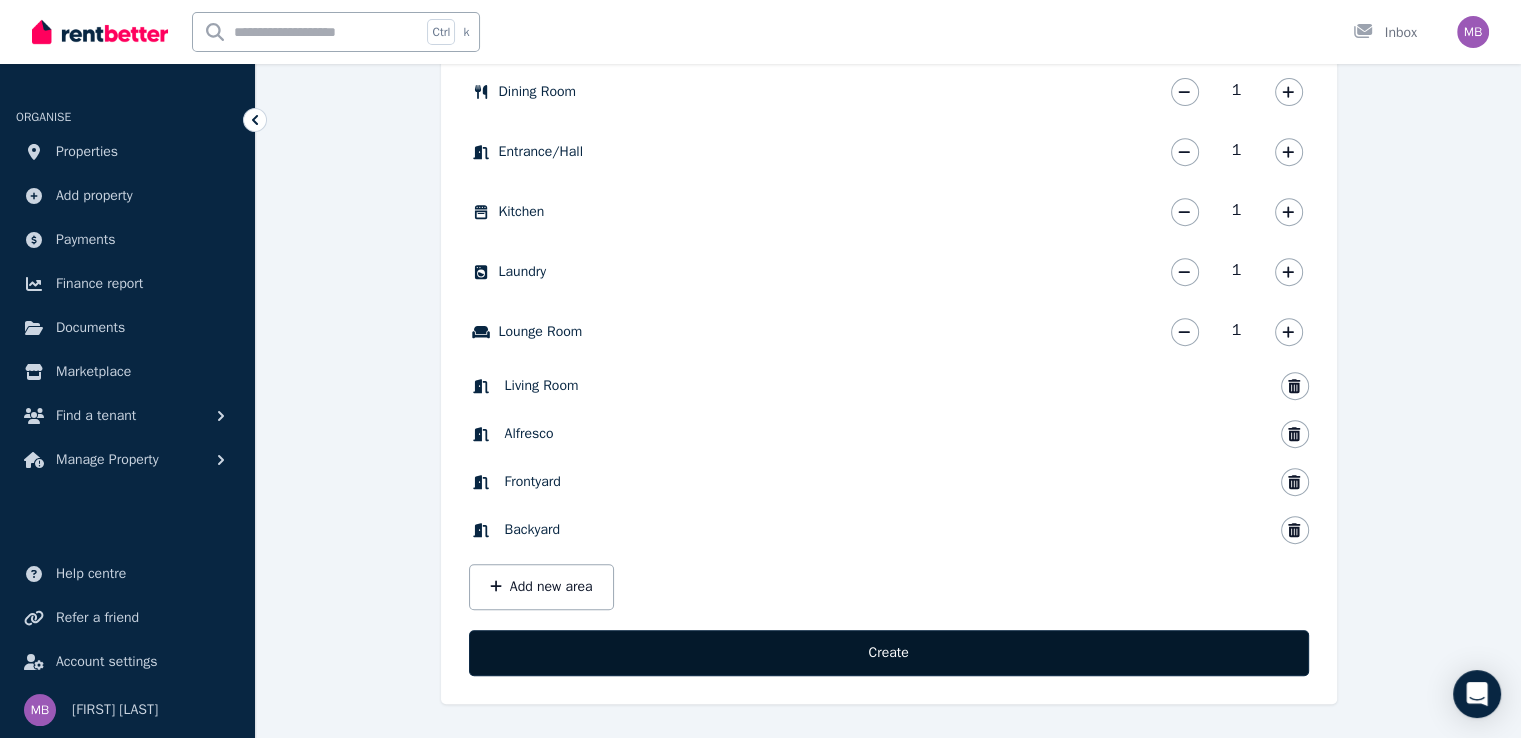 click on "Create" at bounding box center (889, 653) 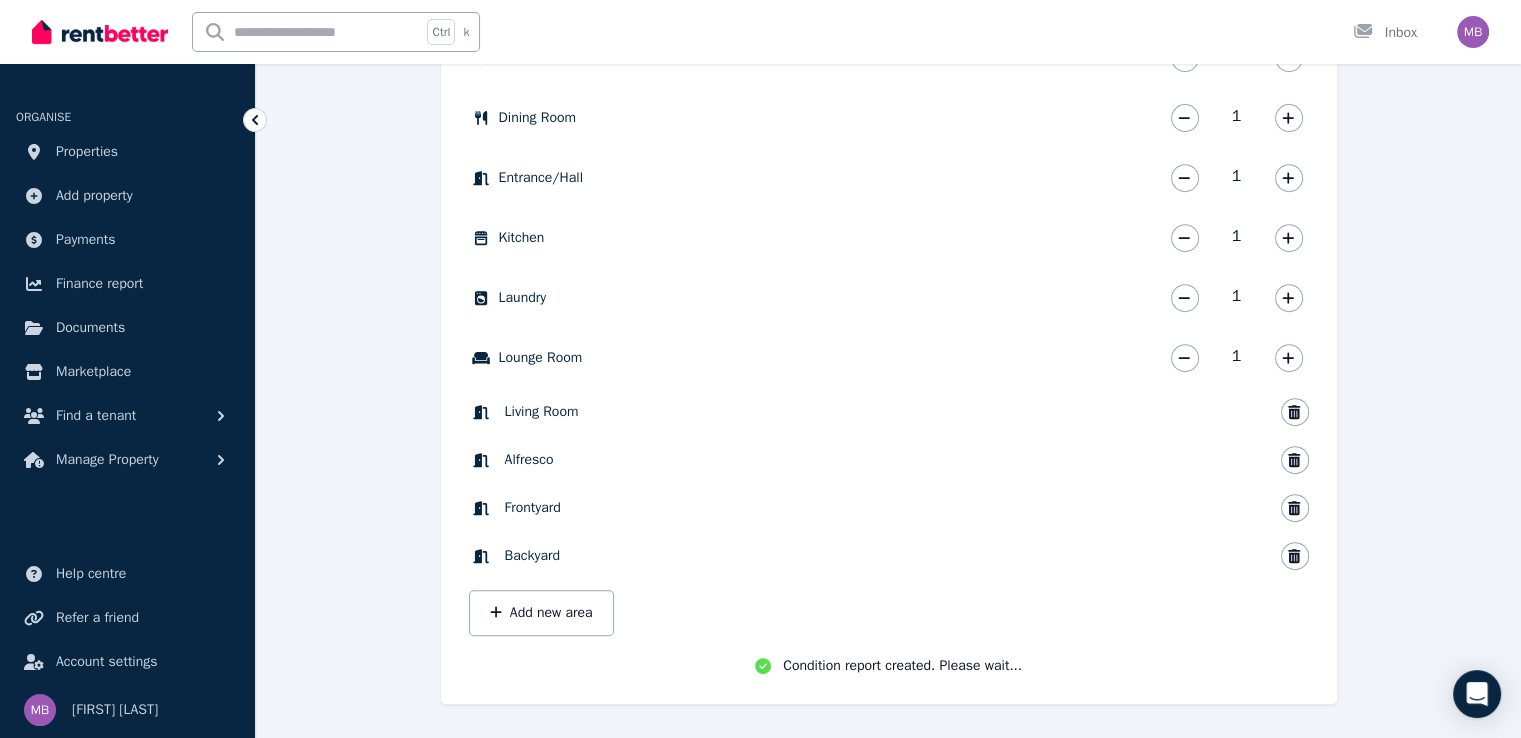 scroll, scrollTop: 797, scrollLeft: 0, axis: vertical 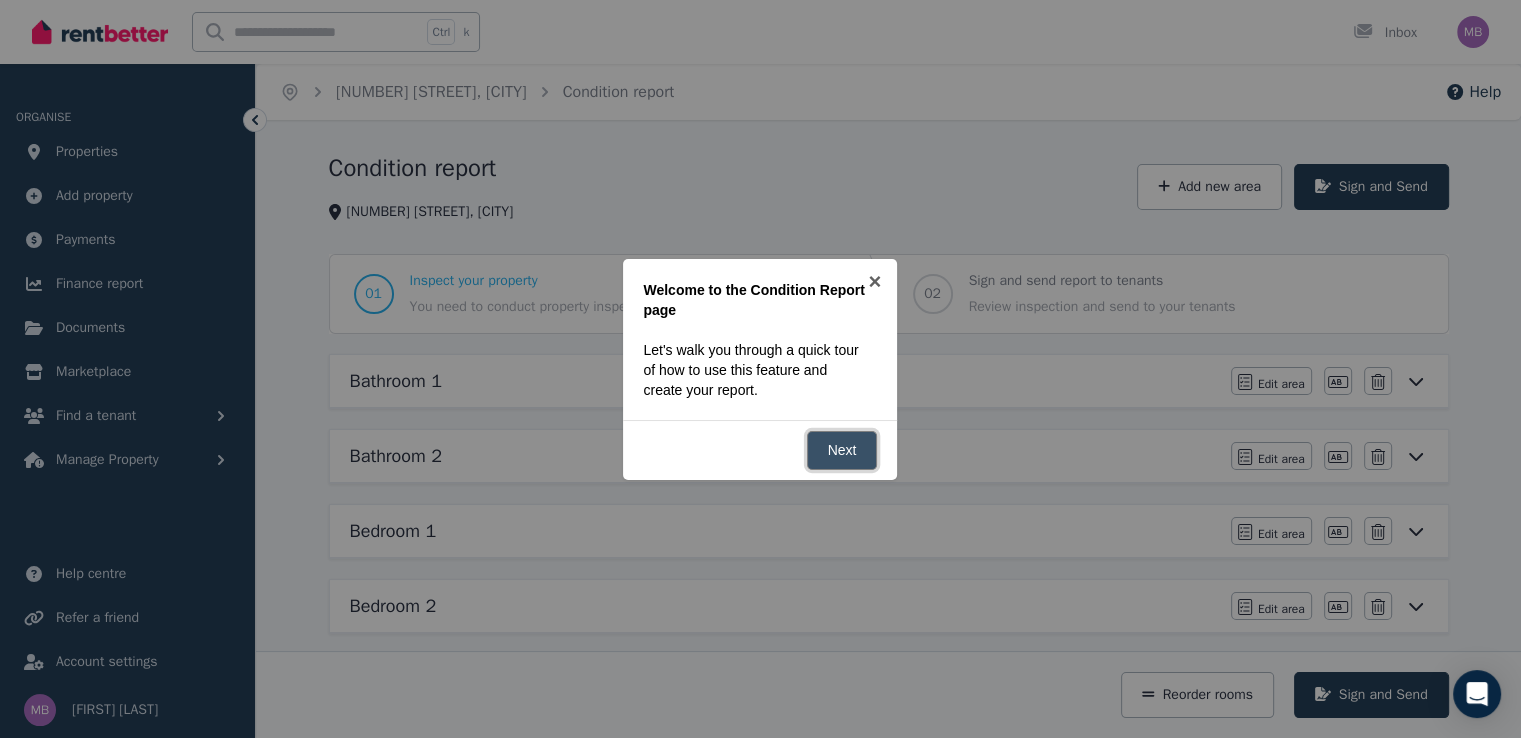 click on "Next" at bounding box center (842, 450) 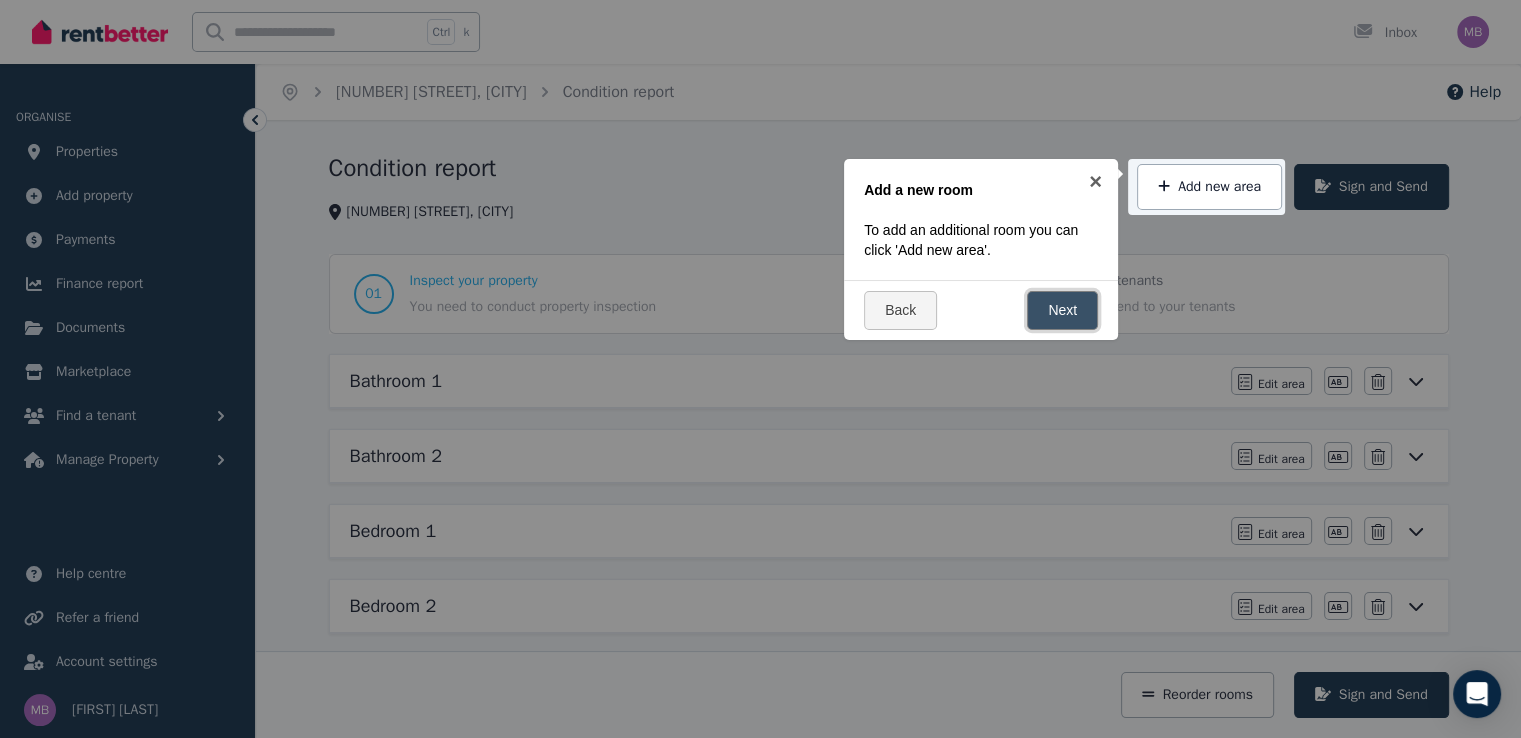 click on "Next" at bounding box center [1062, 310] 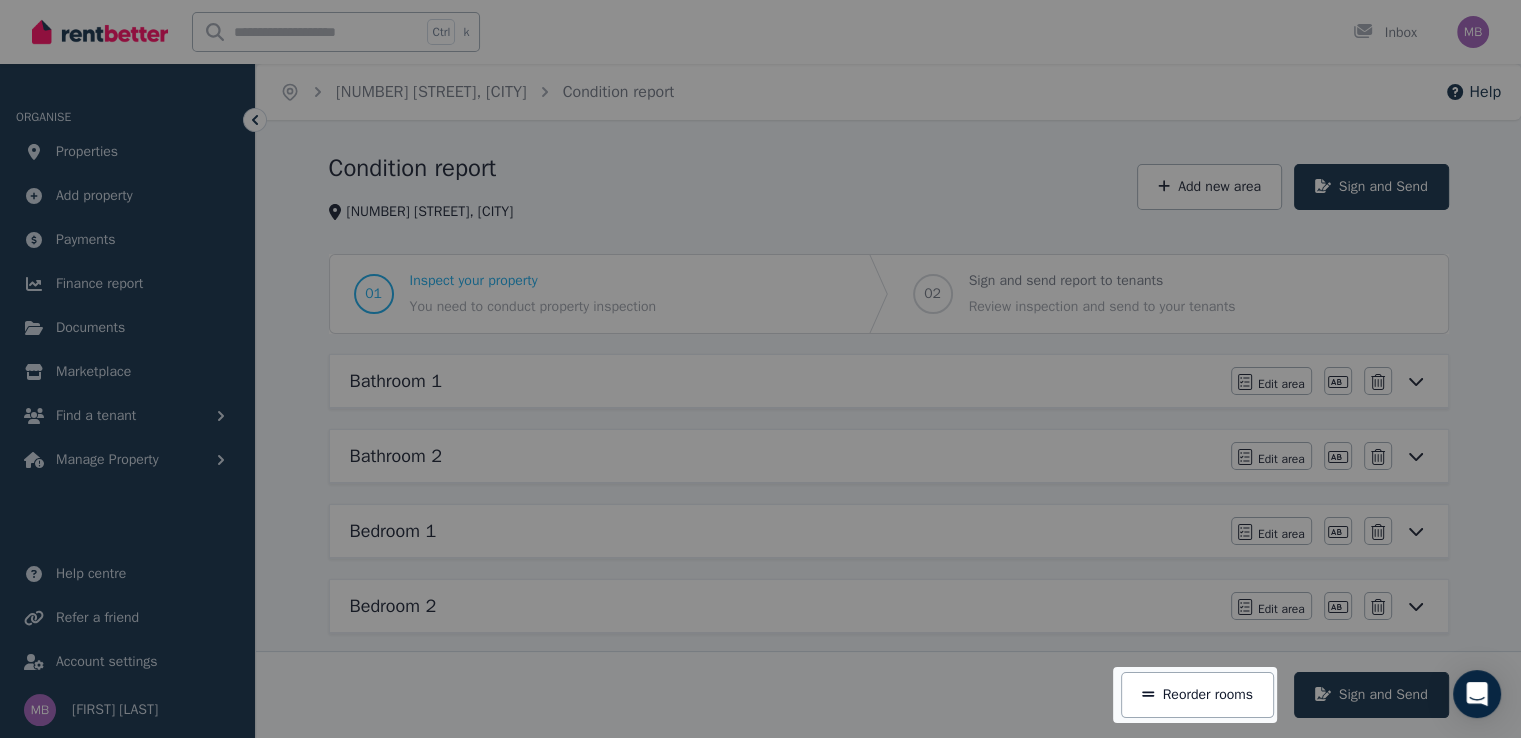 scroll, scrollTop: 356, scrollLeft: 0, axis: vertical 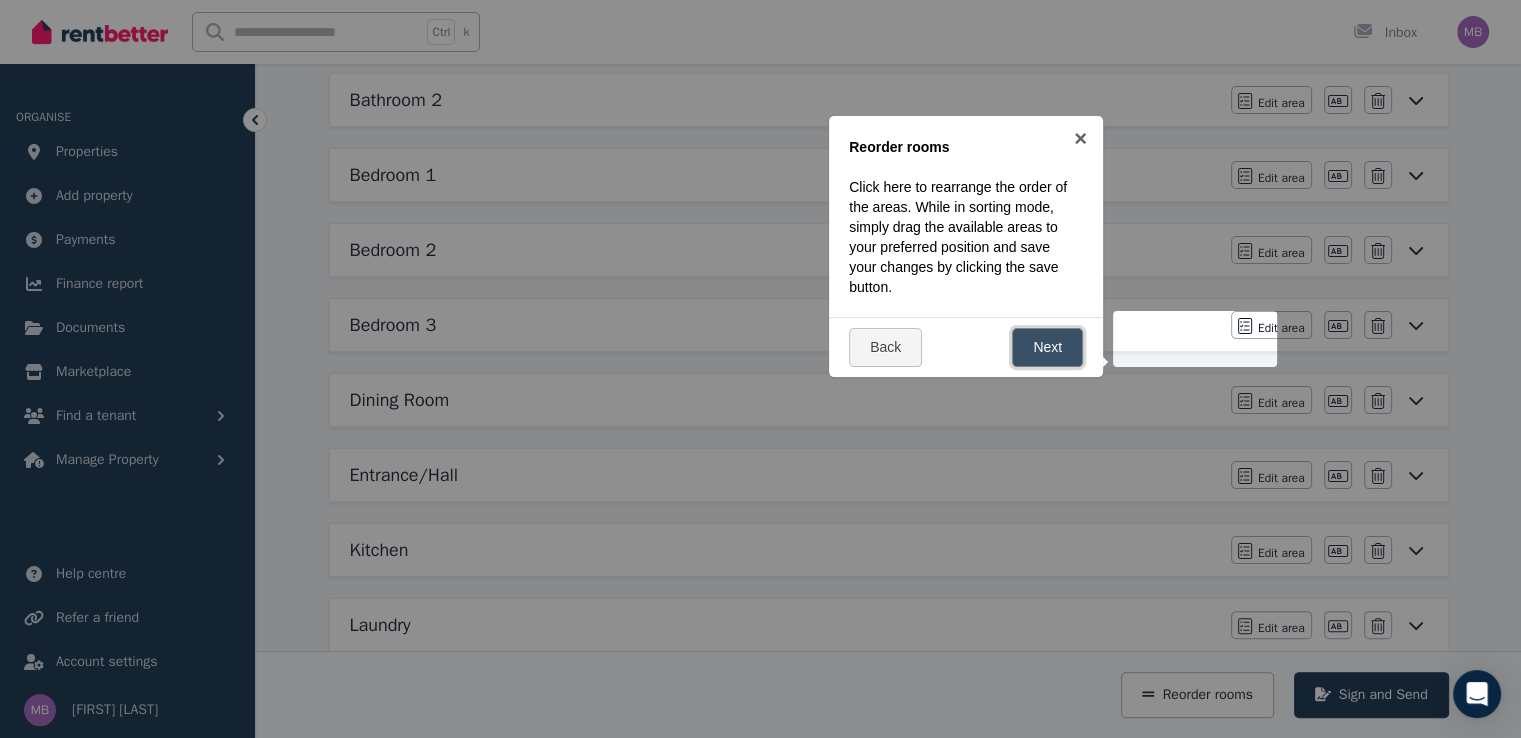 click on "Next" at bounding box center (1047, 347) 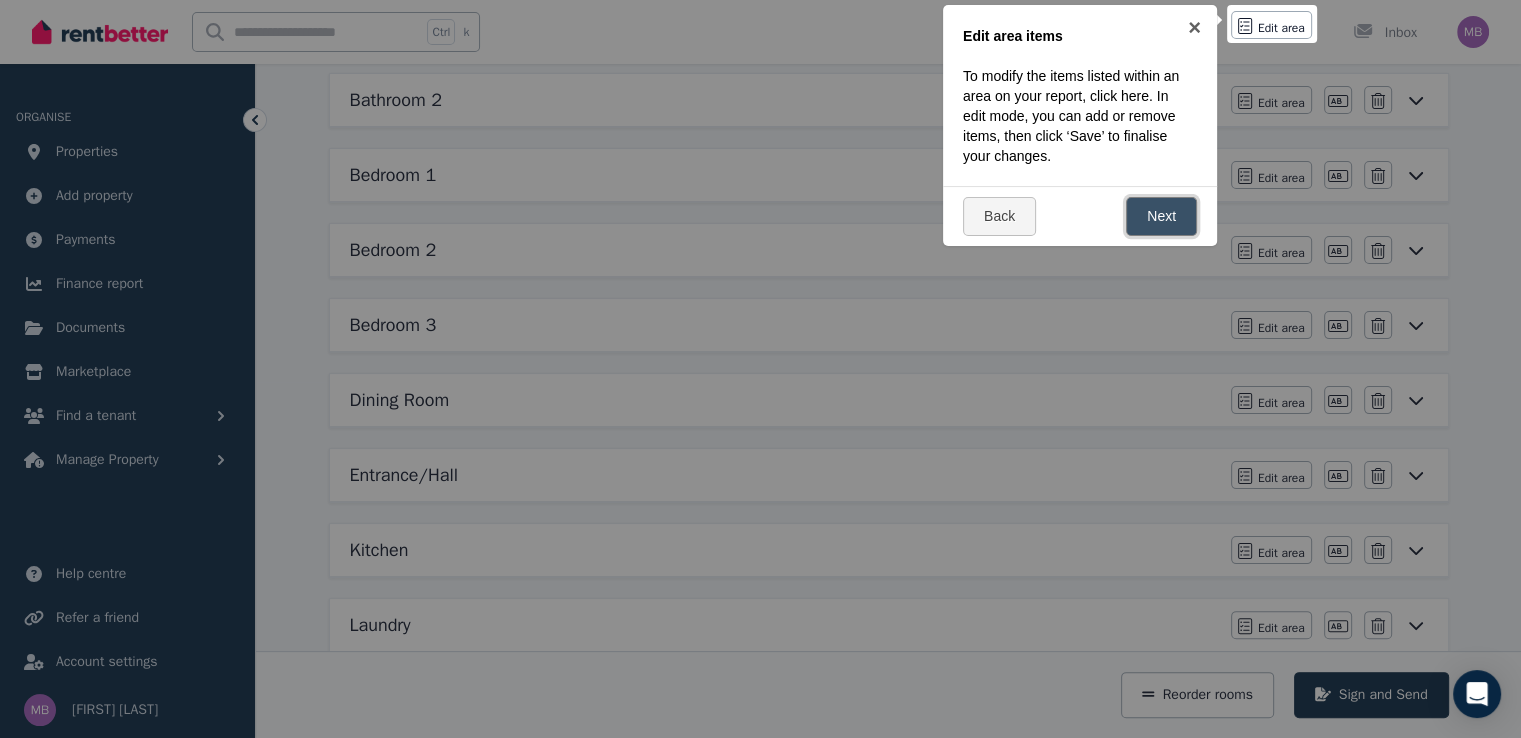 click on "Next" at bounding box center [1161, 216] 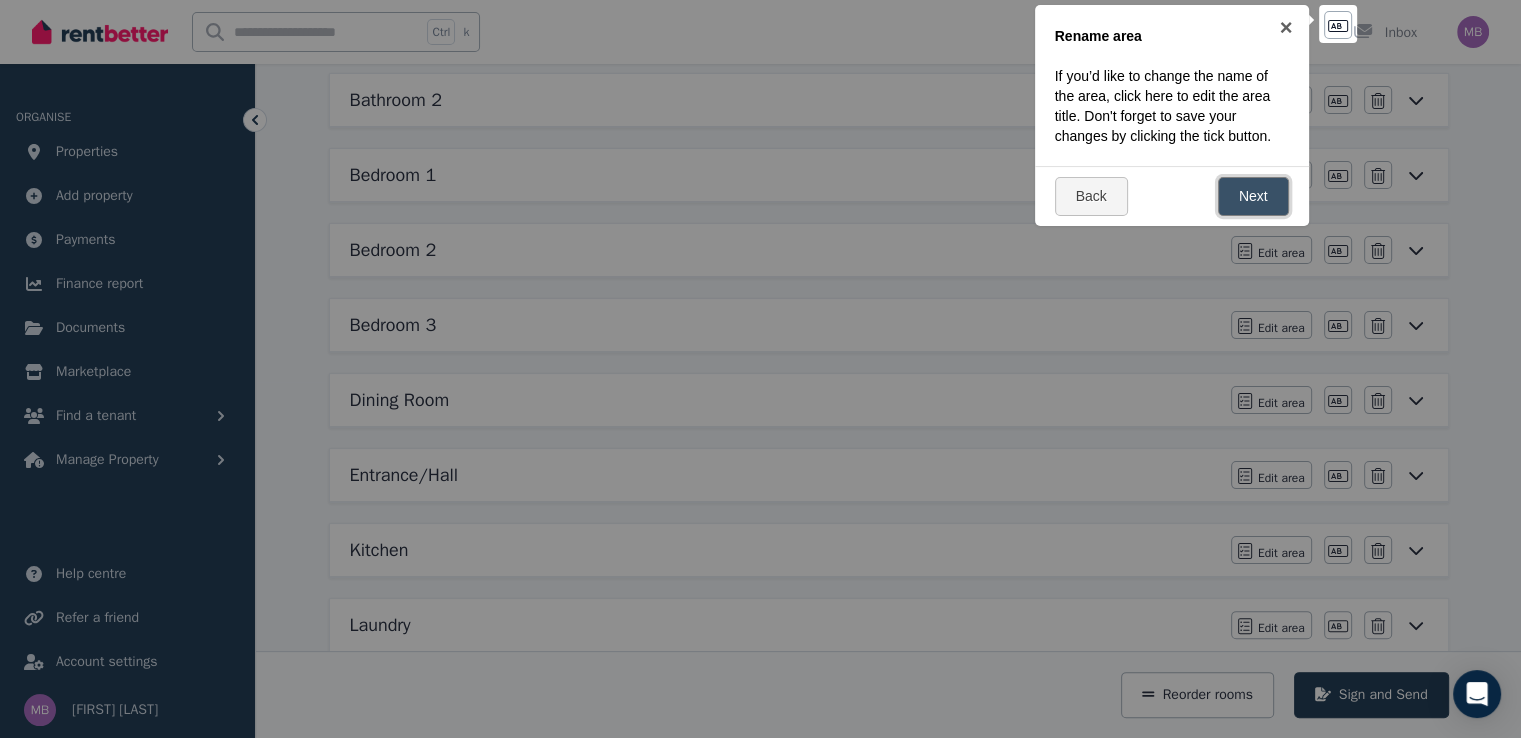 click on "Next" at bounding box center [1253, 196] 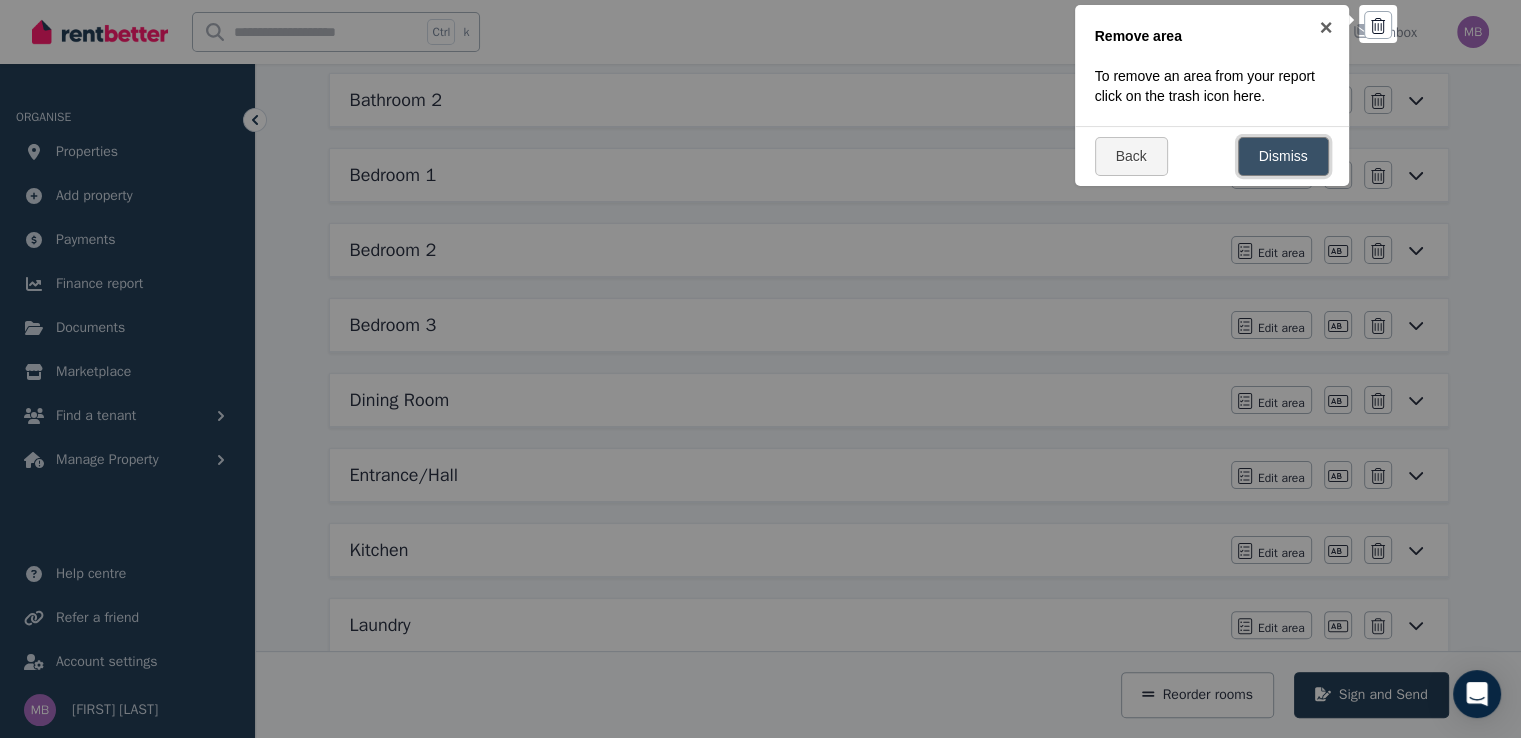 click on "Dismiss" at bounding box center [1283, 156] 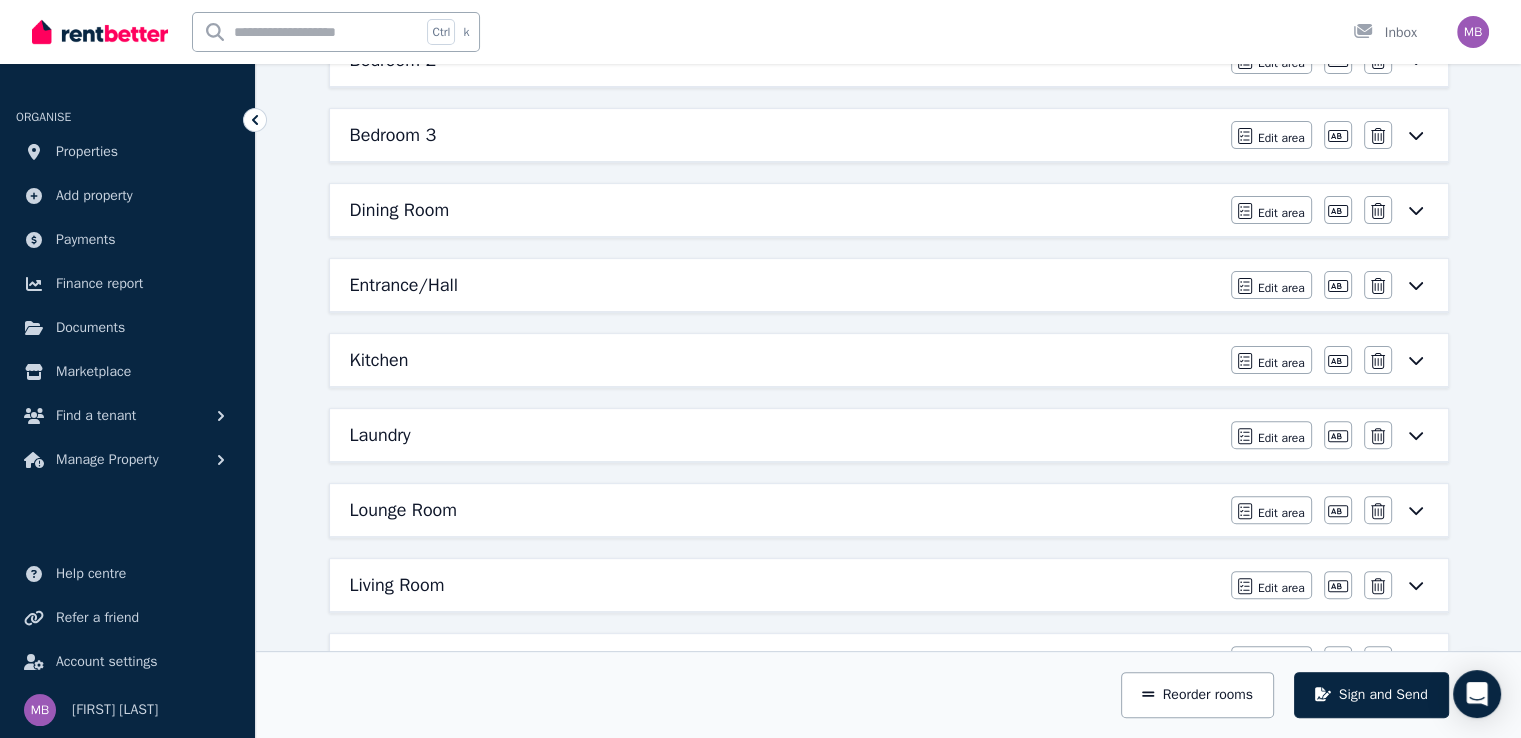 scroll, scrollTop: 556, scrollLeft: 0, axis: vertical 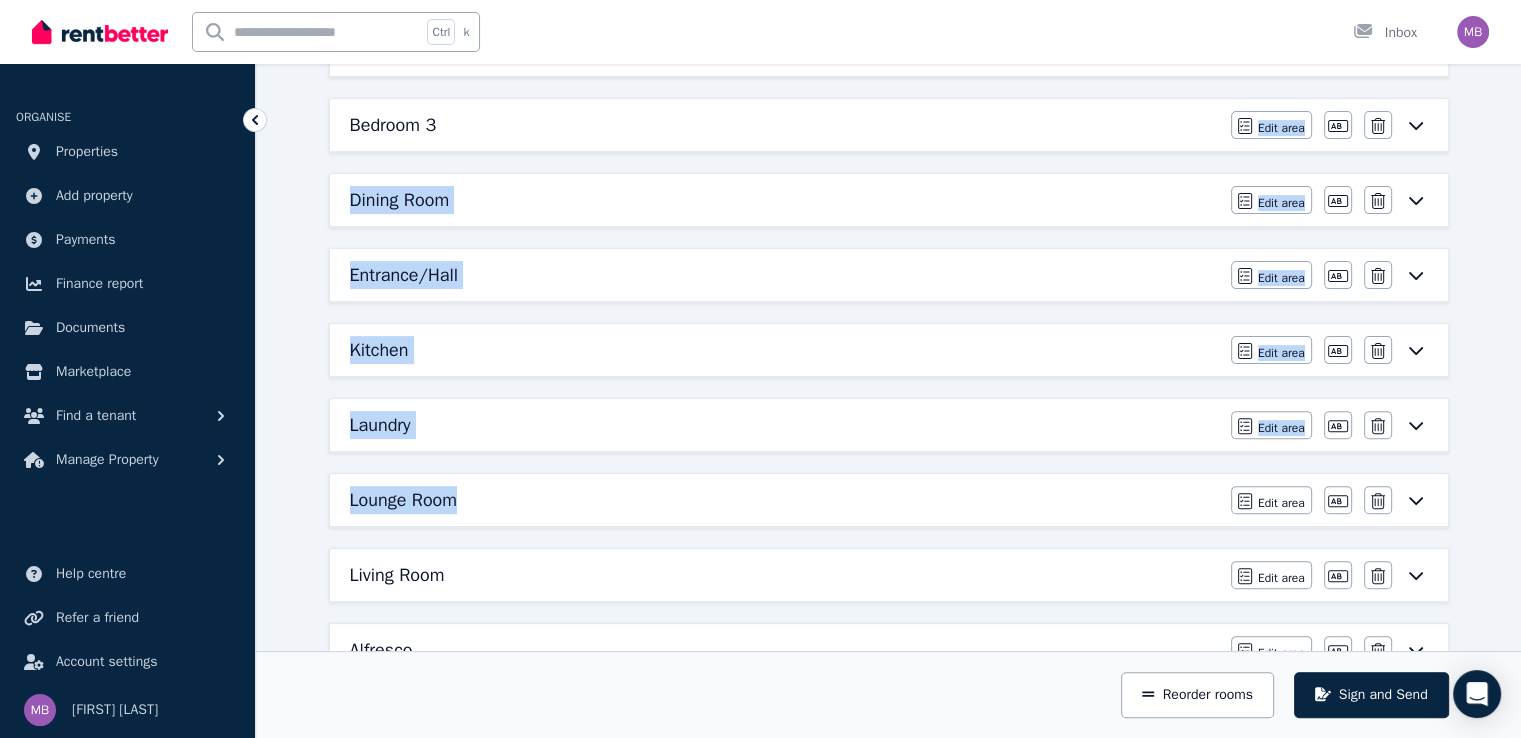 drag, startPoint x: 505, startPoint y: 502, endPoint x: 568, endPoint y: 180, distance: 328.10516 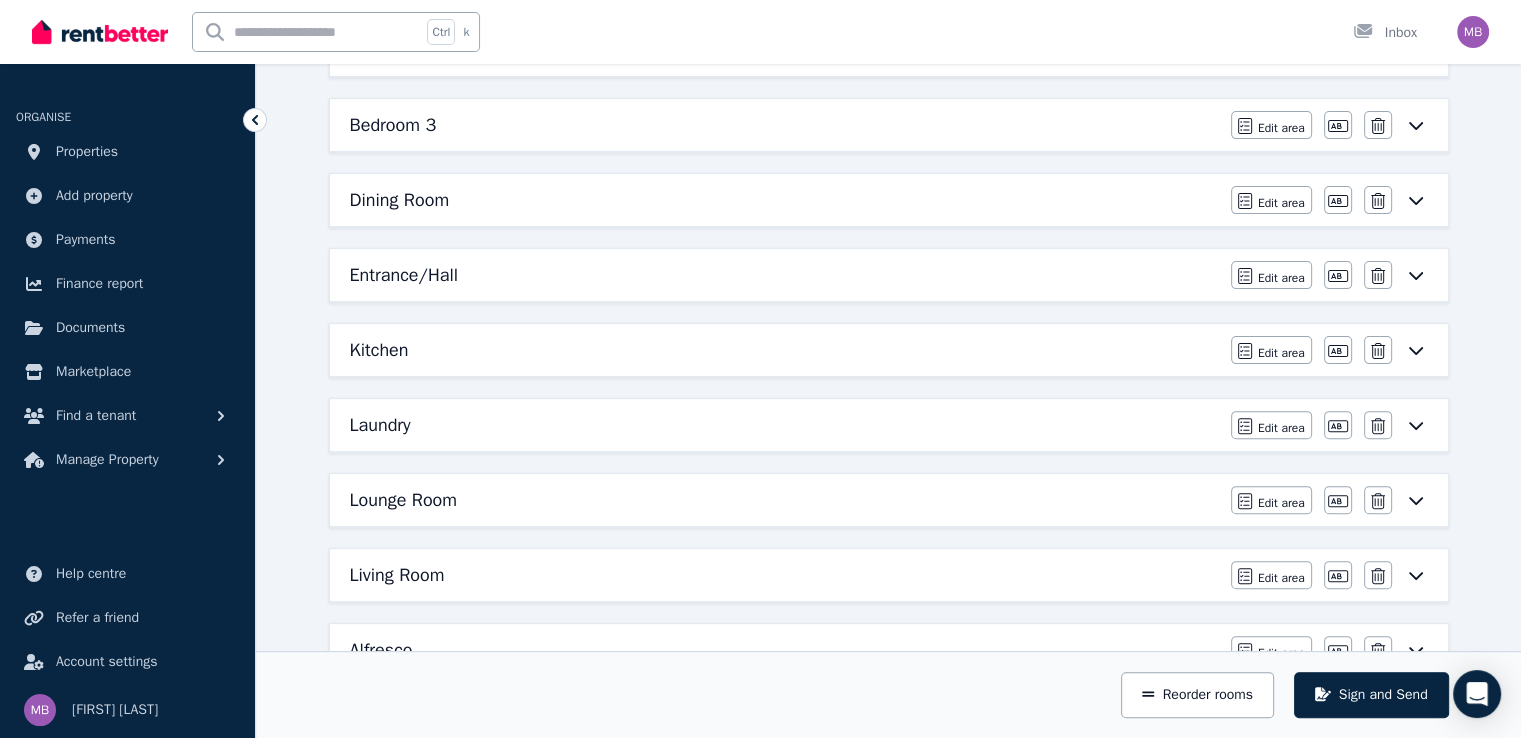 click on "Condition report [NUMBER] [STREET], [CITY] Add new area Sign and Send 01 Inspect your property You need to conduct property inspection 02 Sign and send report to tenants Review inspection and send to your tenants Bathroom 1 Edit area Edit area Edit name Delete Bathroom 2 Edit area Edit area Edit name Delete Bedroom 1 Edit area Edit area Edit name Delete Bedroom 2 Edit area Edit area Edit name Delete Bedroom 3 Edit area Edit area Edit name Delete Dining Room Edit area Edit area Edit name Delete Entrance/Hall Edit area Edit area Edit name Delete Kitchen Edit area Edit area Edit name Delete Laundry Edit area Edit area Edit name Delete Lounge Room Edit area Edit area Edit name Delete Living Room Edit area Edit area Edit name Delete Alfresco Edit area Edit area Edit name Delete Frontyard Edit area Edit area Edit name Delete Backyard Edit area Edit area Edit name Delete Health issues Edit area Edit area Communication facilities Edit area Edit area Water efficiency devices Edit area Edit area Edit area Edit area" at bounding box center (888, 423) 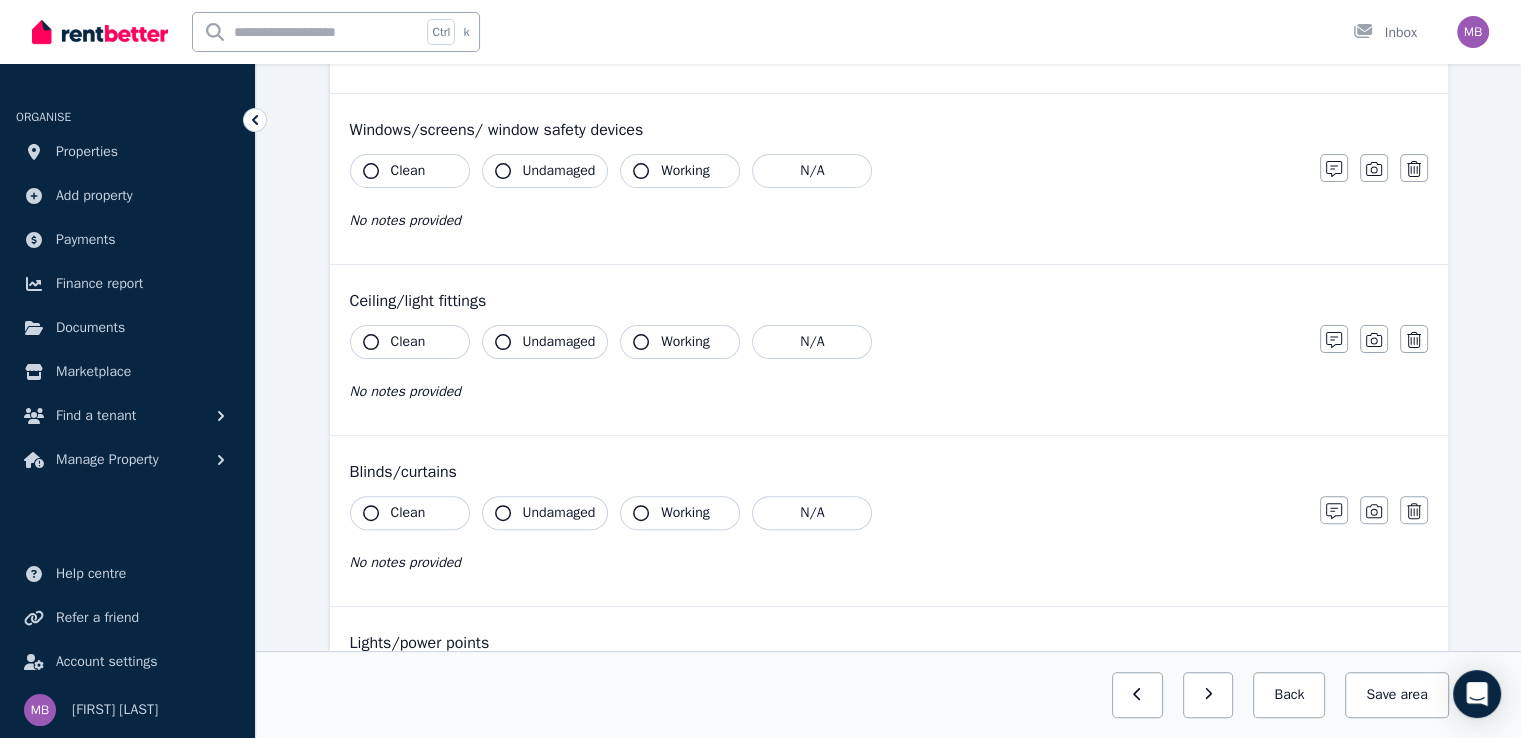 scroll, scrollTop: 0, scrollLeft: 0, axis: both 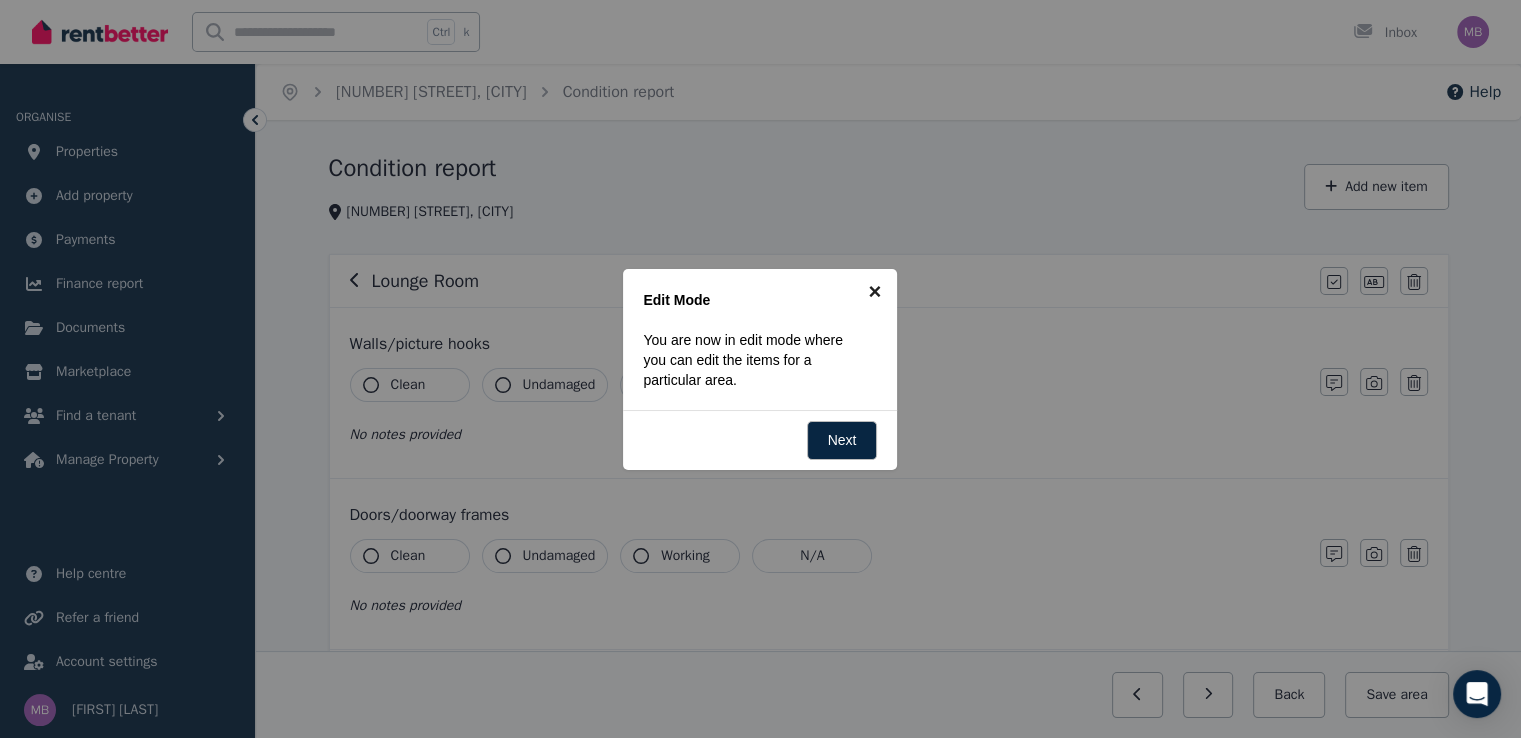 click on "×" at bounding box center [874, 291] 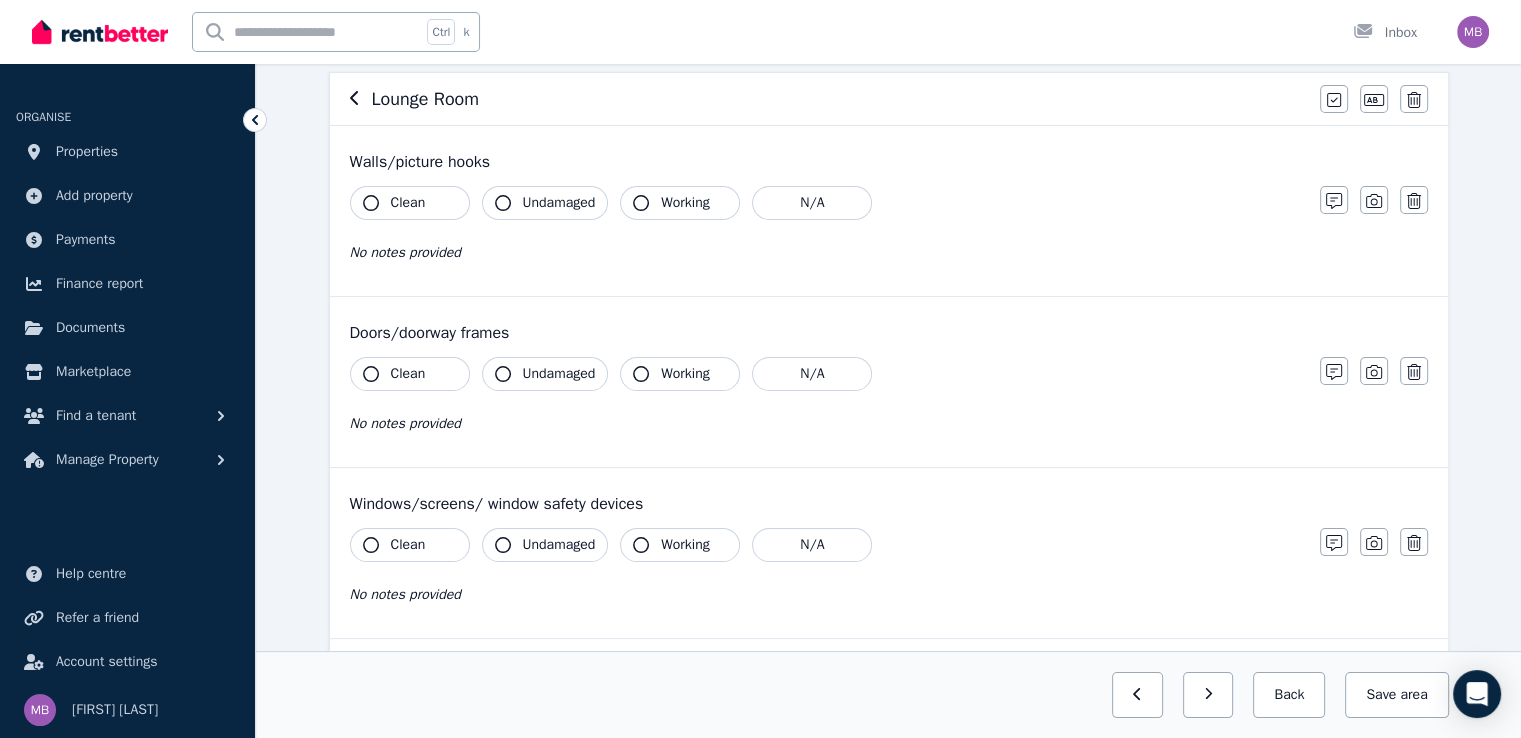 scroll, scrollTop: 0, scrollLeft: 0, axis: both 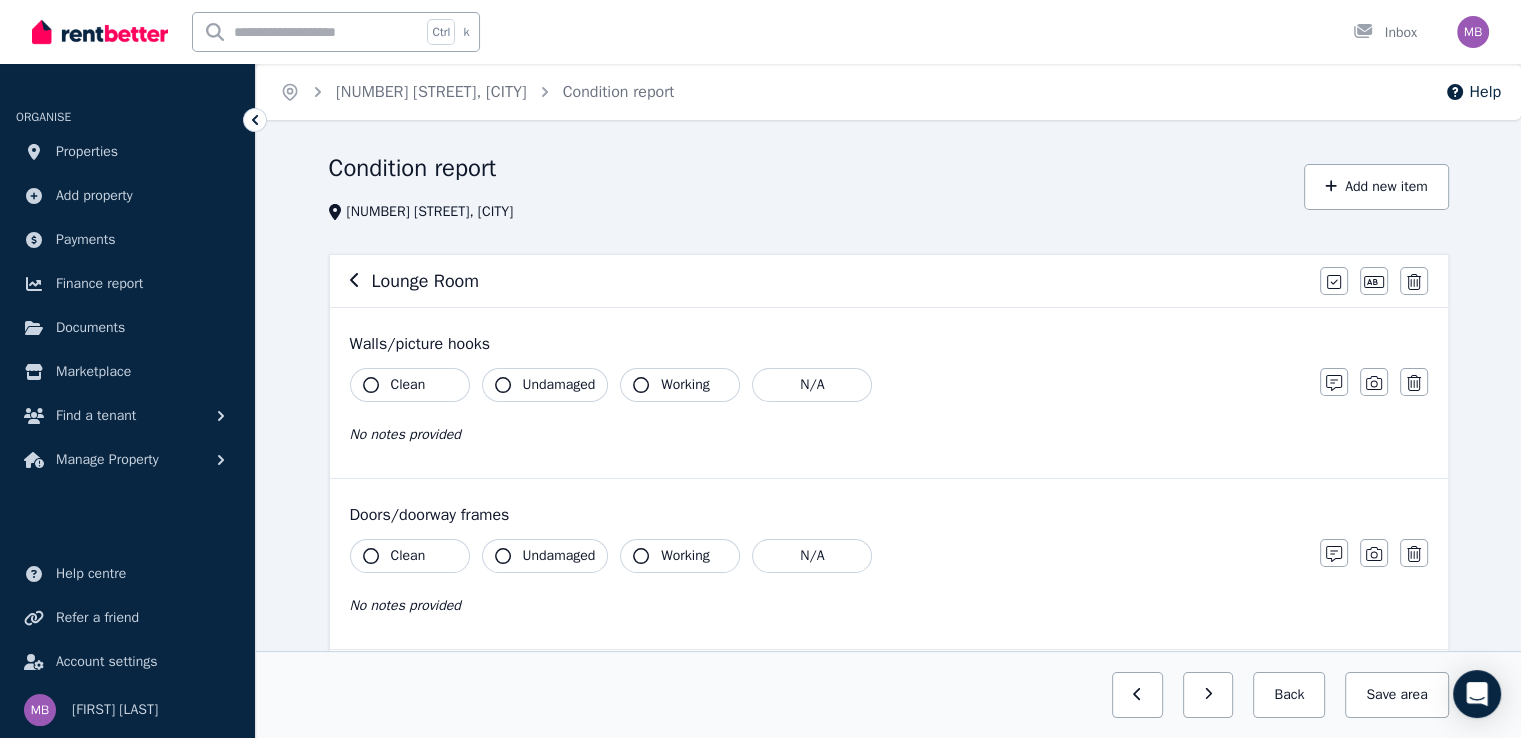 click 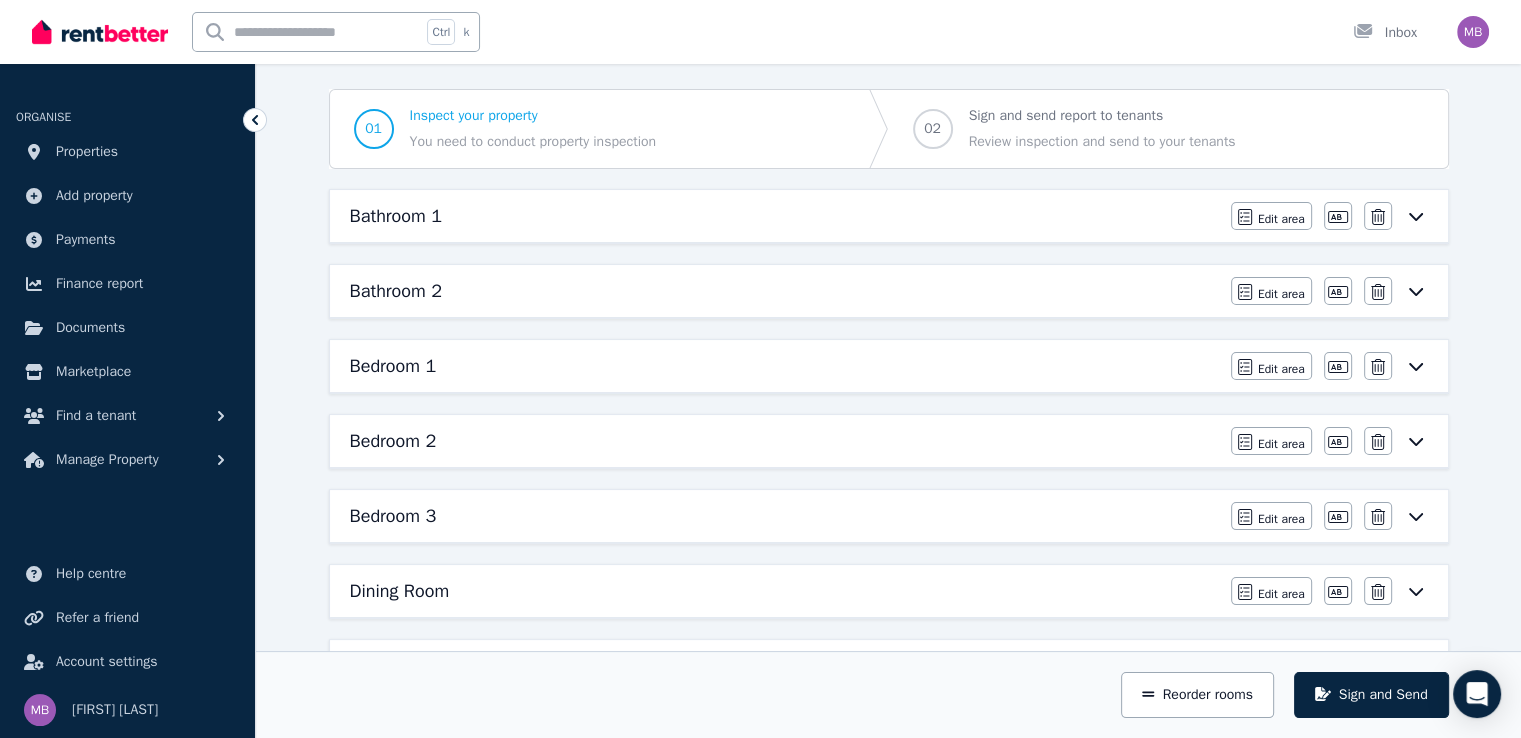 scroll, scrollTop: 200, scrollLeft: 0, axis: vertical 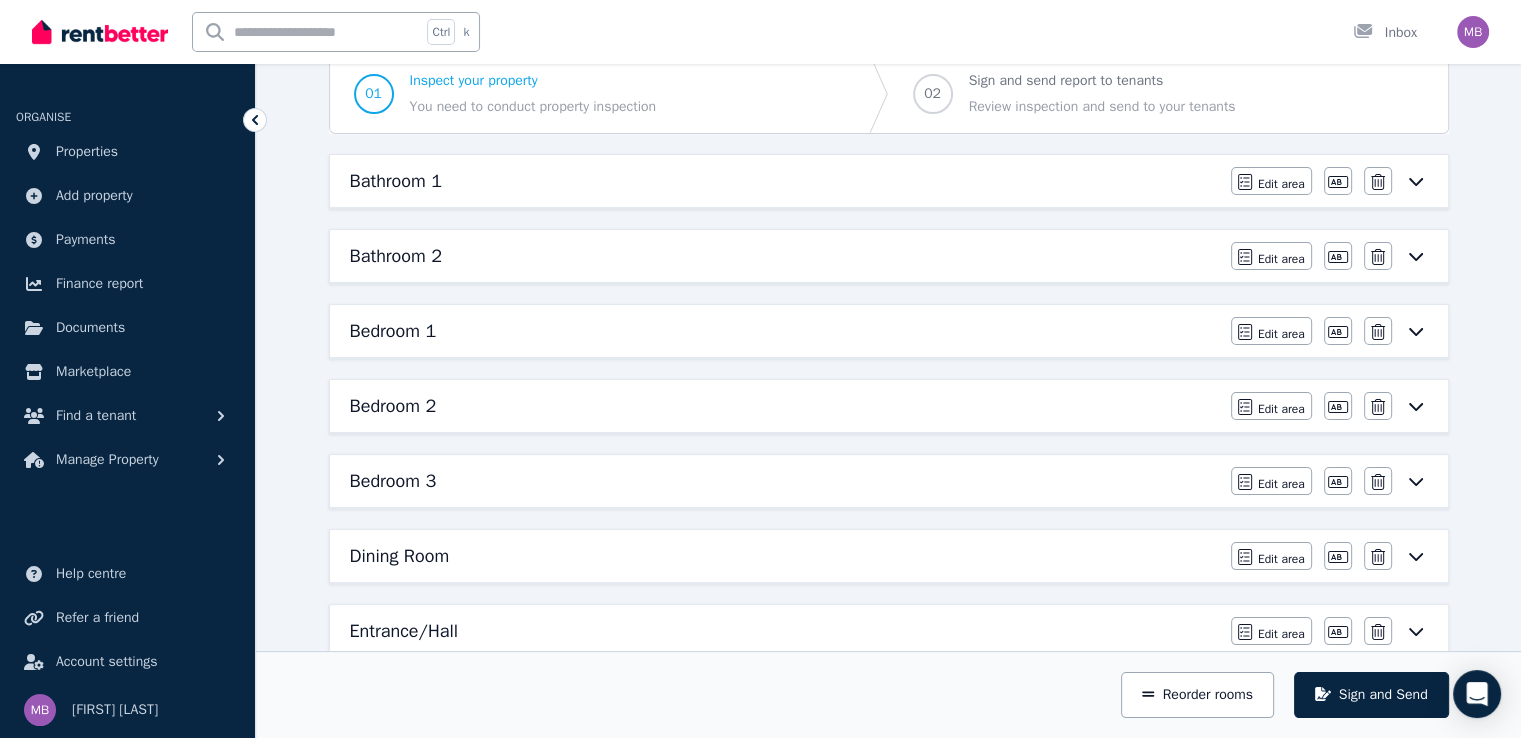 click on "Bedroom 1" at bounding box center (784, 331) 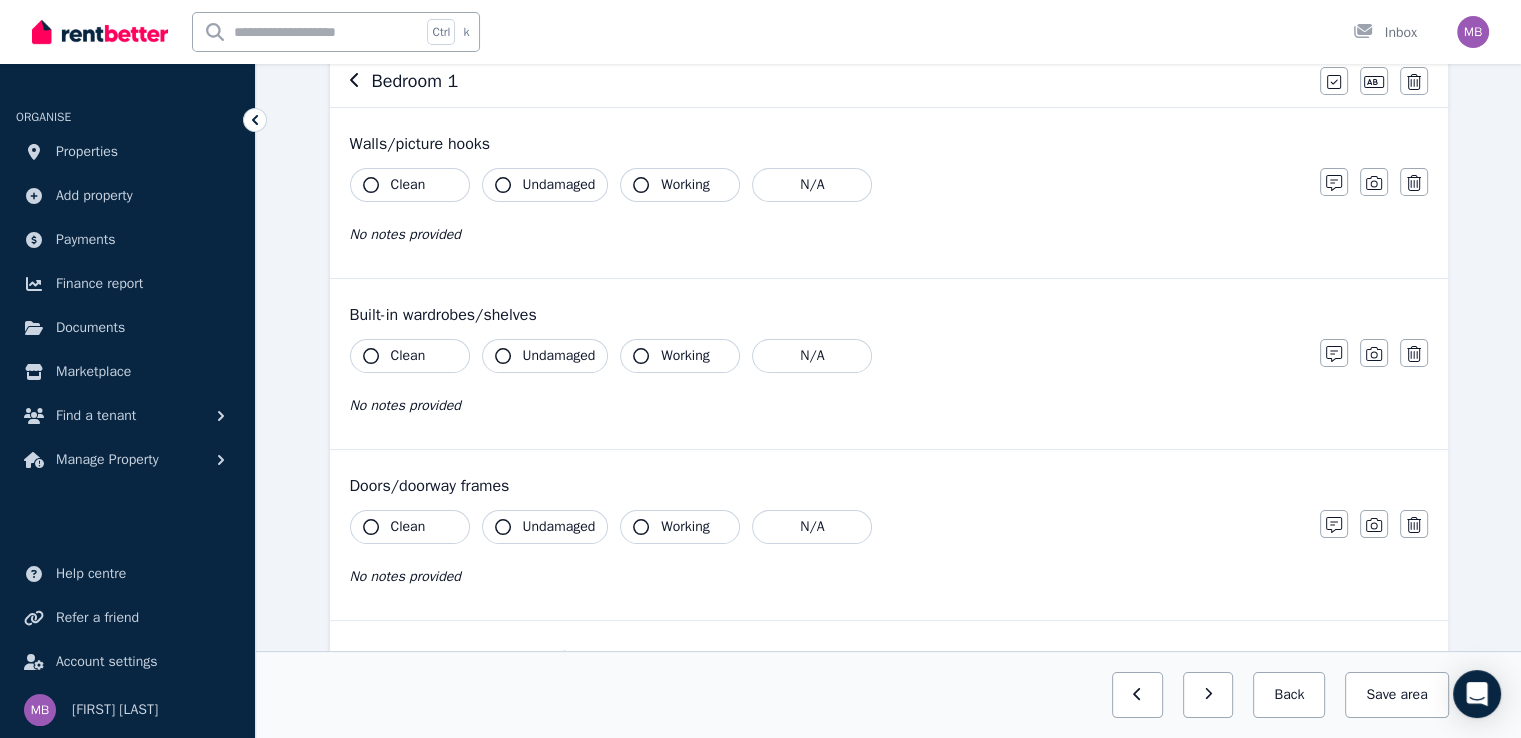 scroll, scrollTop: 0, scrollLeft: 0, axis: both 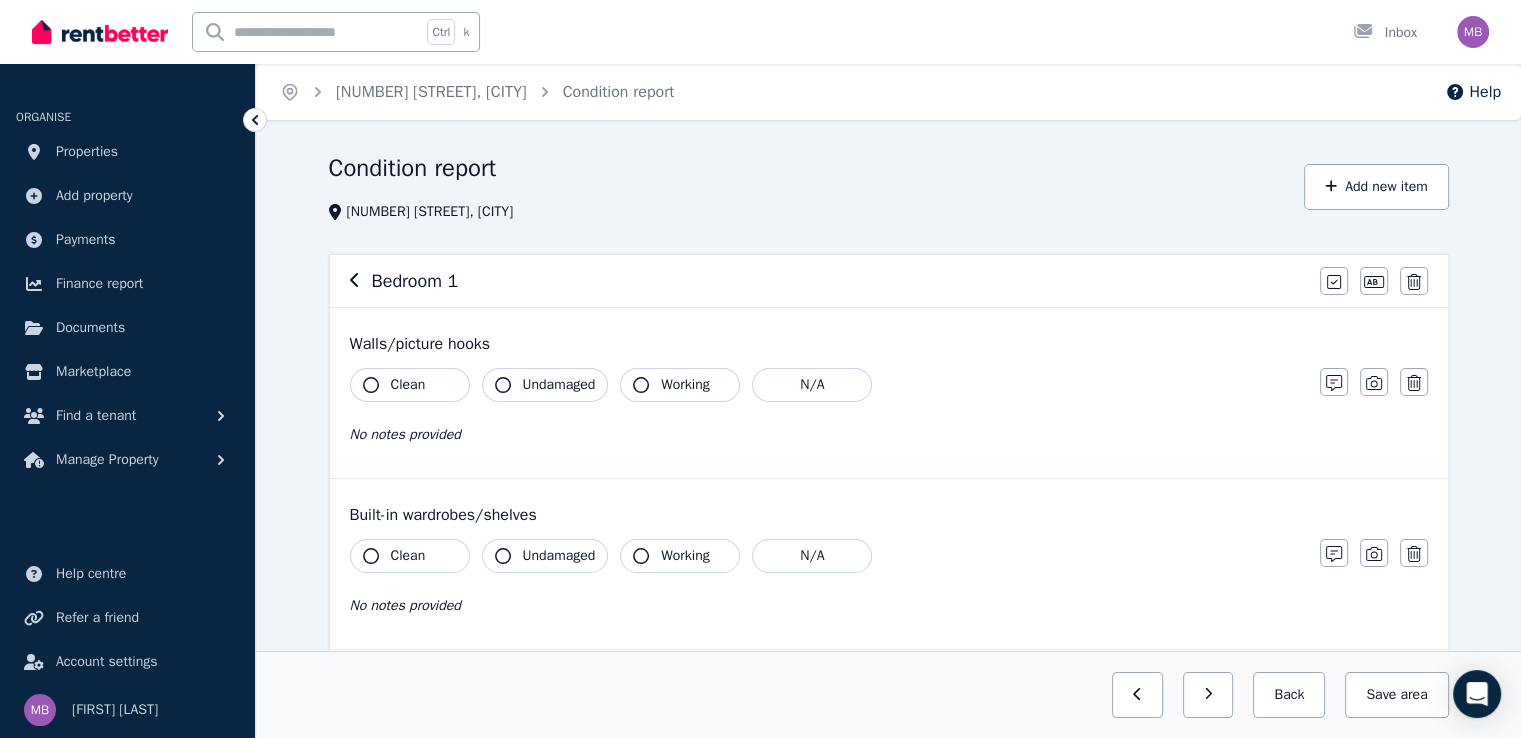 click 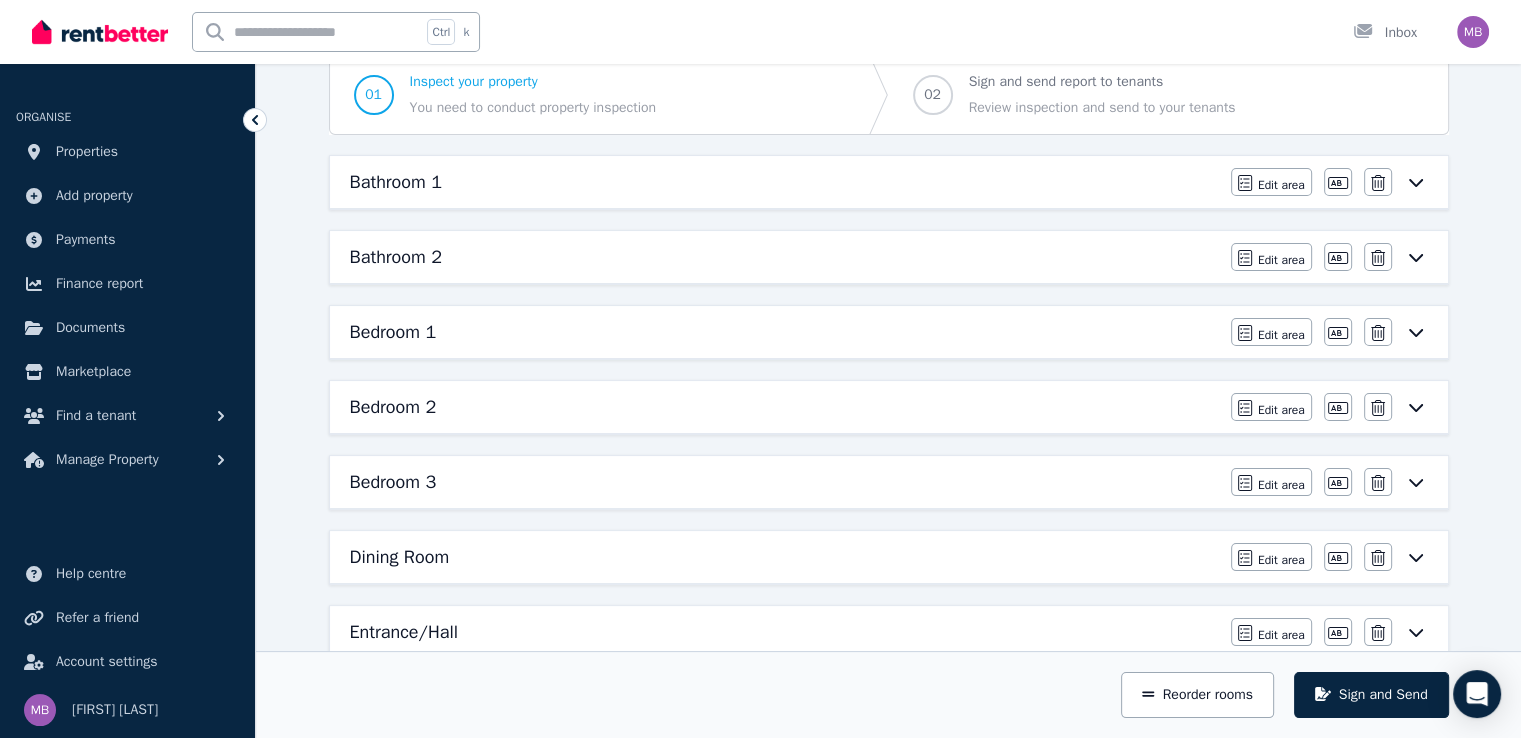 scroll, scrollTop: 200, scrollLeft: 0, axis: vertical 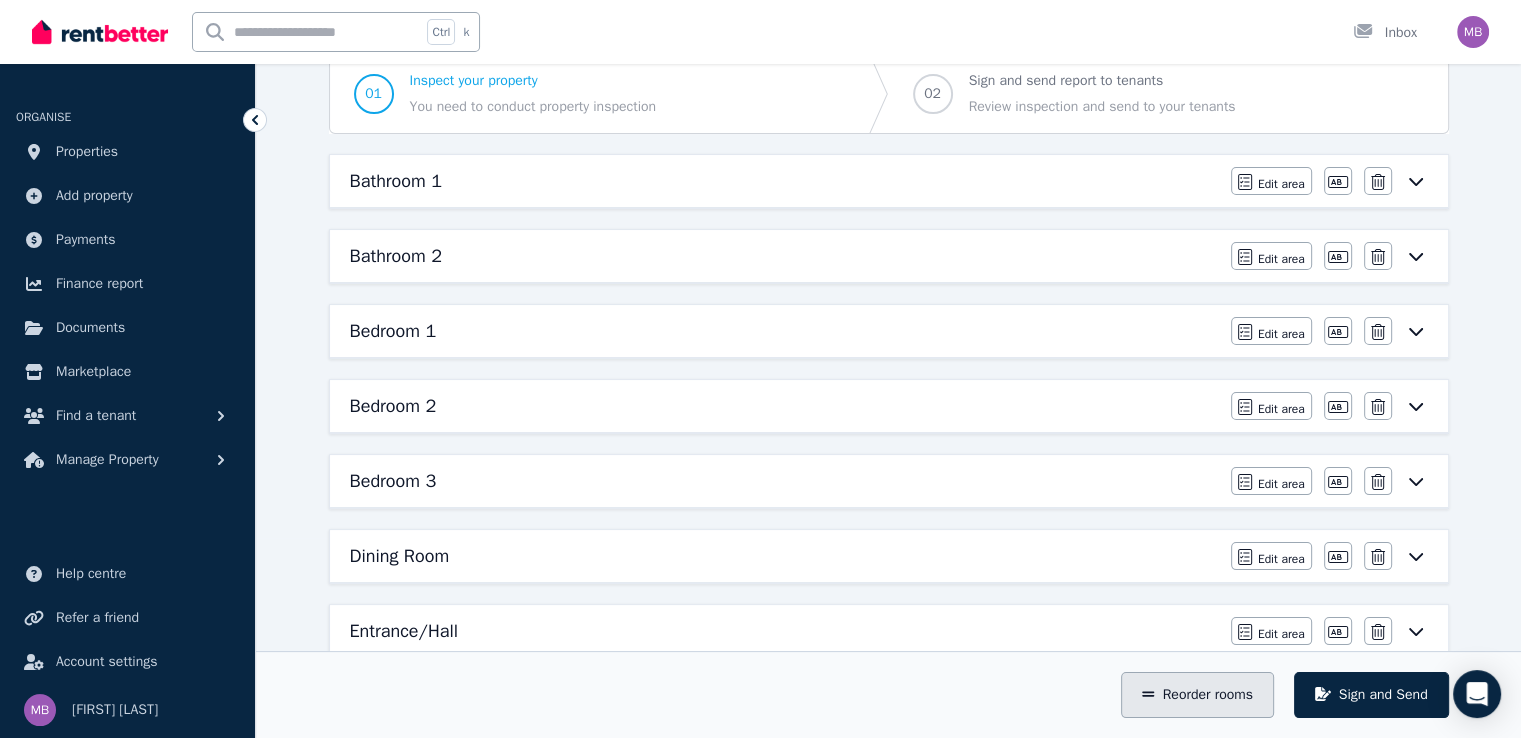 click on "Reorder rooms" at bounding box center (1197, 695) 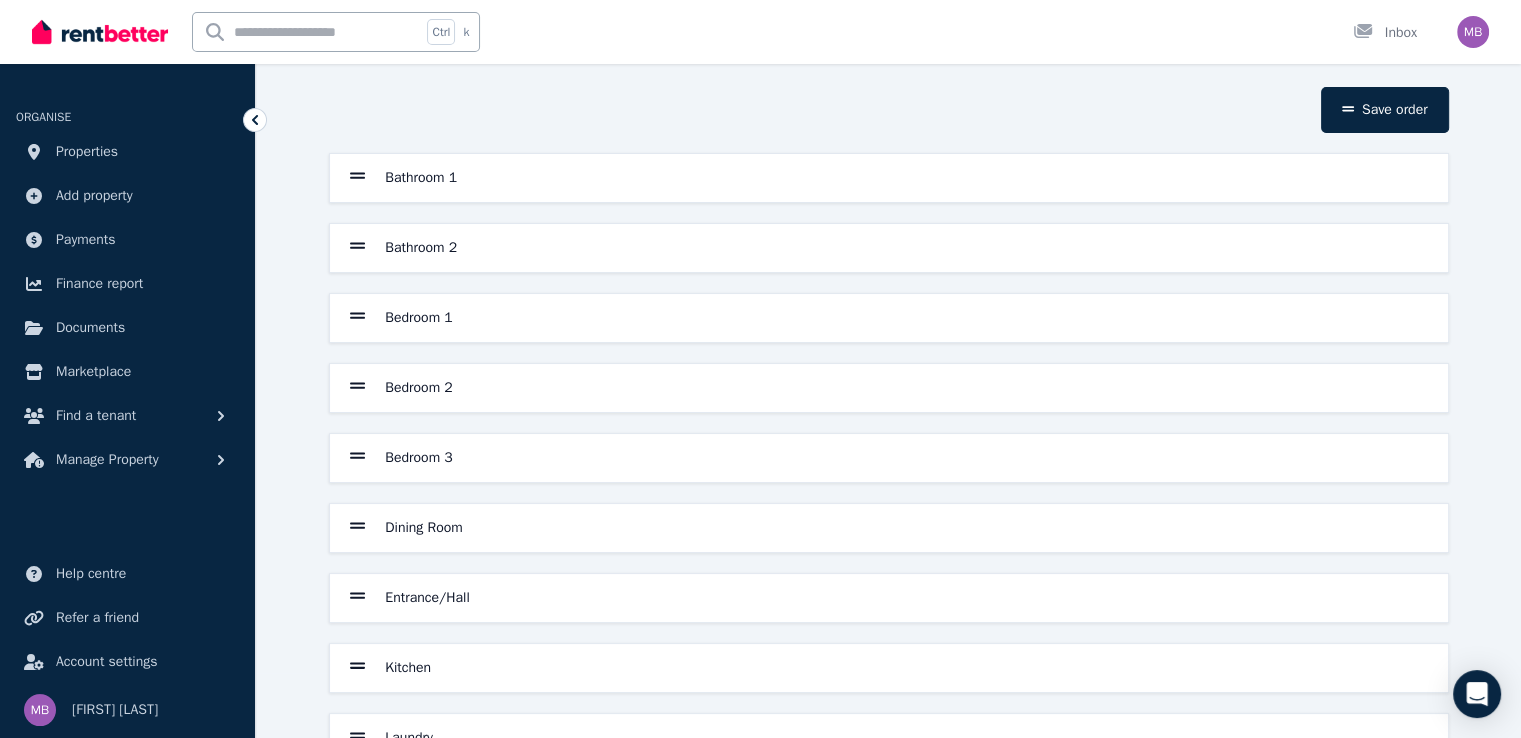 scroll, scrollTop: 200, scrollLeft: 0, axis: vertical 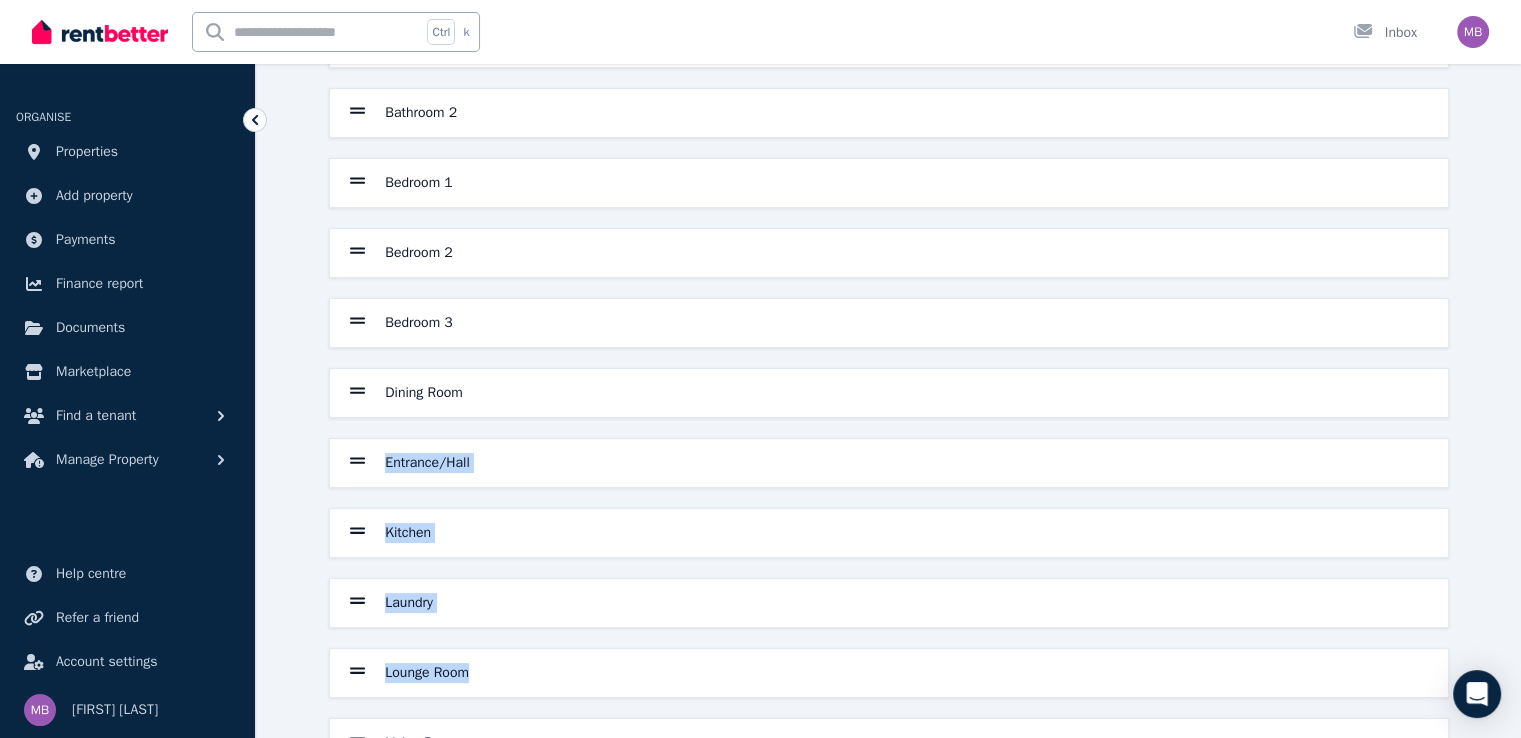 drag, startPoint x: 485, startPoint y: 671, endPoint x: 373, endPoint y: 551, distance: 164.14627 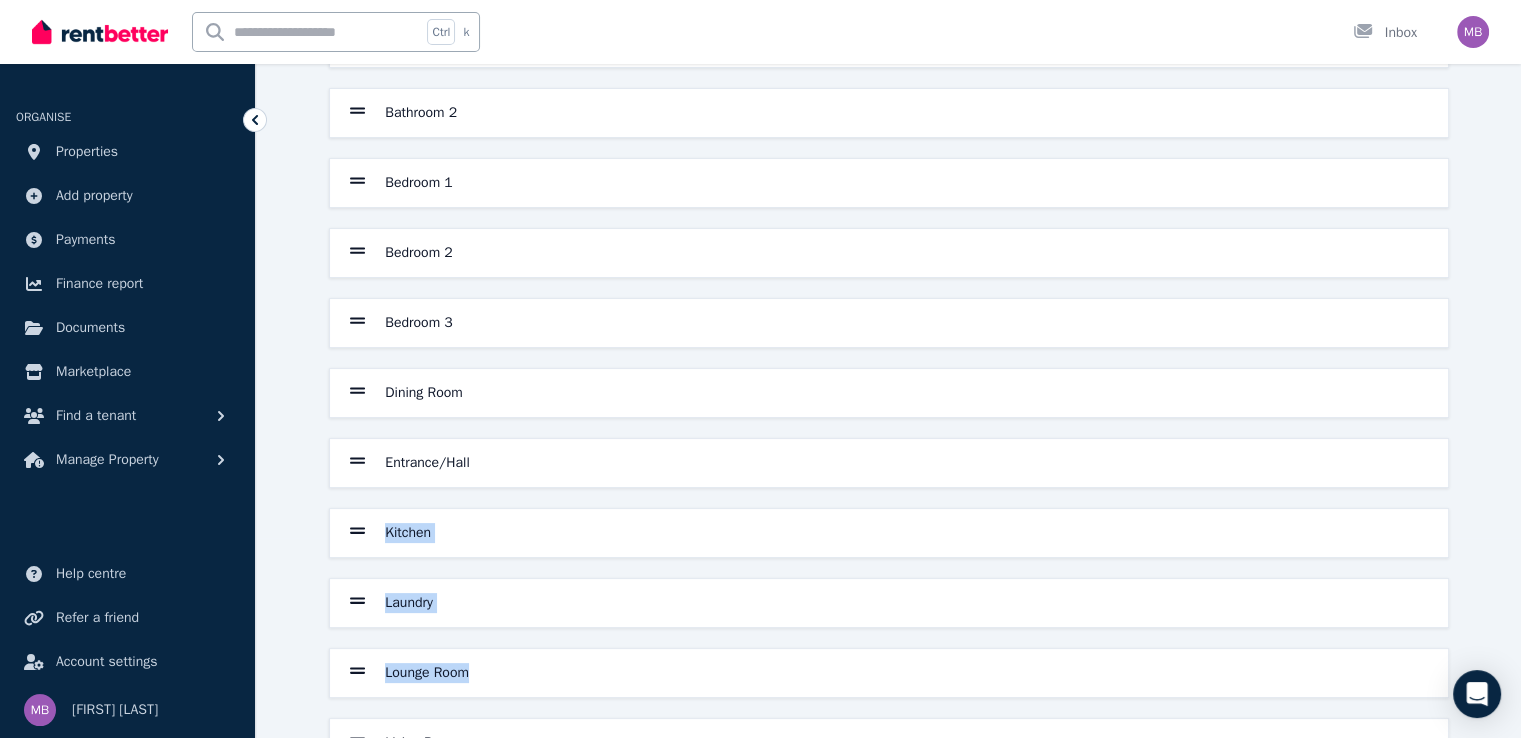 click on "Save order Bathroom 1 Bathroom 2 Bedroom 1 Bedroom 2 Bedroom 3 Dining Room Entrance/Hall Kitchen Laundry Lounge Room Living Room Alfresco Frontyard Backyard" at bounding box center (888, 483) 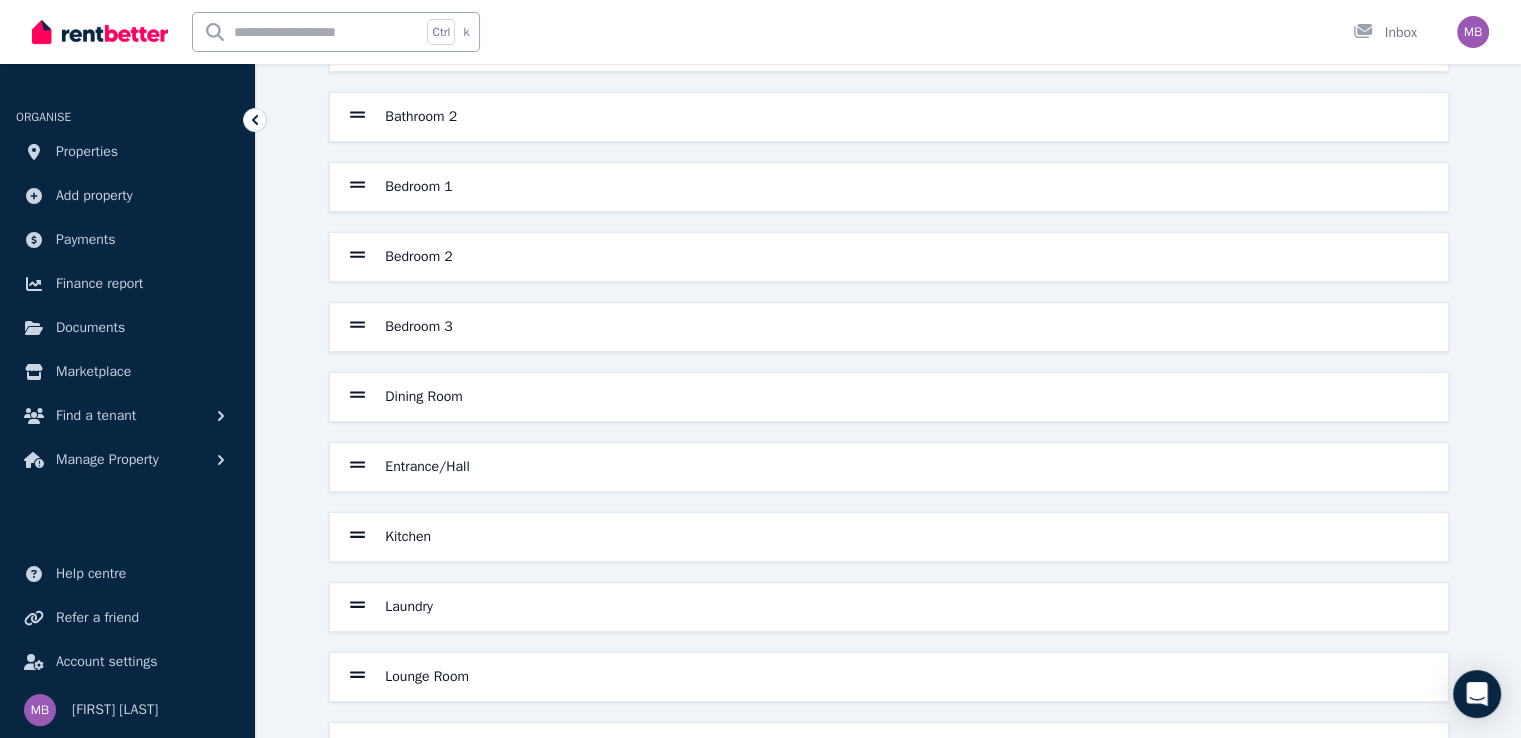 scroll, scrollTop: 200, scrollLeft: 0, axis: vertical 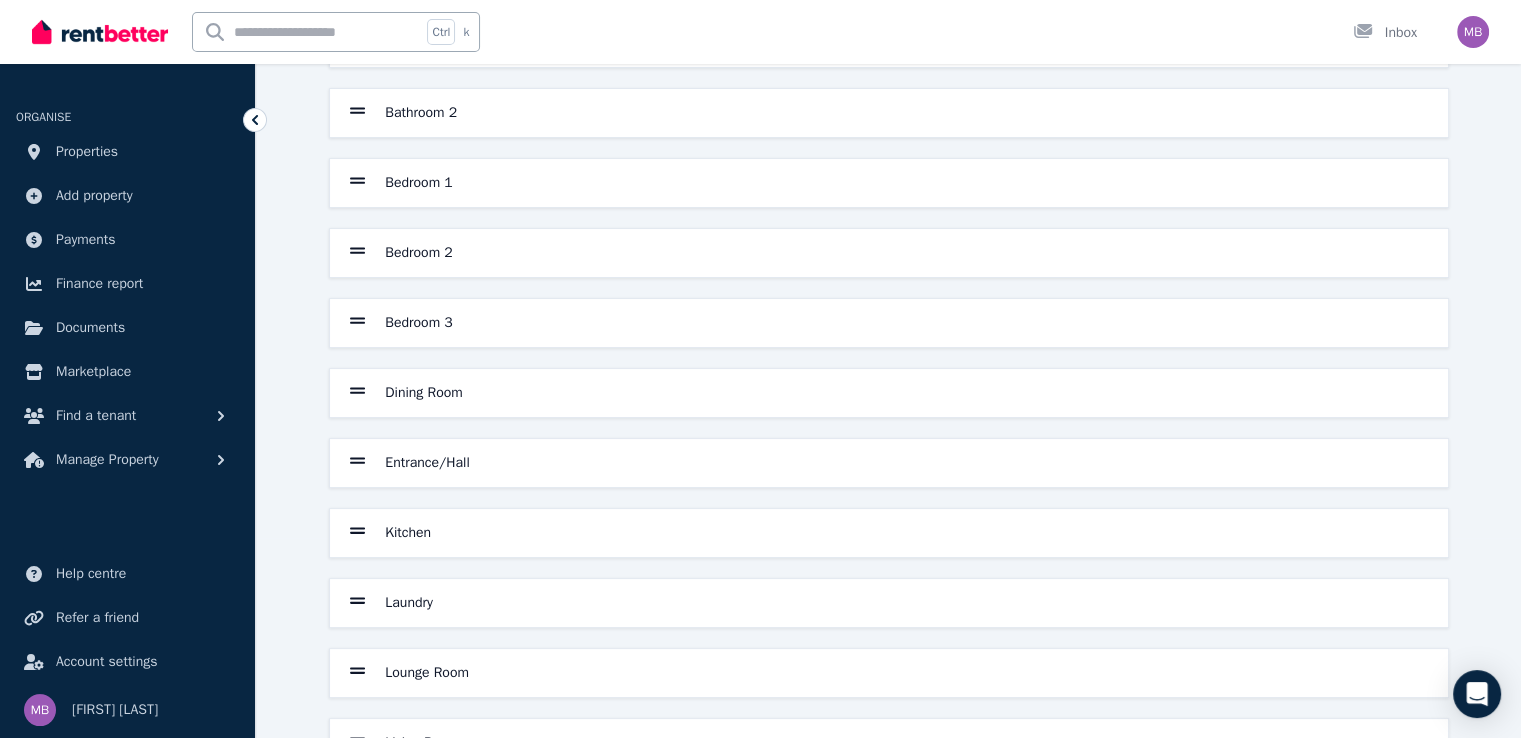 click on "Lounge Room" at bounding box center [889, 673] 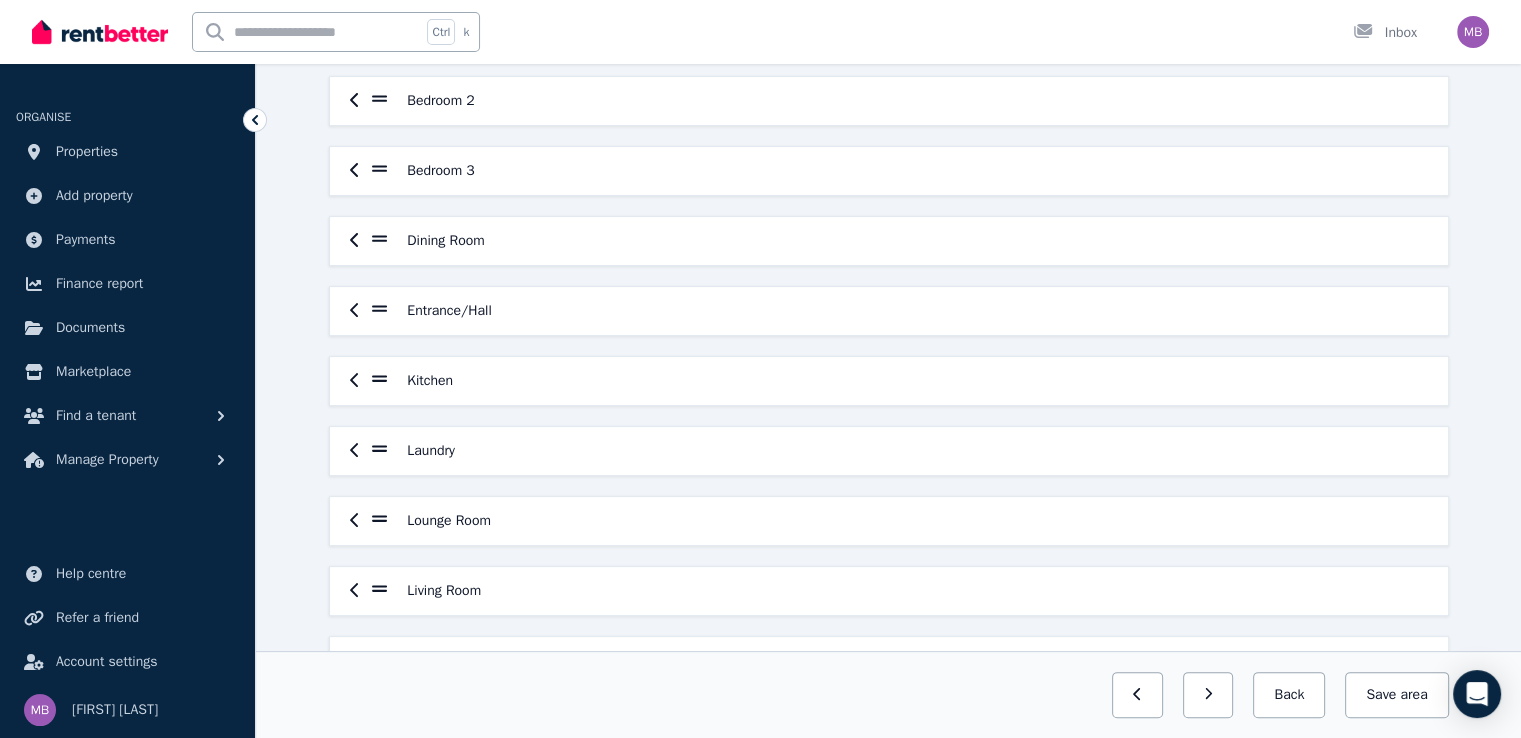 scroll, scrollTop: 400, scrollLeft: 0, axis: vertical 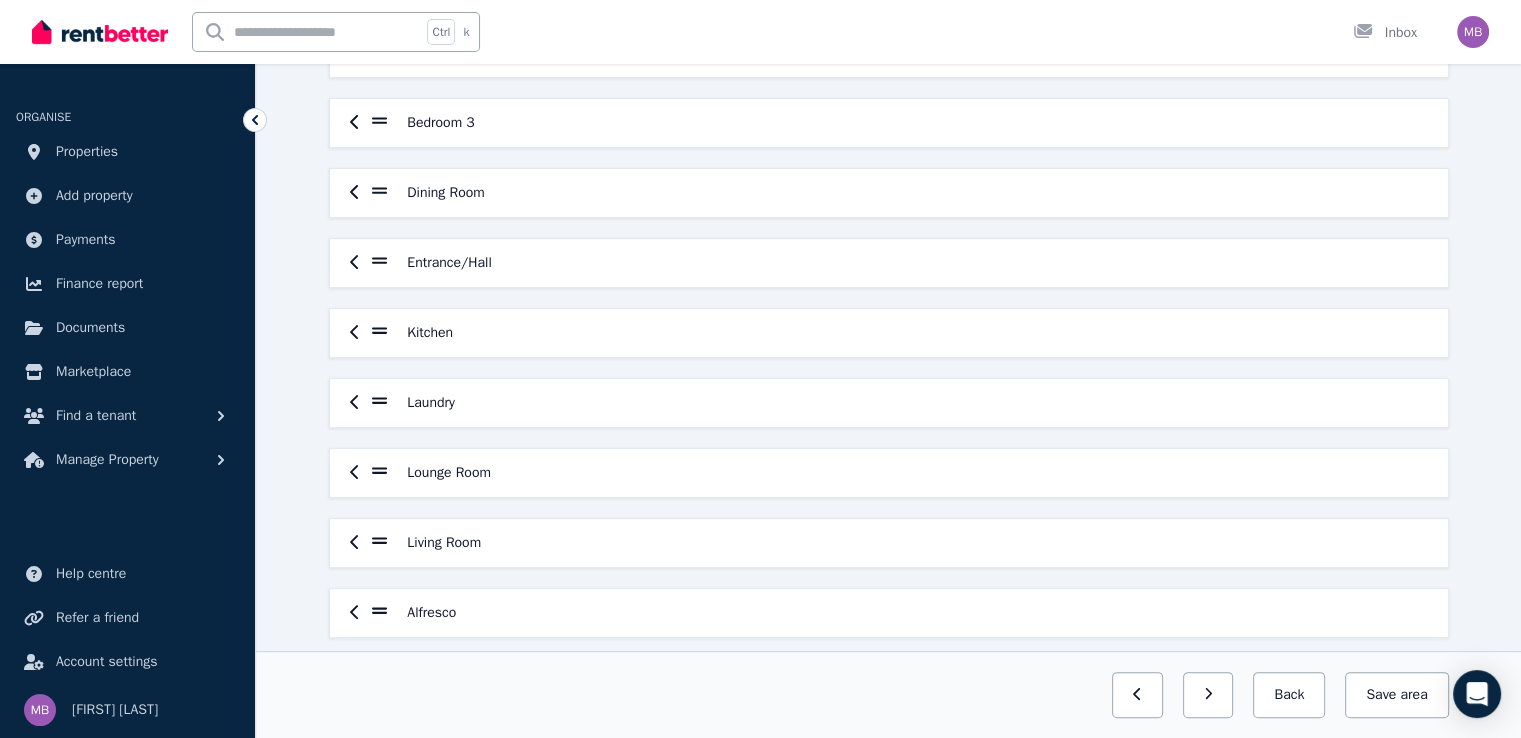 click on "Lounge Room" at bounding box center [889, 473] 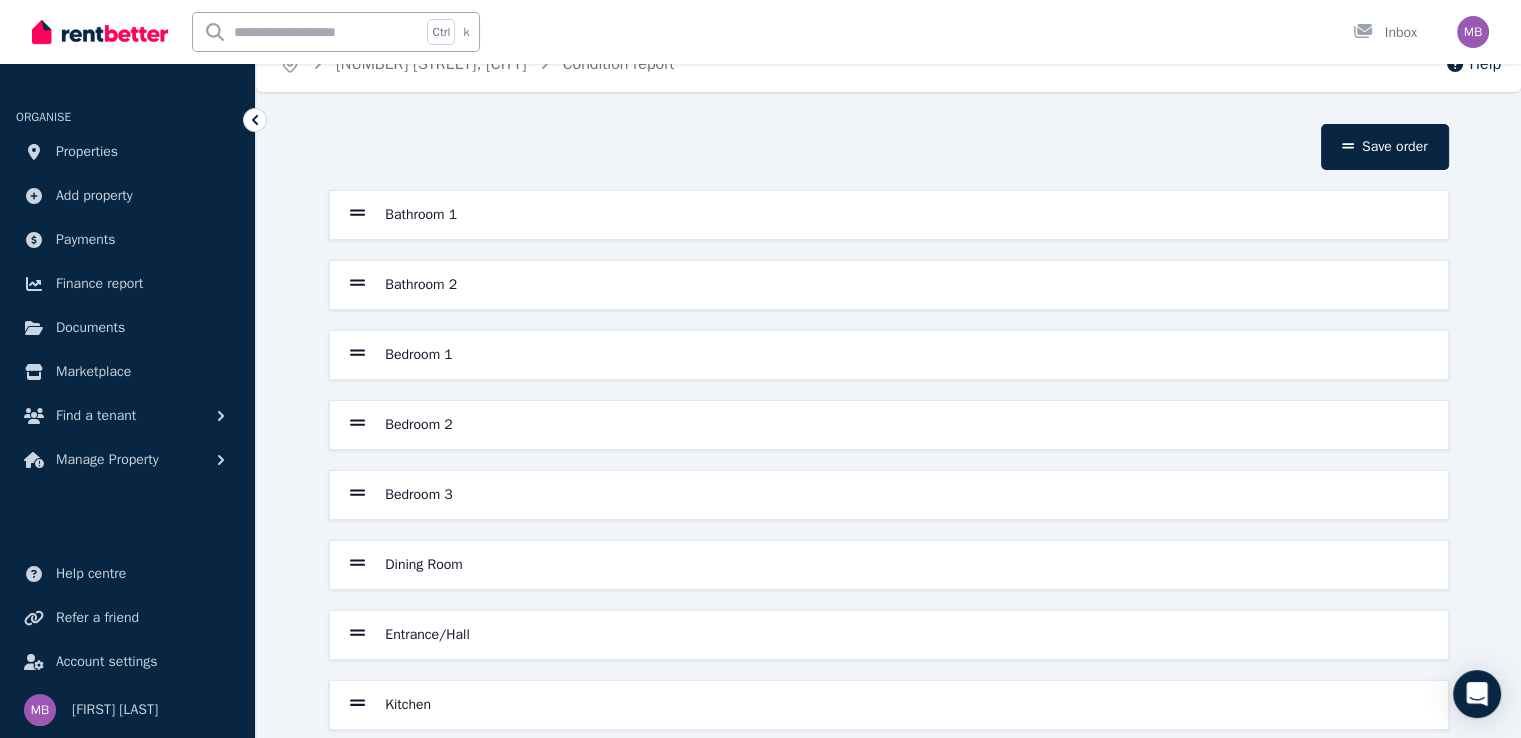 scroll, scrollTop: 0, scrollLeft: 0, axis: both 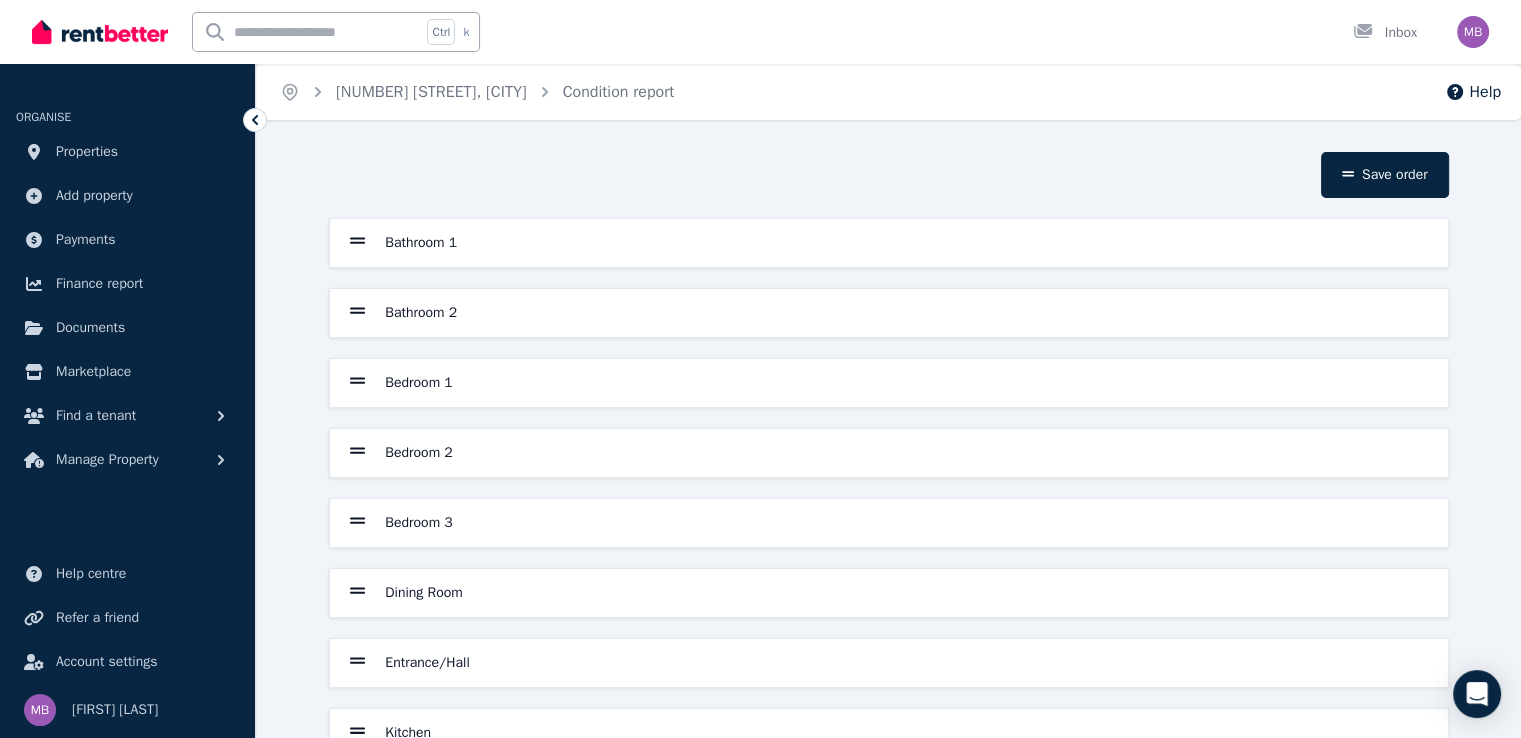 click on "Bathroom 1" at bounding box center [404, 243] 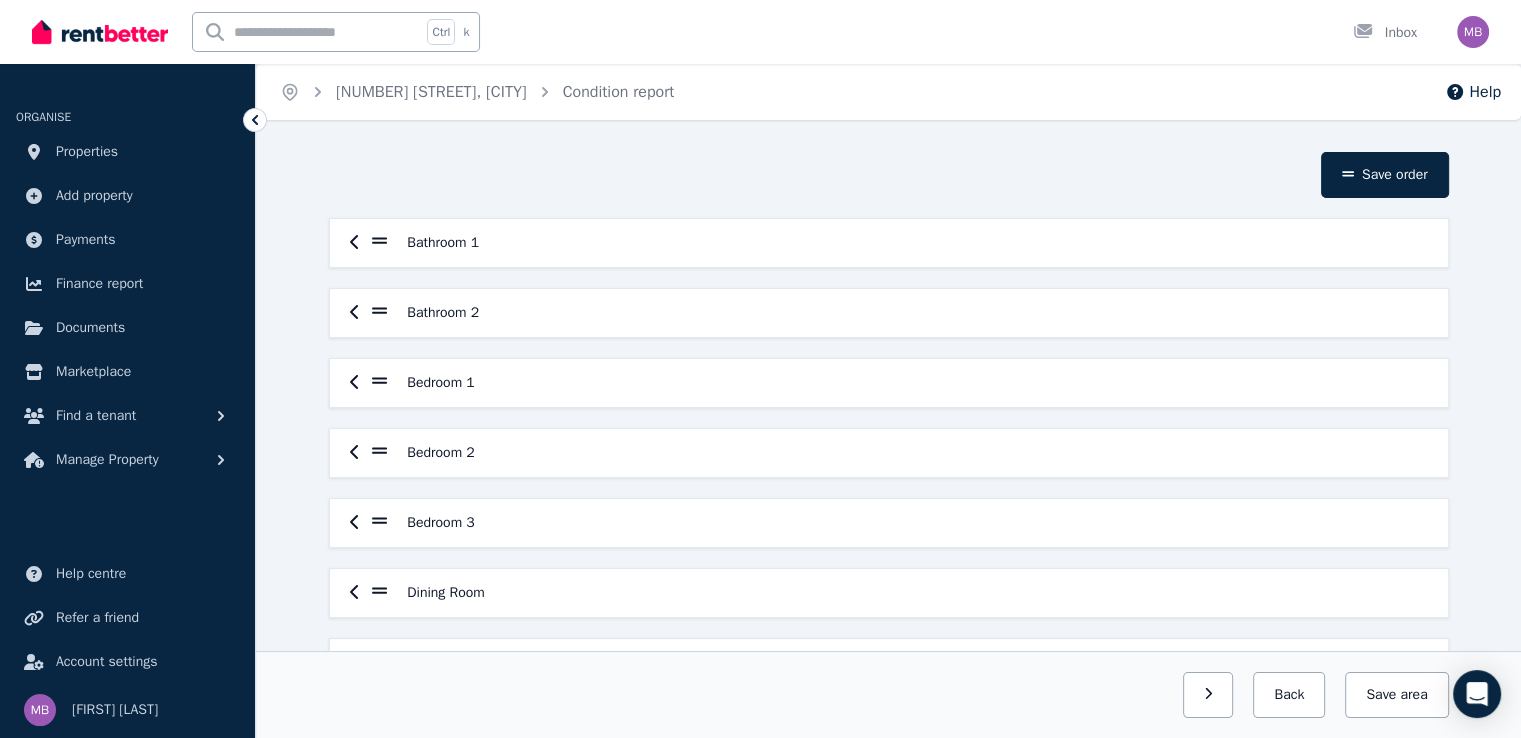 scroll, scrollTop: 100, scrollLeft: 0, axis: vertical 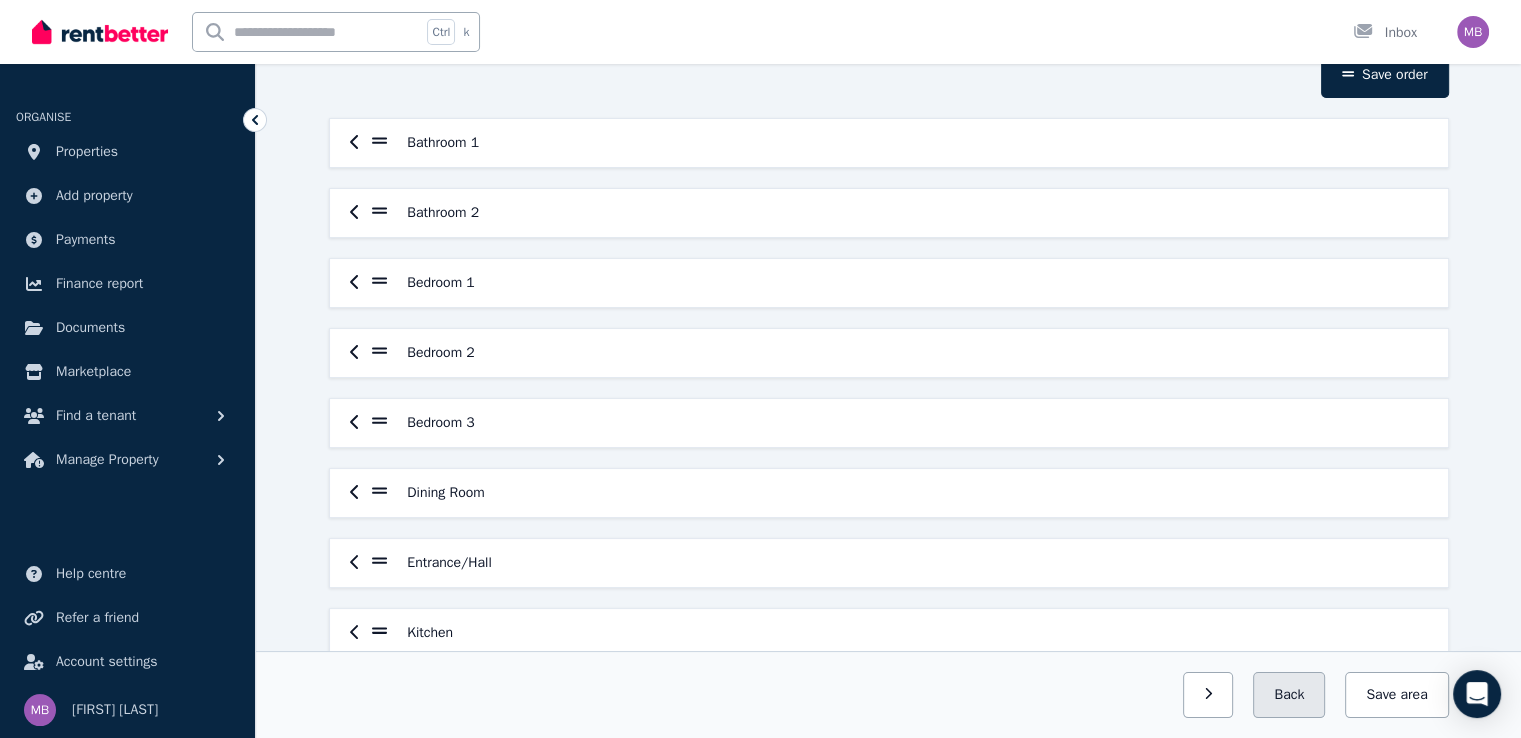 click on "Back" at bounding box center [1289, 695] 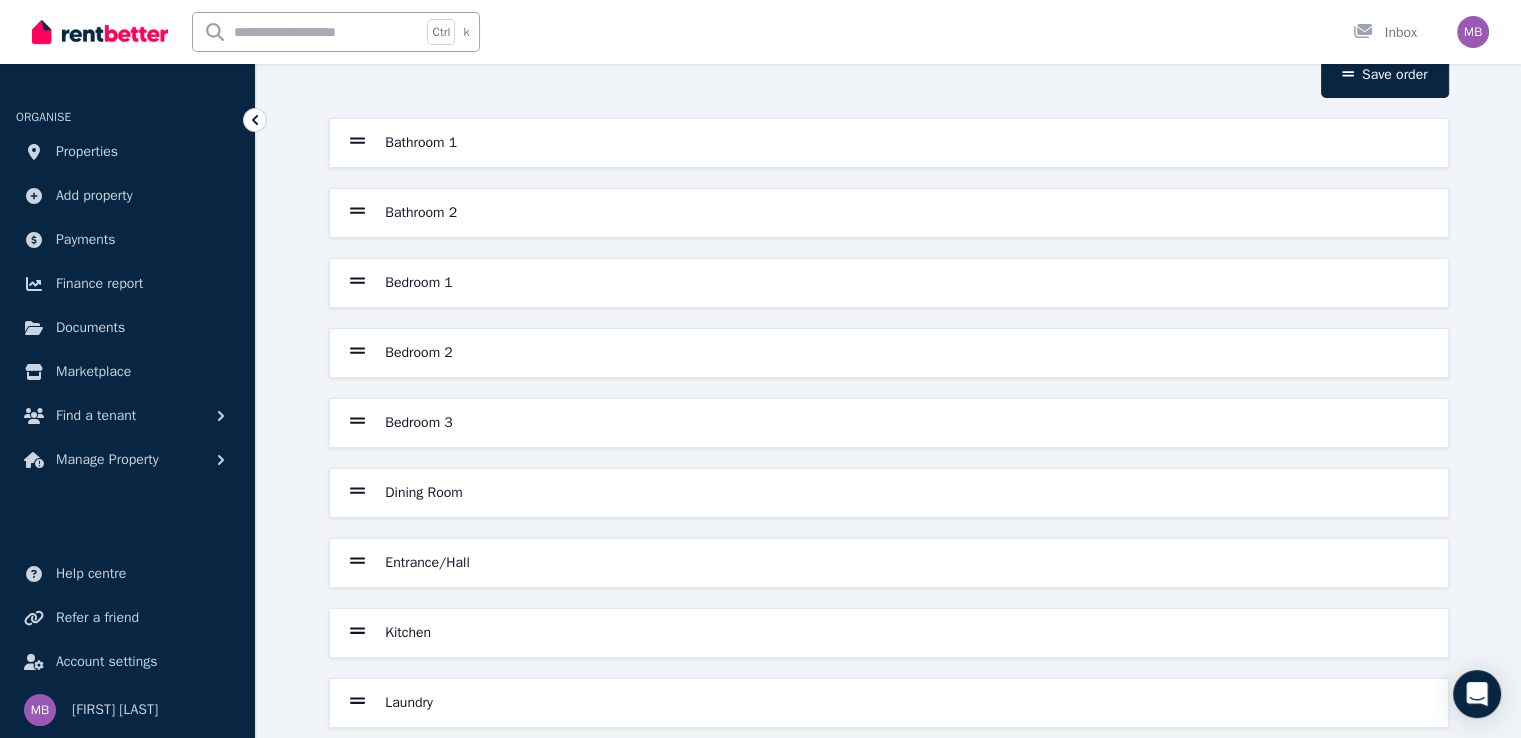 click on "Bathroom 1" at bounding box center (889, 143) 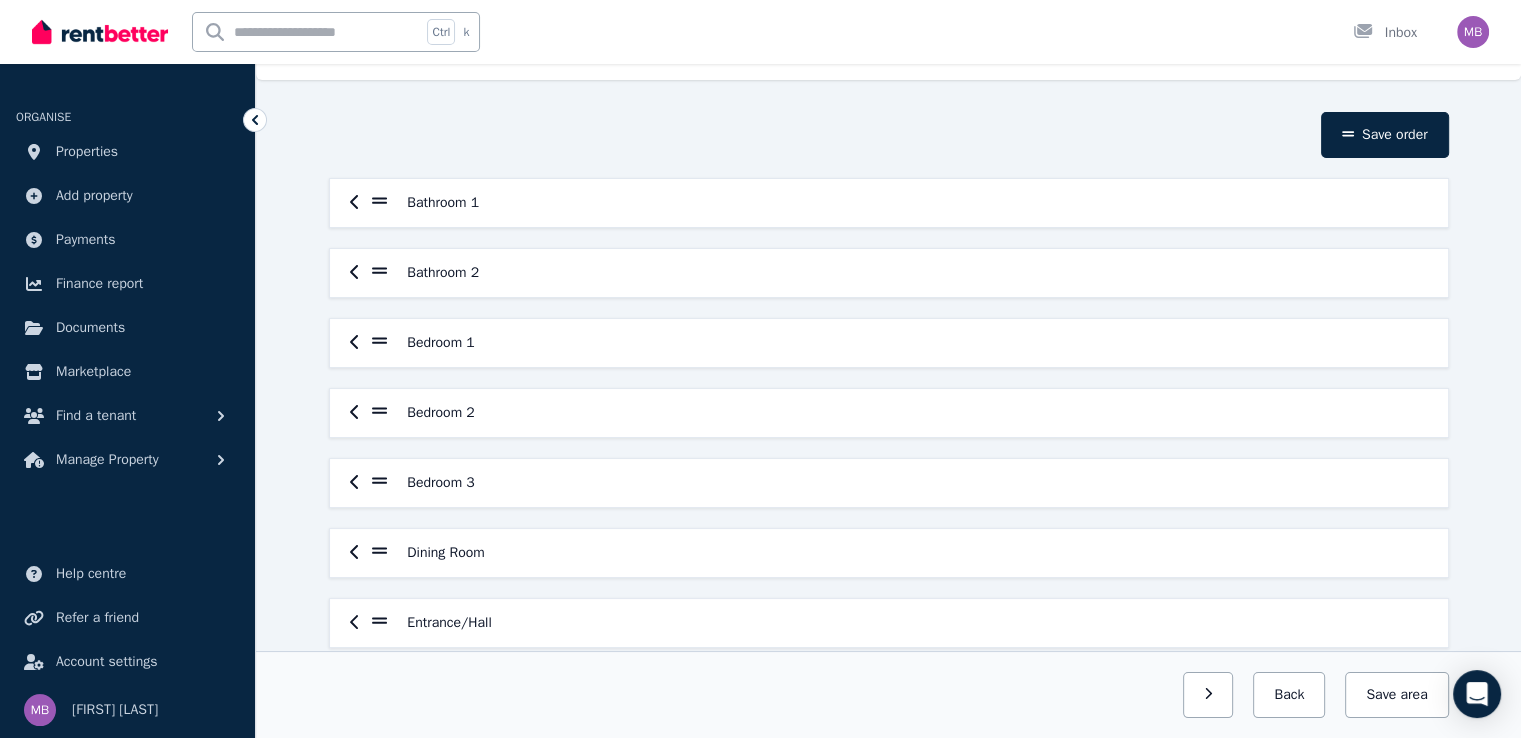 scroll, scrollTop: 0, scrollLeft: 0, axis: both 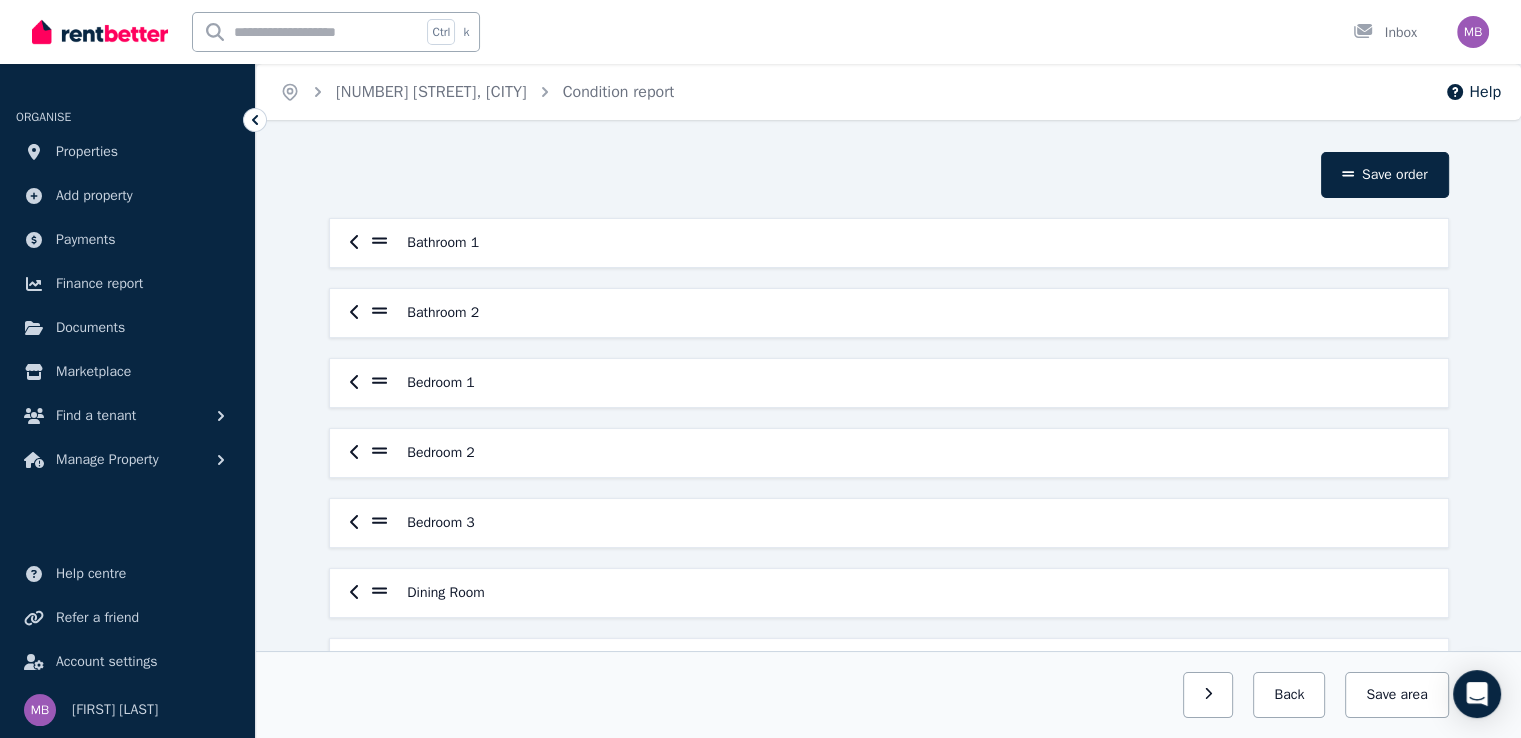 click on "Bathroom 1" at bounding box center (889, 243) 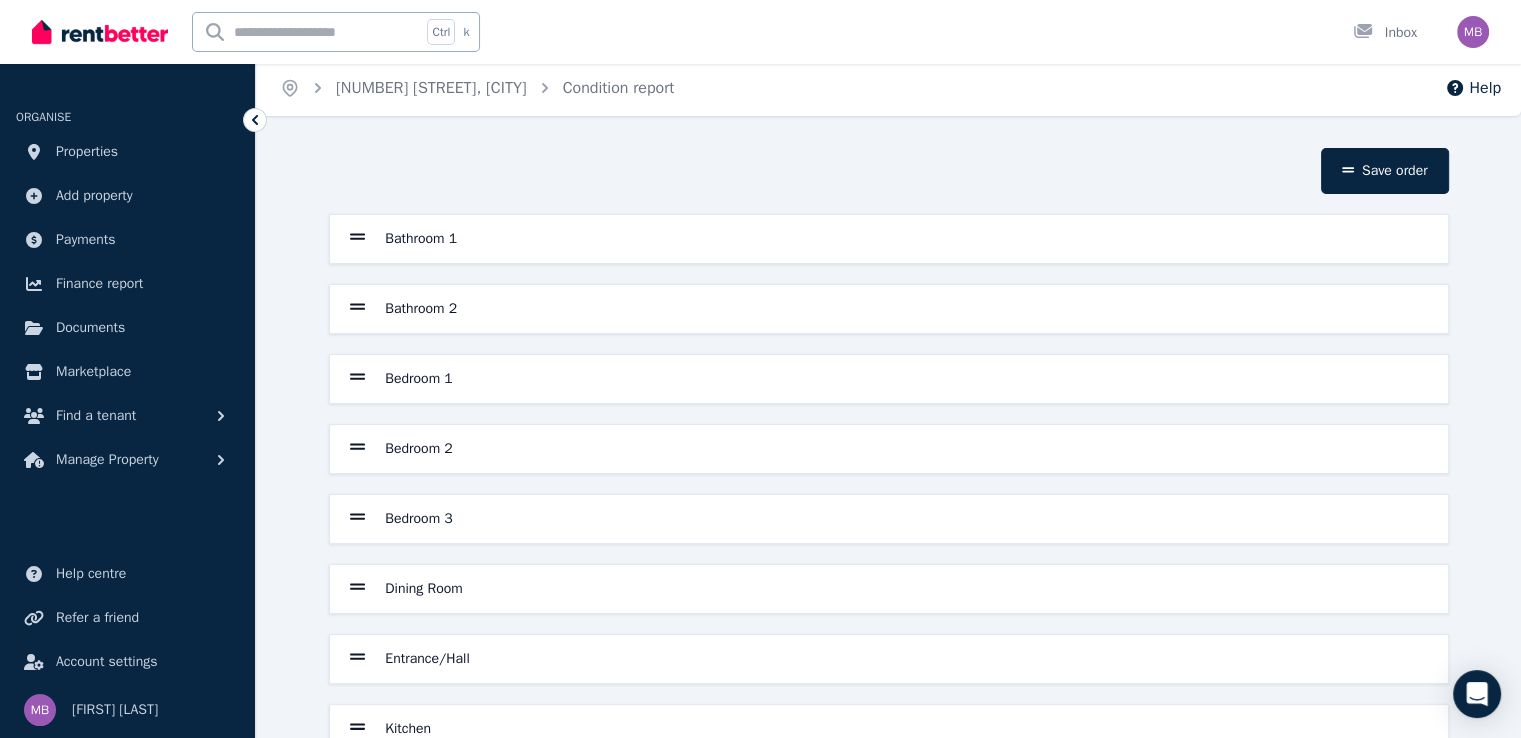 scroll, scrollTop: 0, scrollLeft: 0, axis: both 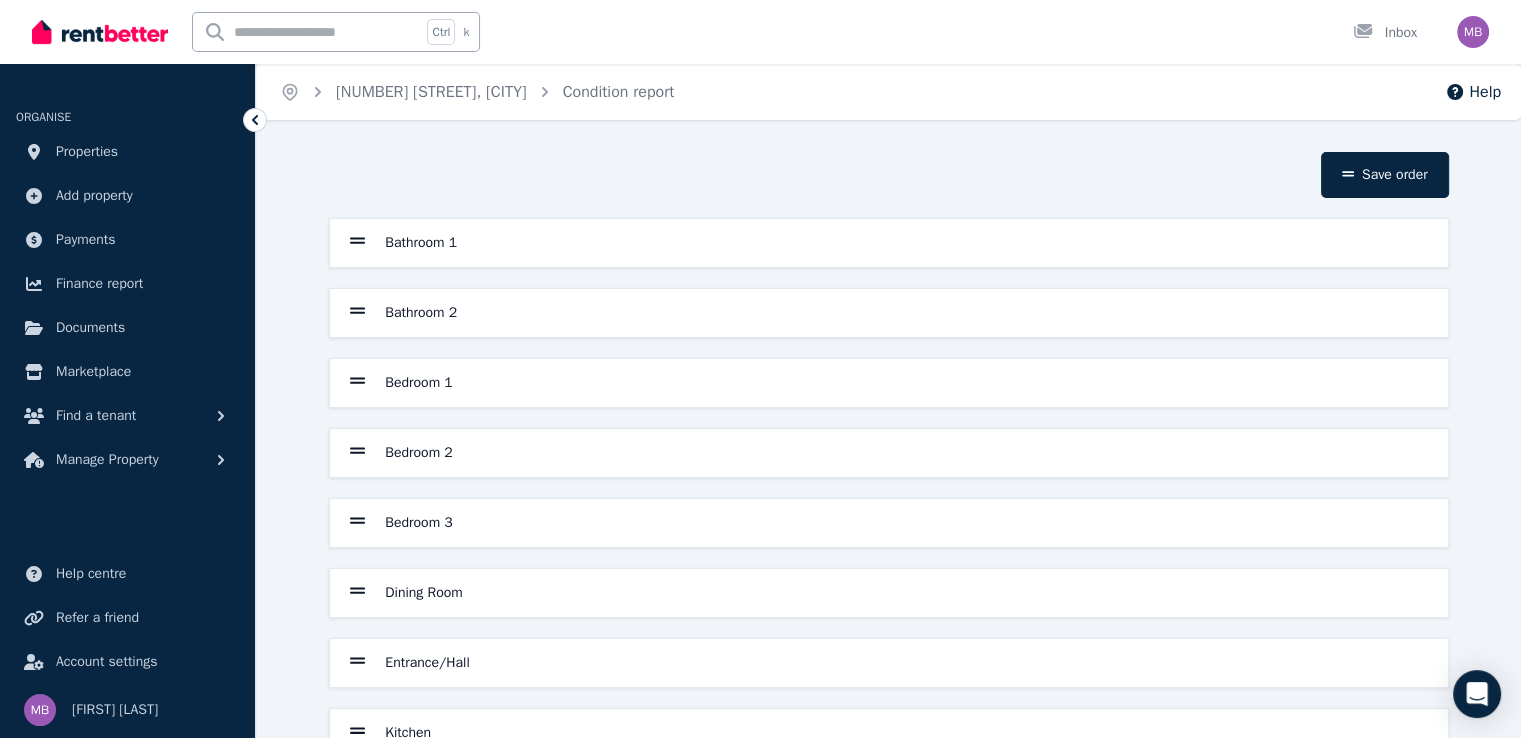 click on "Bathroom 1" at bounding box center (889, 243) 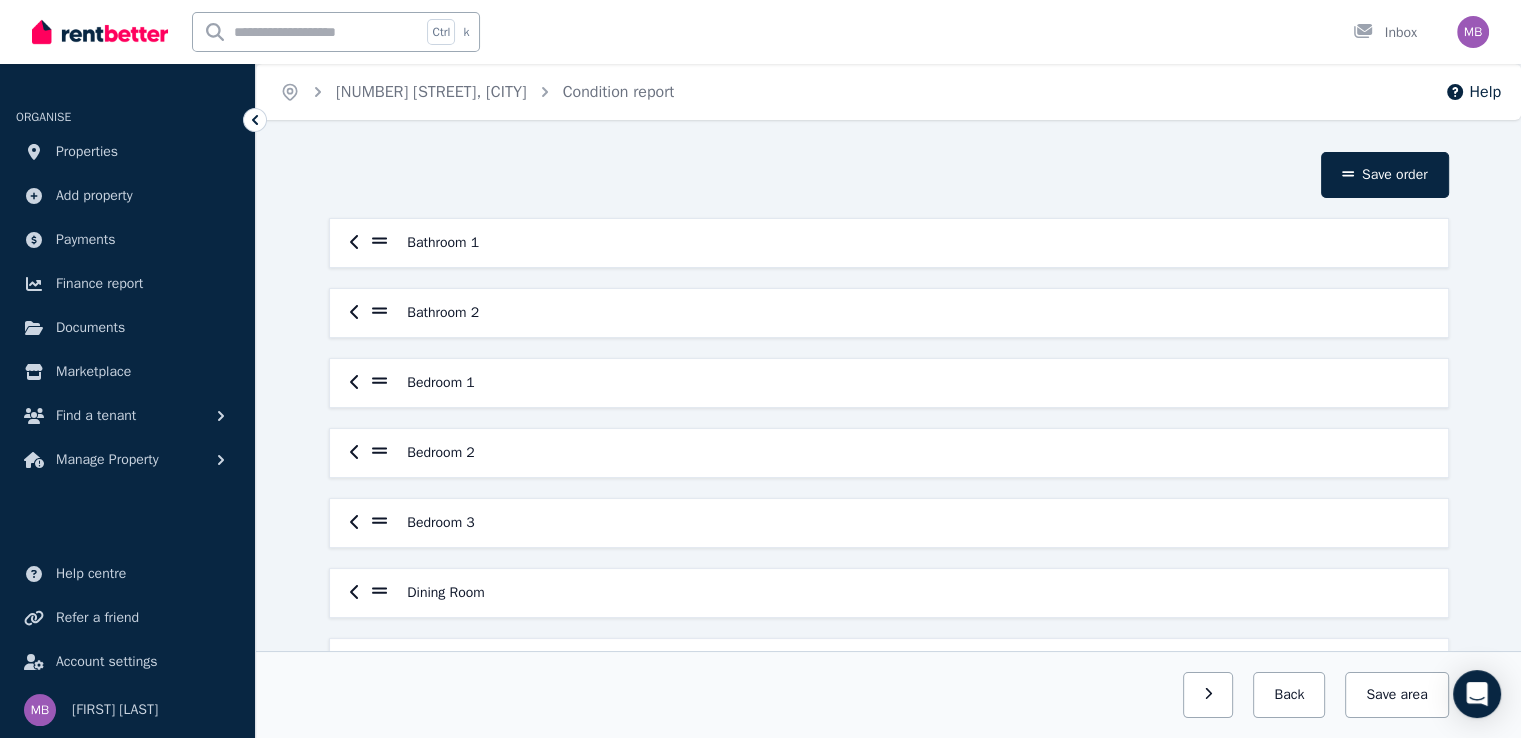 click on "Bathroom 1" at bounding box center [889, 243] 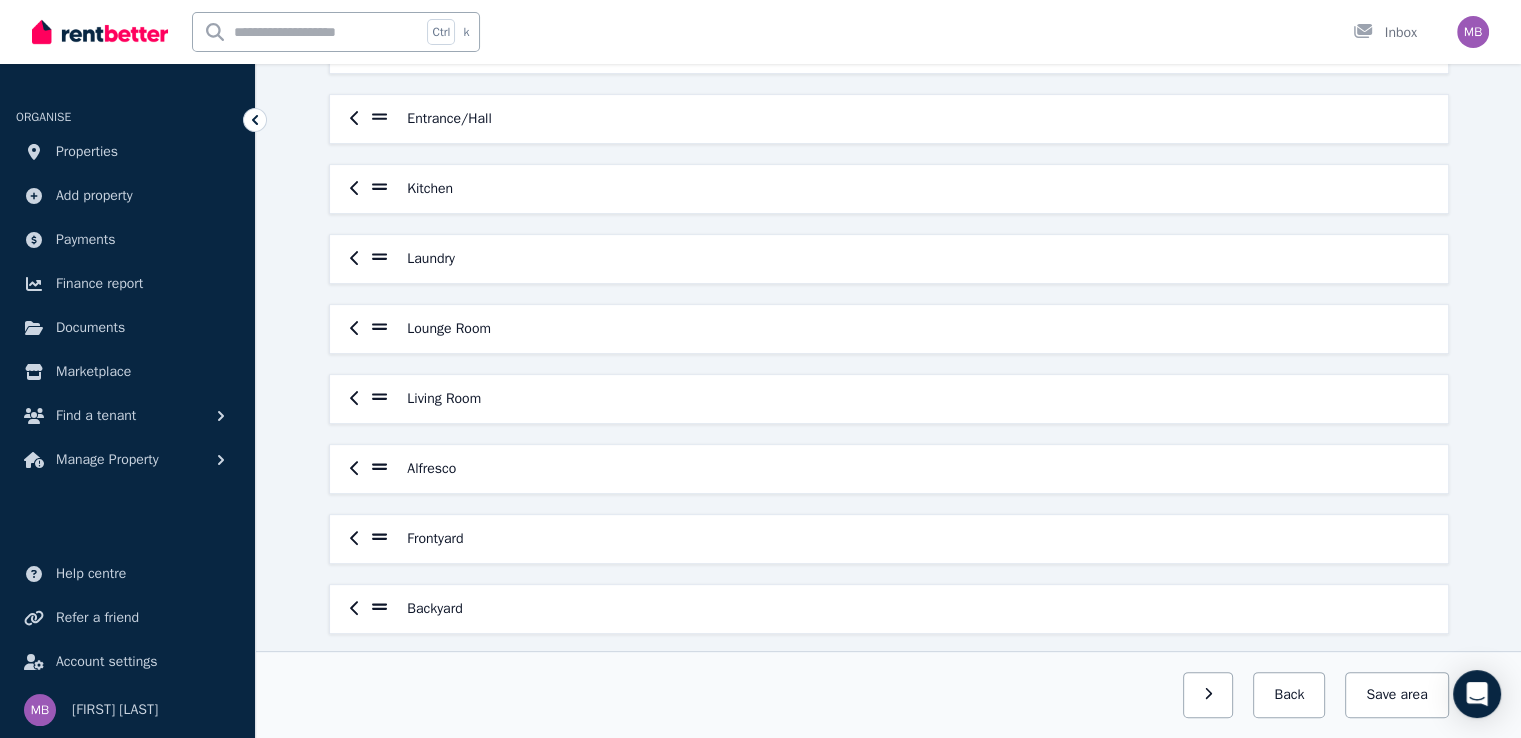 scroll, scrollTop: 556, scrollLeft: 0, axis: vertical 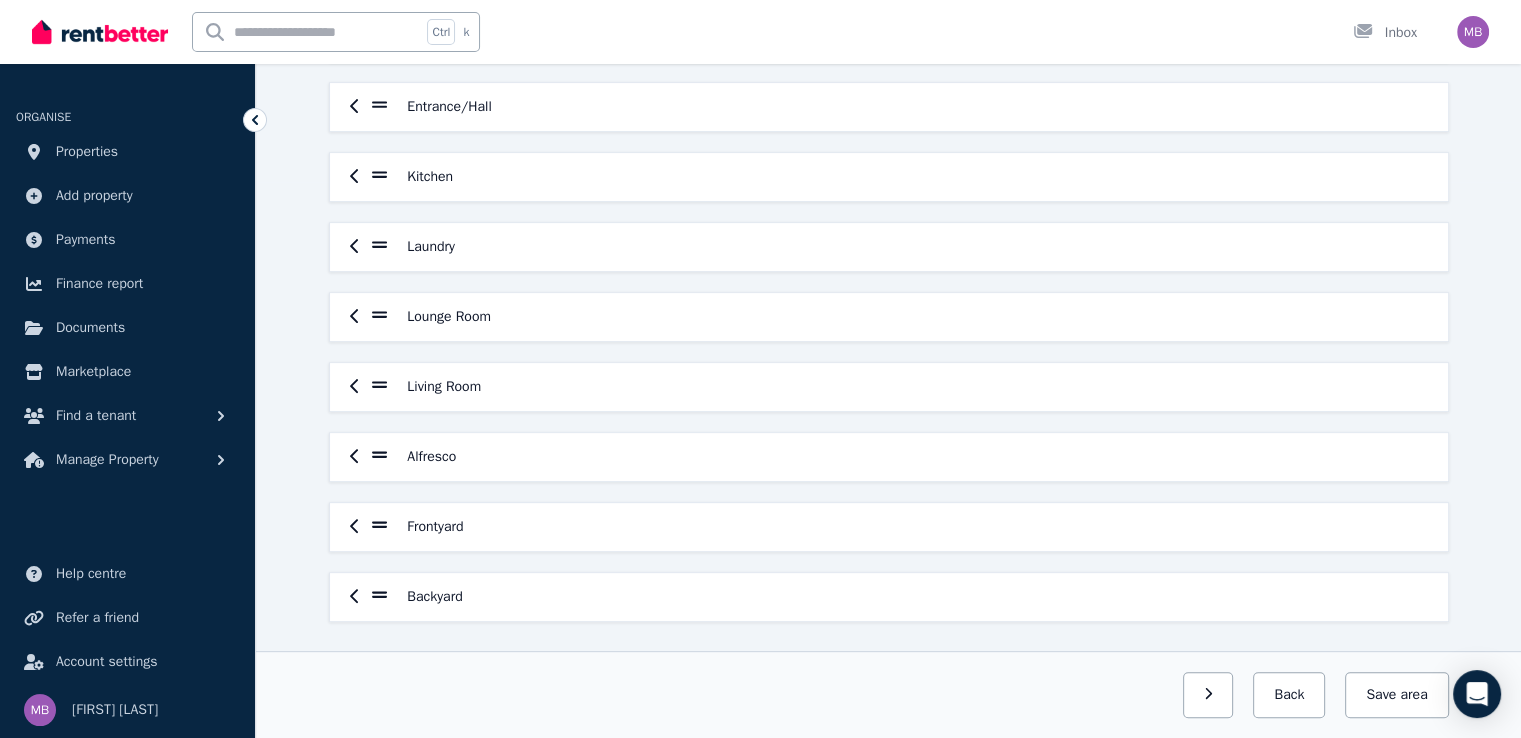 click on "Backyard" at bounding box center (889, 597) 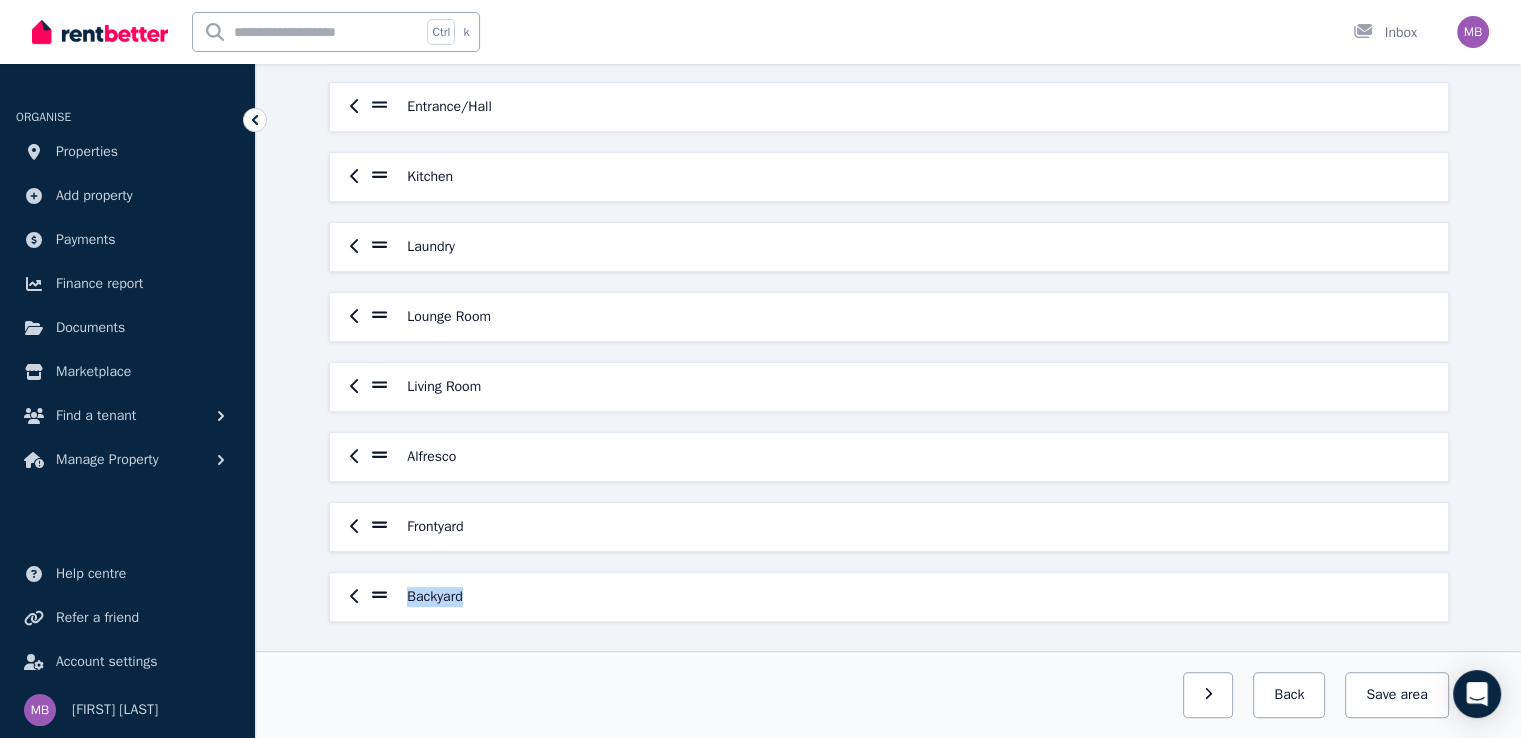 drag, startPoint x: 465, startPoint y: 597, endPoint x: 391, endPoint y: 588, distance: 74.54529 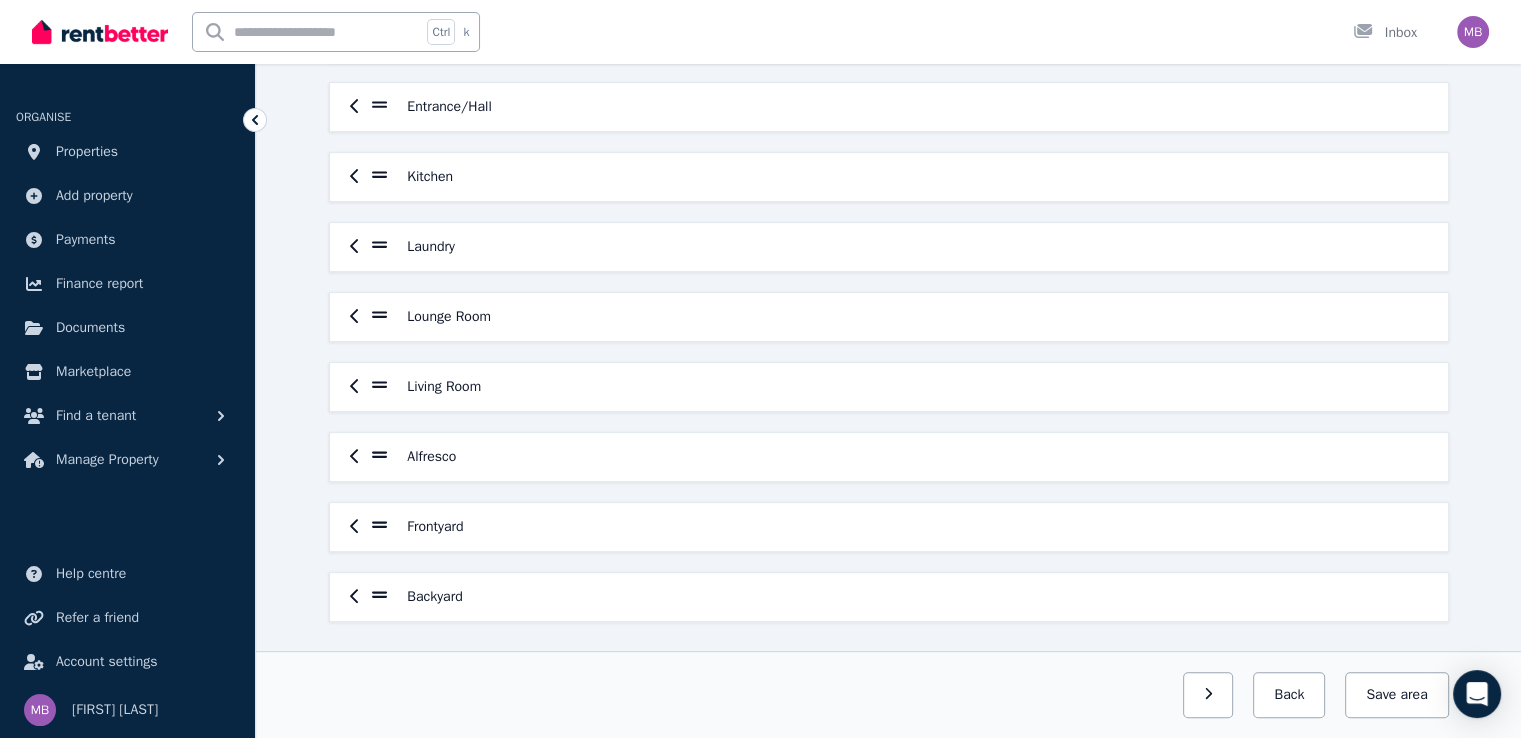 click on "Backyard" at bounding box center (889, 597) 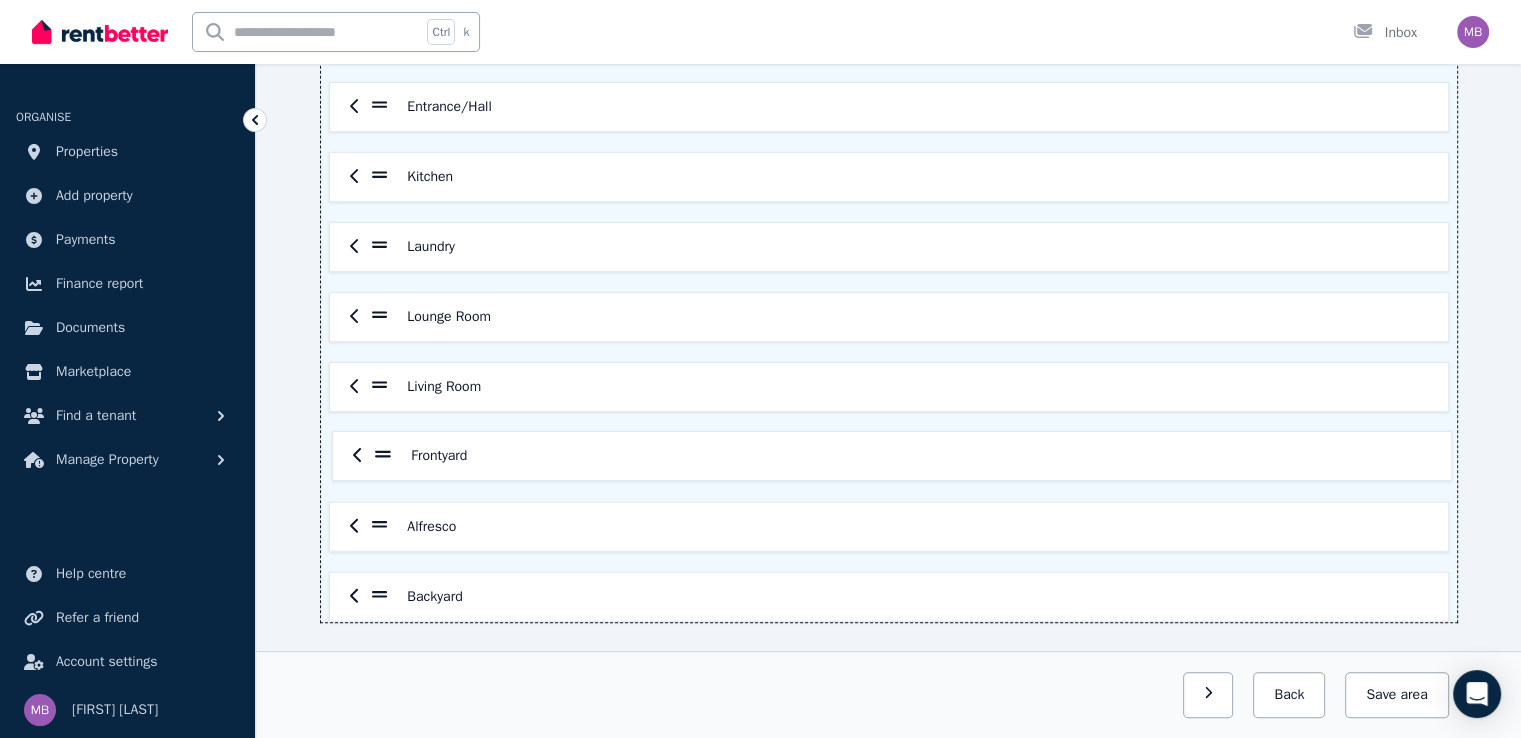 drag, startPoint x: 379, startPoint y: 525, endPoint x: 380, endPoint y: 453, distance: 72.00694 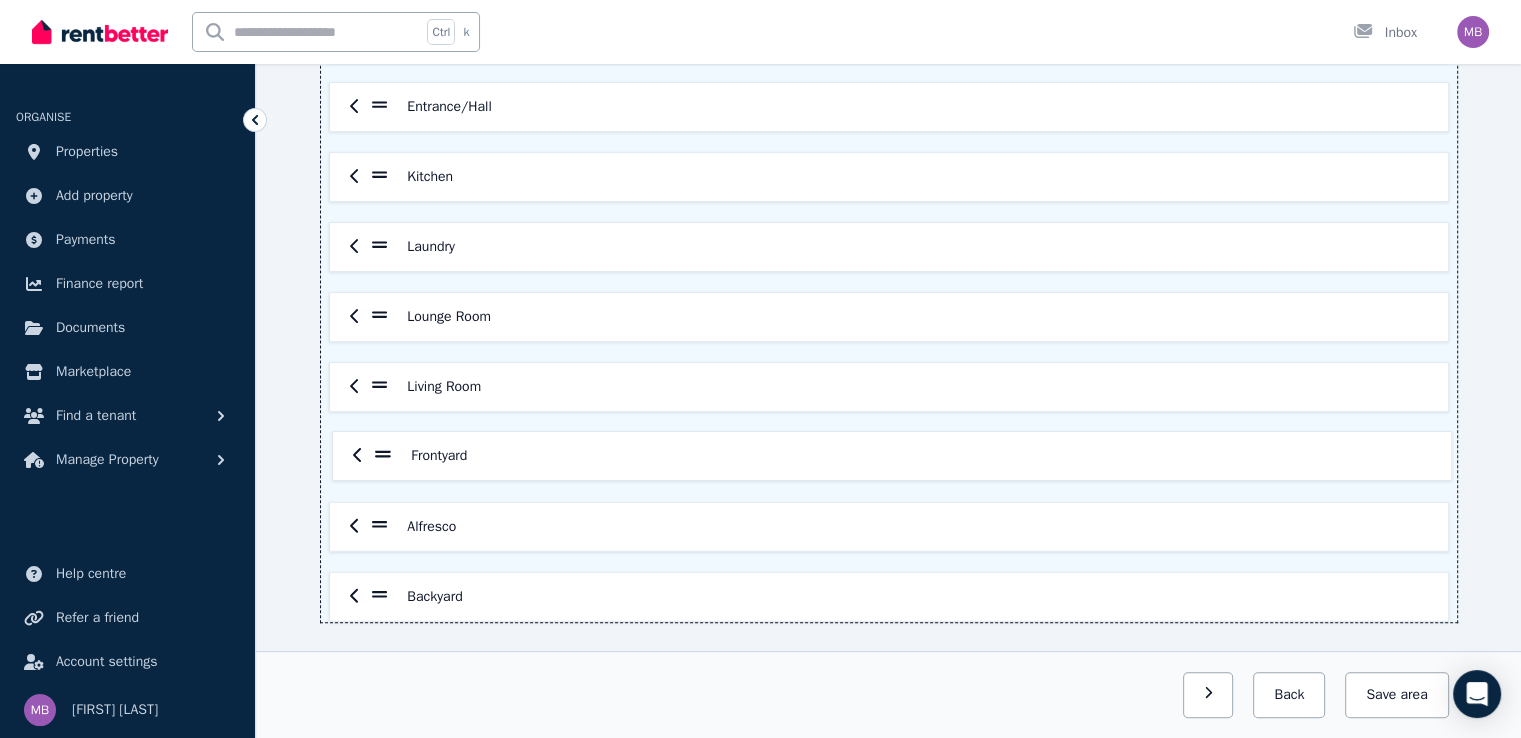 click on "Bathroom 1 Bathroom 2 Bedroom 1 Bedroom 2 Bedroom 3 Dining Room Entrance/Hall Kitchen Laundry Lounge Room Living Room Alfresco Frontyard Backyard" at bounding box center (889, 142) 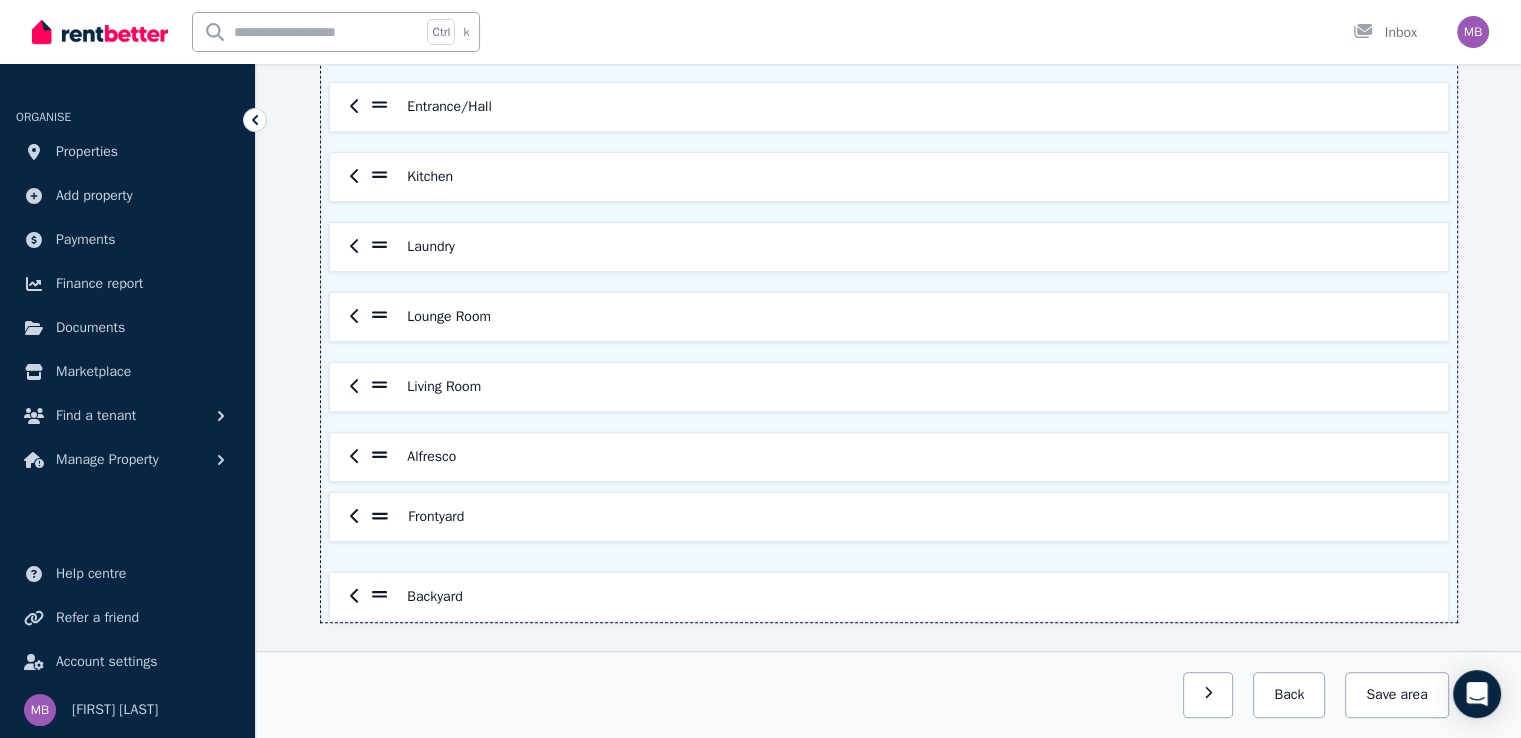 drag, startPoint x: 374, startPoint y: 454, endPoint x: 375, endPoint y: 526, distance: 72.00694 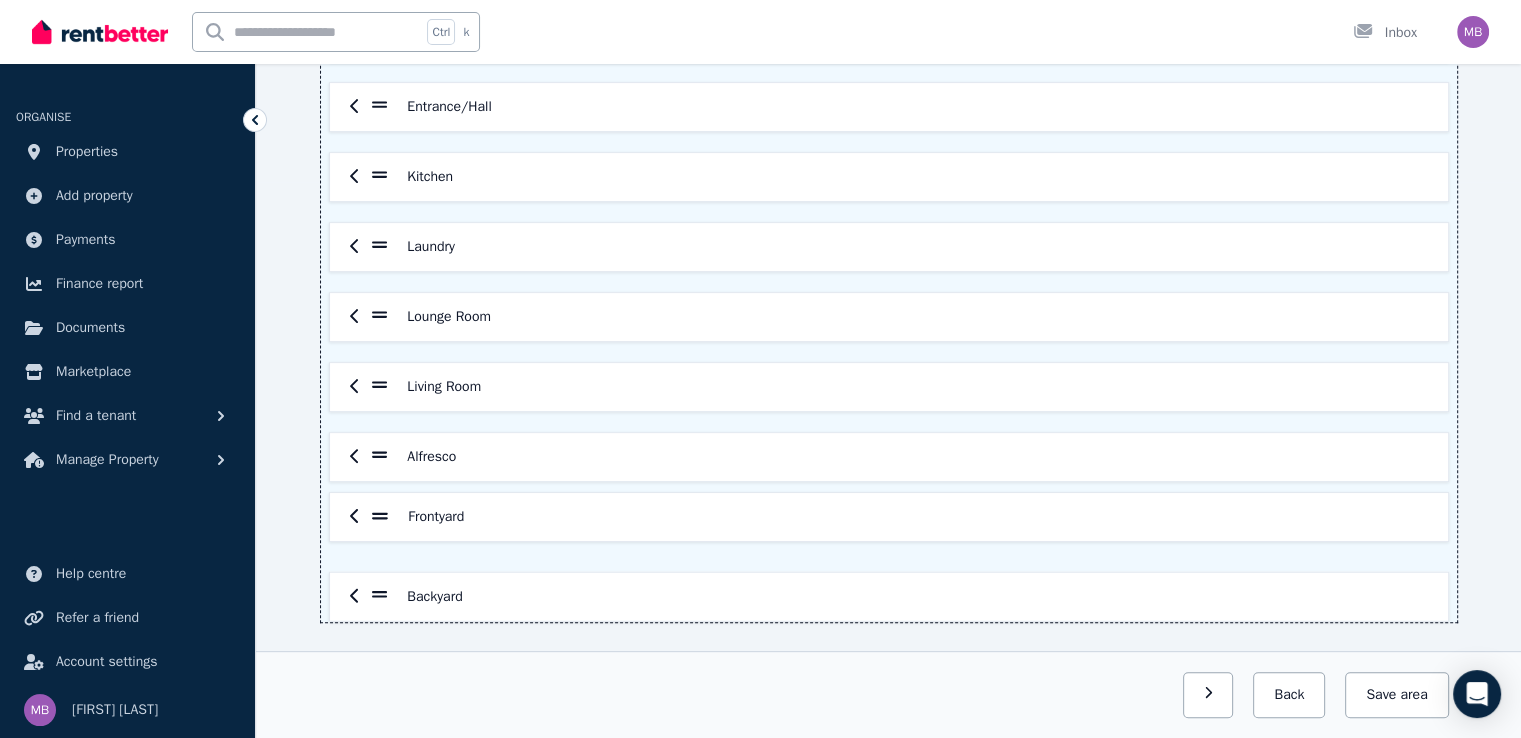 click on "Bathroom 1 Bathroom 2 Bedroom 1 Bedroom 2 Bedroom 3 Dining Room Entrance/Hall Kitchen Laundry Lounge Room Living Room Frontyard Alfresco Backyard" at bounding box center (889, 142) 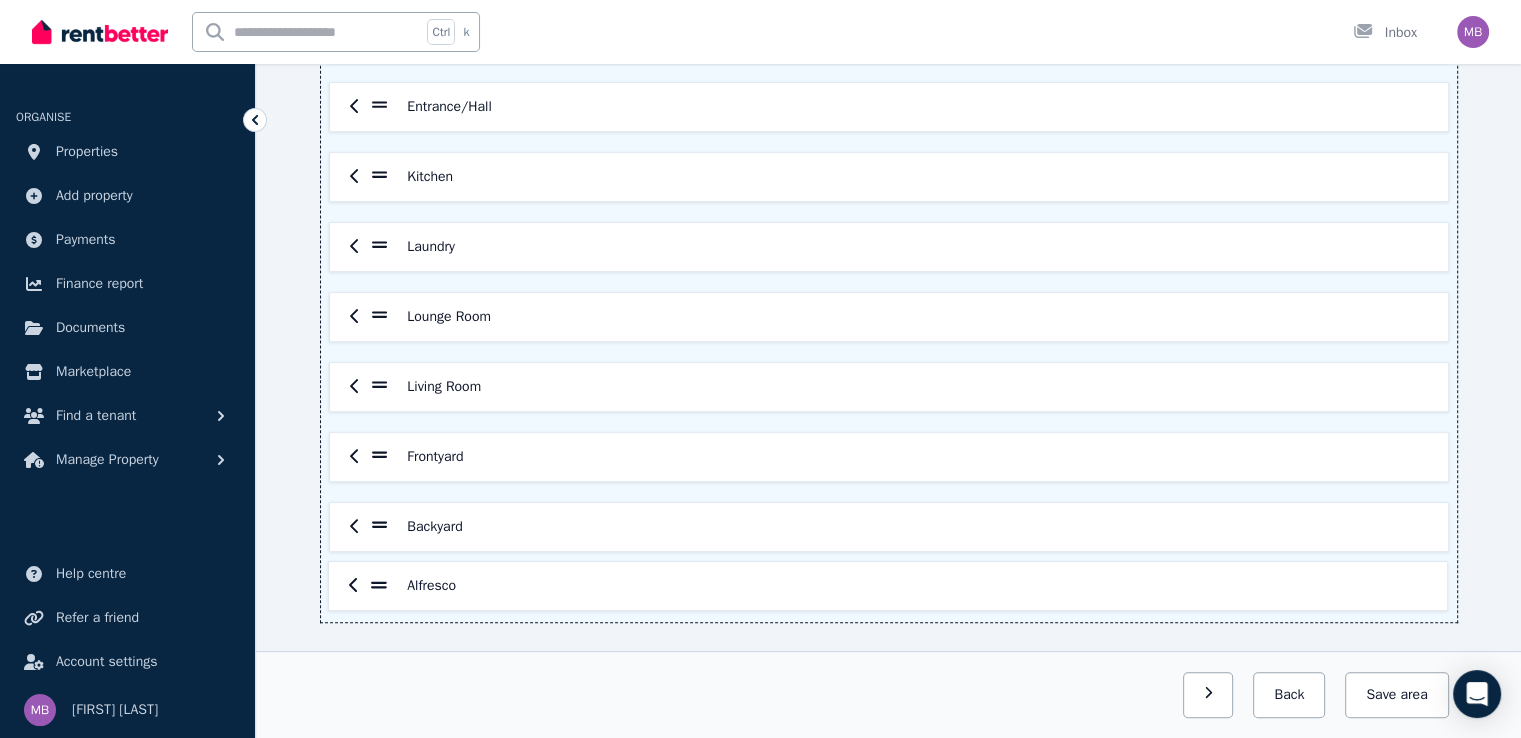 drag, startPoint x: 376, startPoint y: 449, endPoint x: 376, endPoint y: 589, distance: 140 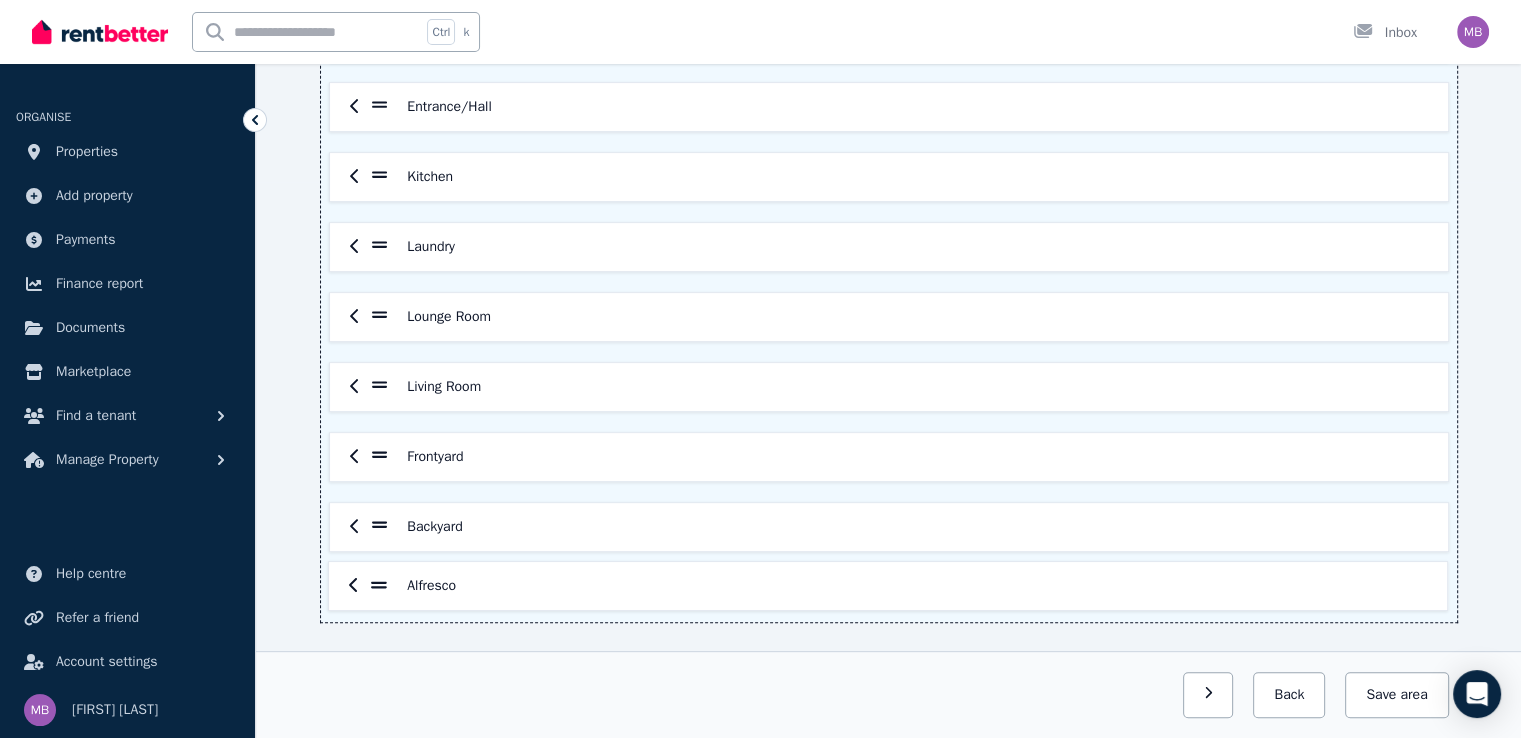 click on "Bathroom 1 Bathroom 2 Bedroom 1 Bedroom 2 Bedroom 3 Dining Room Entrance/Hall Kitchen Laundry Lounge Room Living Room Alfresco Frontyard Backyard" at bounding box center [889, 142] 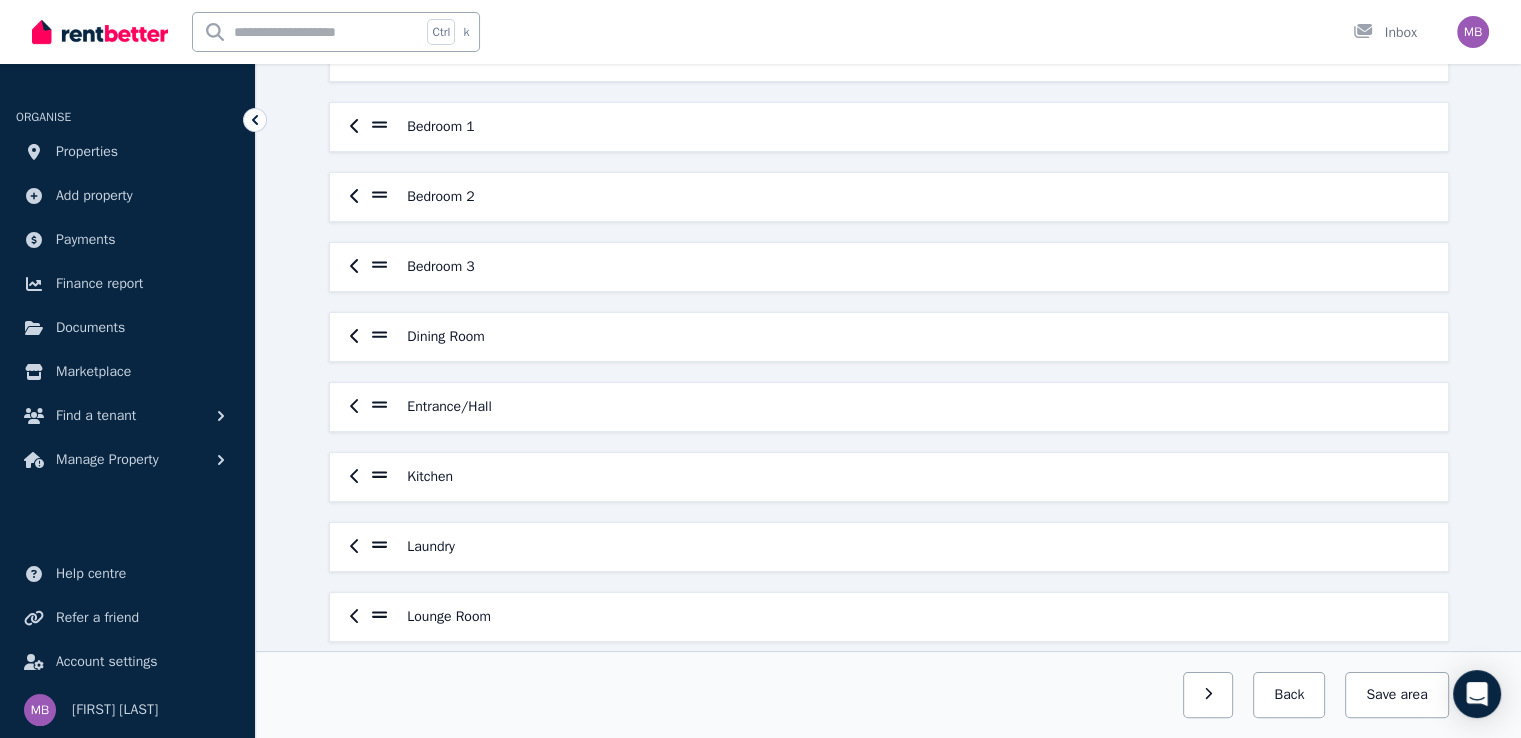 scroll, scrollTop: 356, scrollLeft: 0, axis: vertical 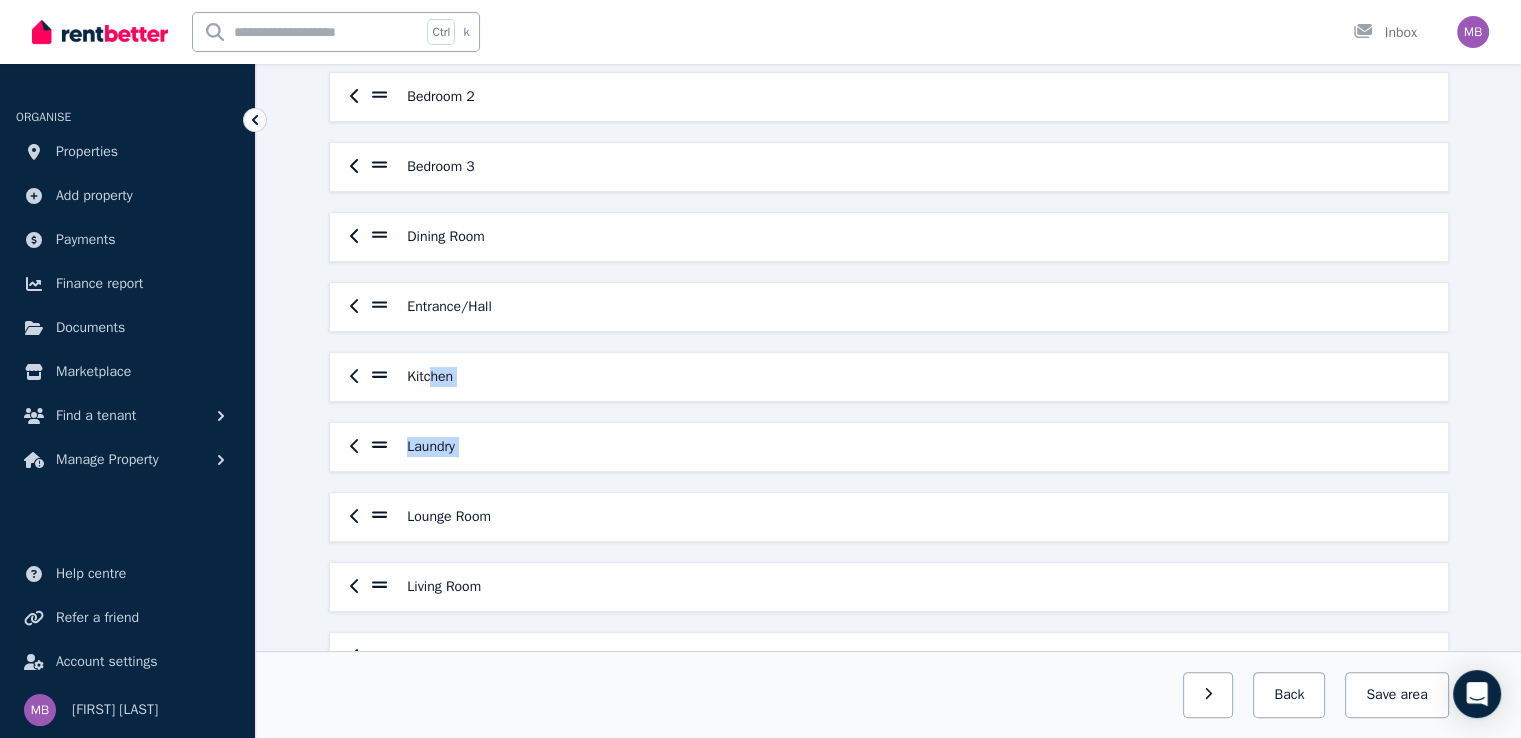 drag, startPoint x: 398, startPoint y: 516, endPoint x: 442, endPoint y: 425, distance: 101.07918 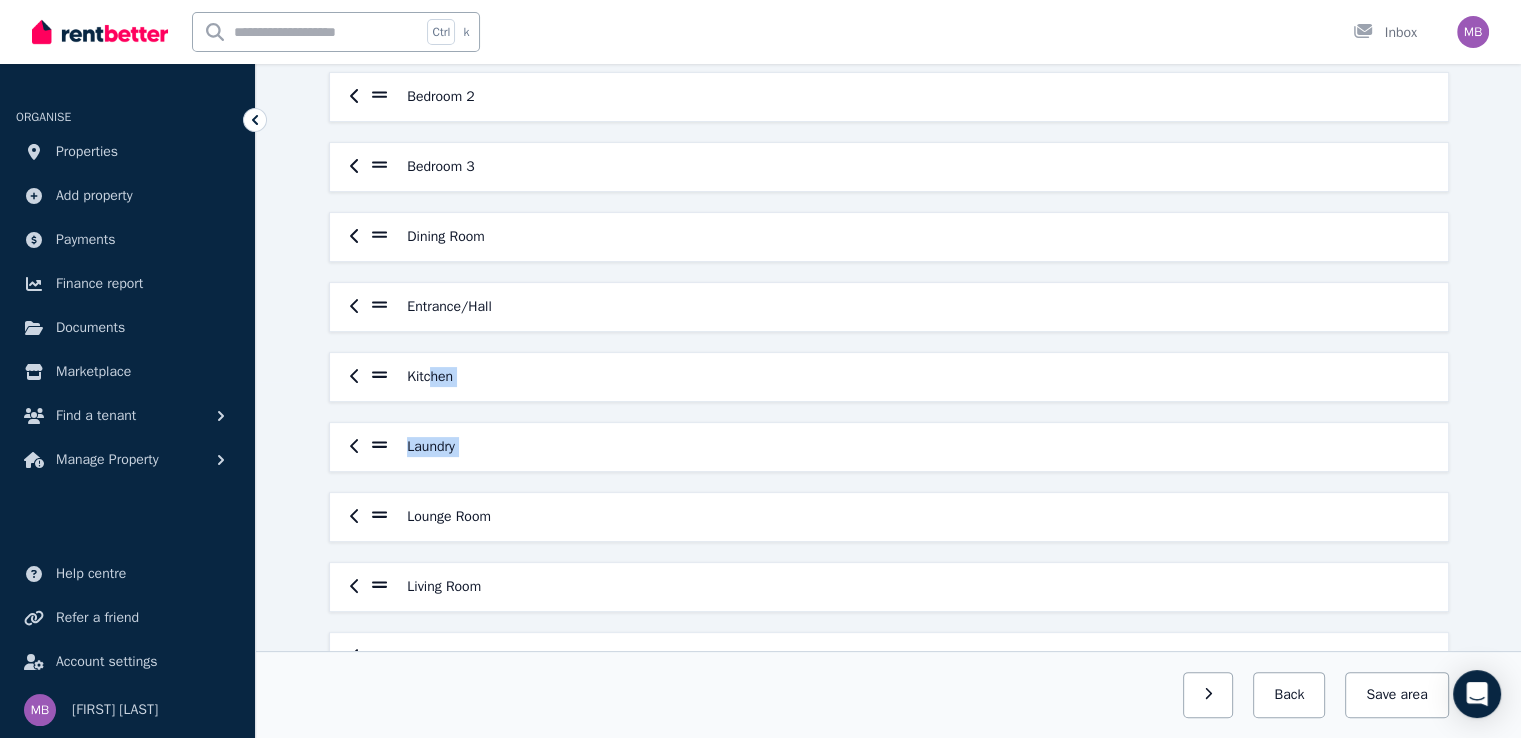 click on "Bathroom 1 Bathroom 2 Bedroom 1 Bedroom 2 Bedroom 3 Dining Room Entrance/Hall Kitchen Laundry Lounge Room Living Room Frontyard Backyard Alfresco" at bounding box center [889, 342] 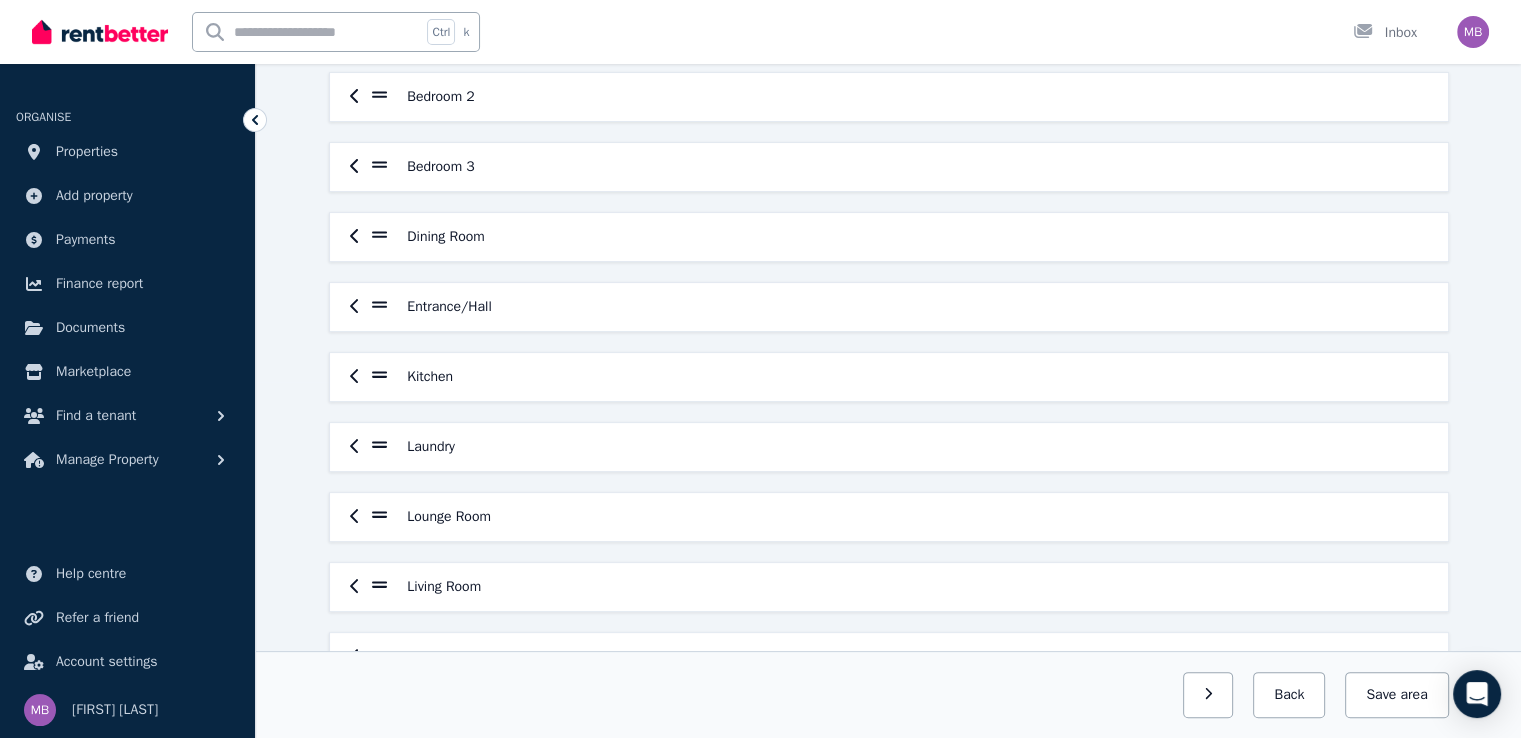 click on "Bathroom 1 Bathroom 2 Bedroom 1 Bedroom 2 Bedroom 3 Dining Room Entrance/Hall Kitchen Laundry Lounge Room Living Room Frontyard Backyard Alfresco" at bounding box center (889, 342) 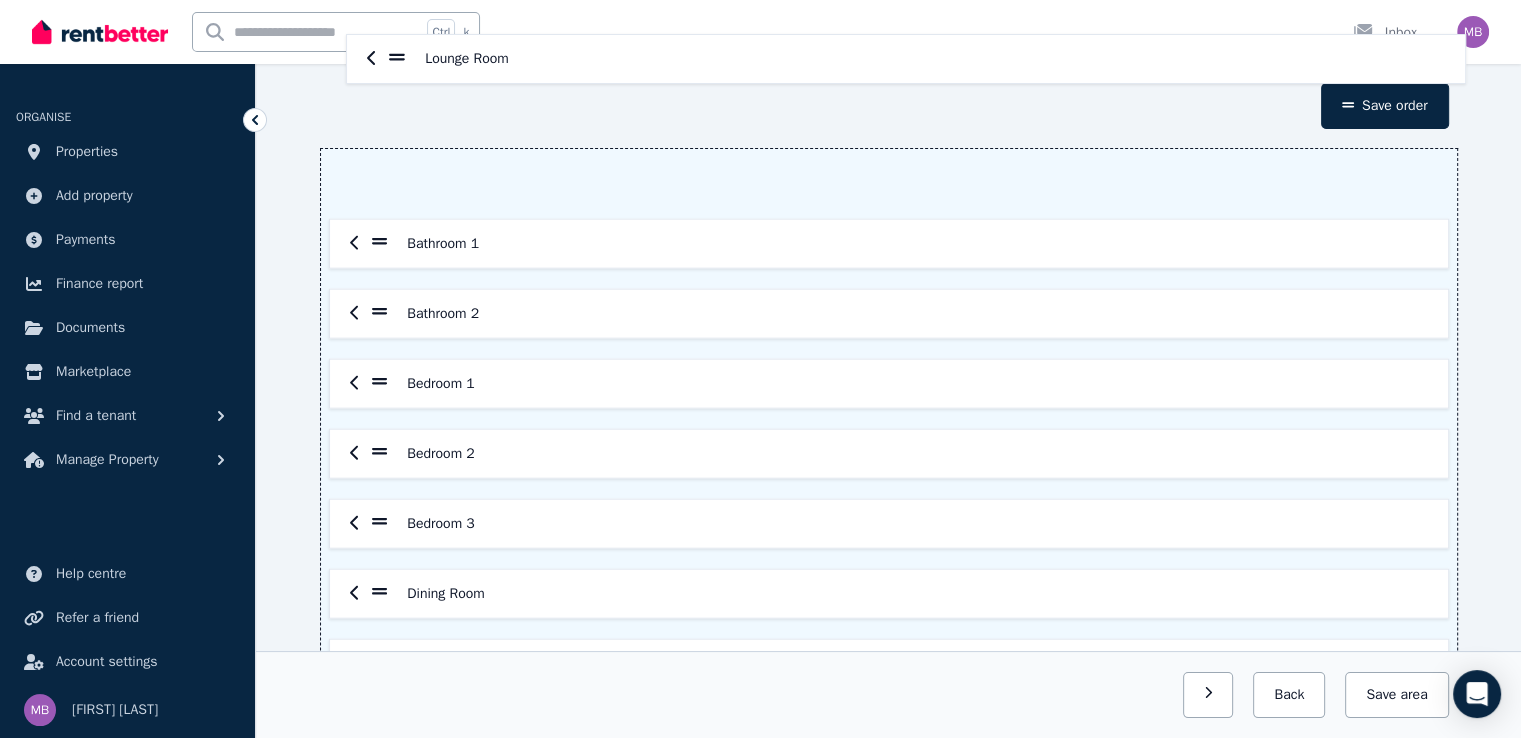 scroll, scrollTop: 0, scrollLeft: 0, axis: both 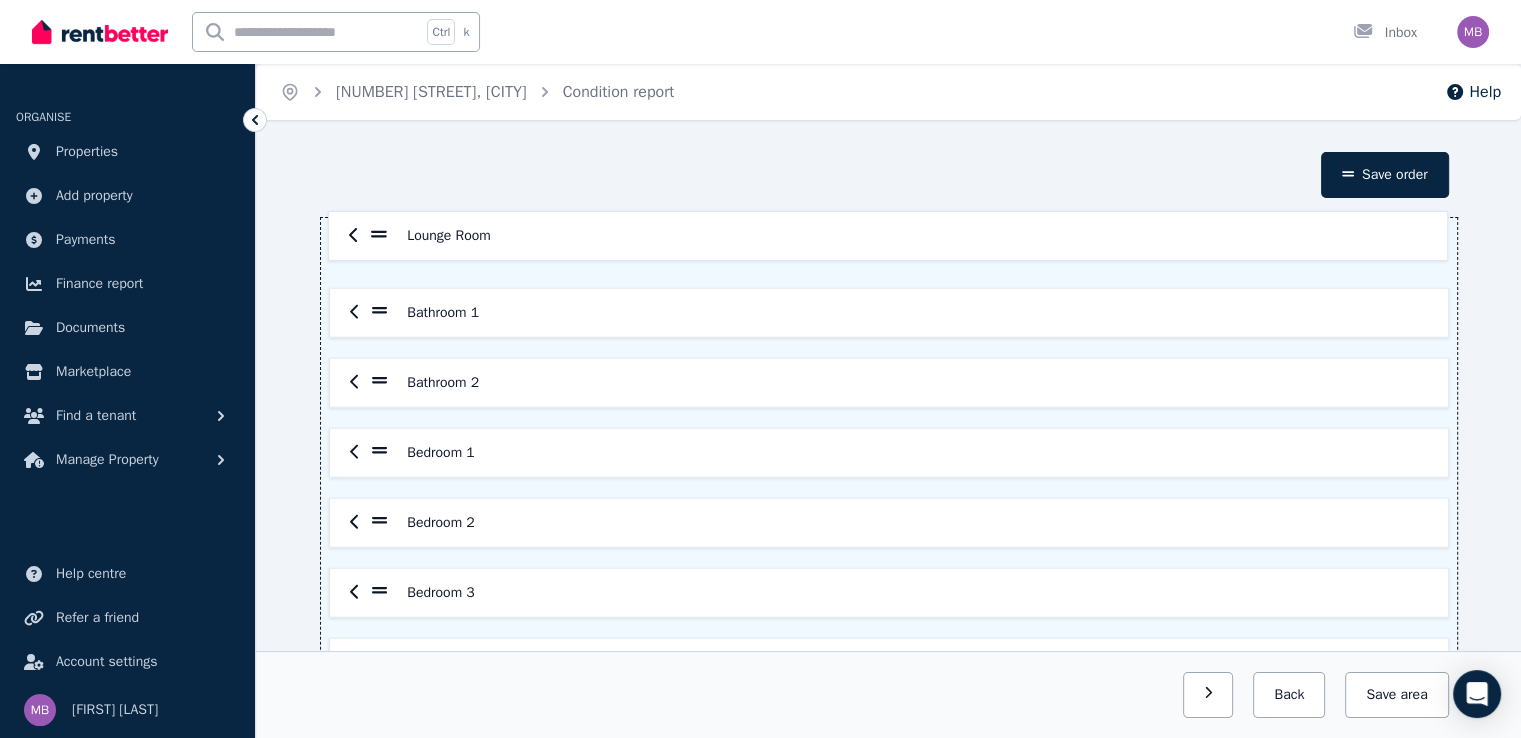 drag, startPoint x: 380, startPoint y: 516, endPoint x: 379, endPoint y: 229, distance: 287.00174 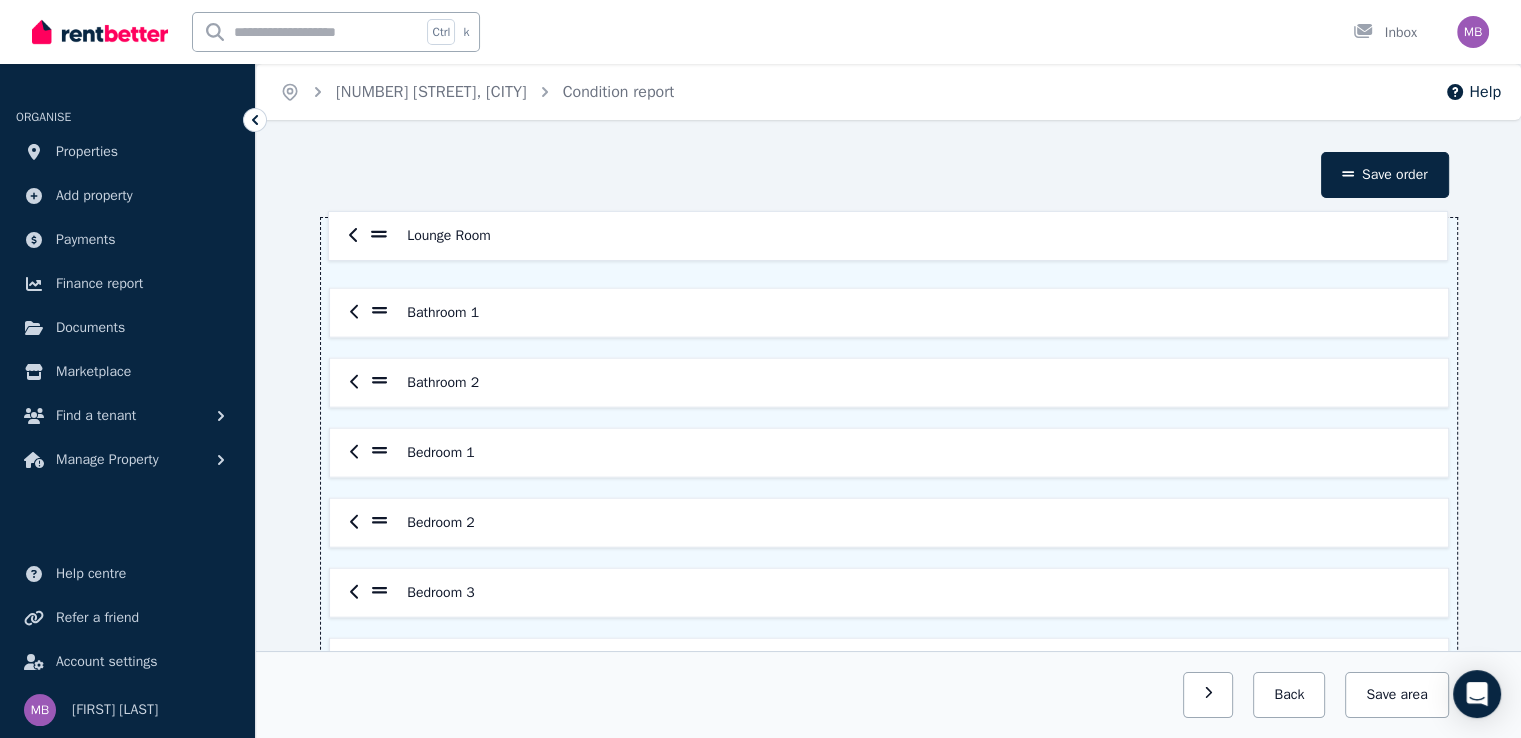 click on "Bathroom 1 Bathroom 2 Bedroom 1 Bedroom 2 Bedroom 3 Dining Room Entrance/Hall Kitchen Laundry Lounge Room Living Room Frontyard Backyard Alfresco" at bounding box center (889, 698) 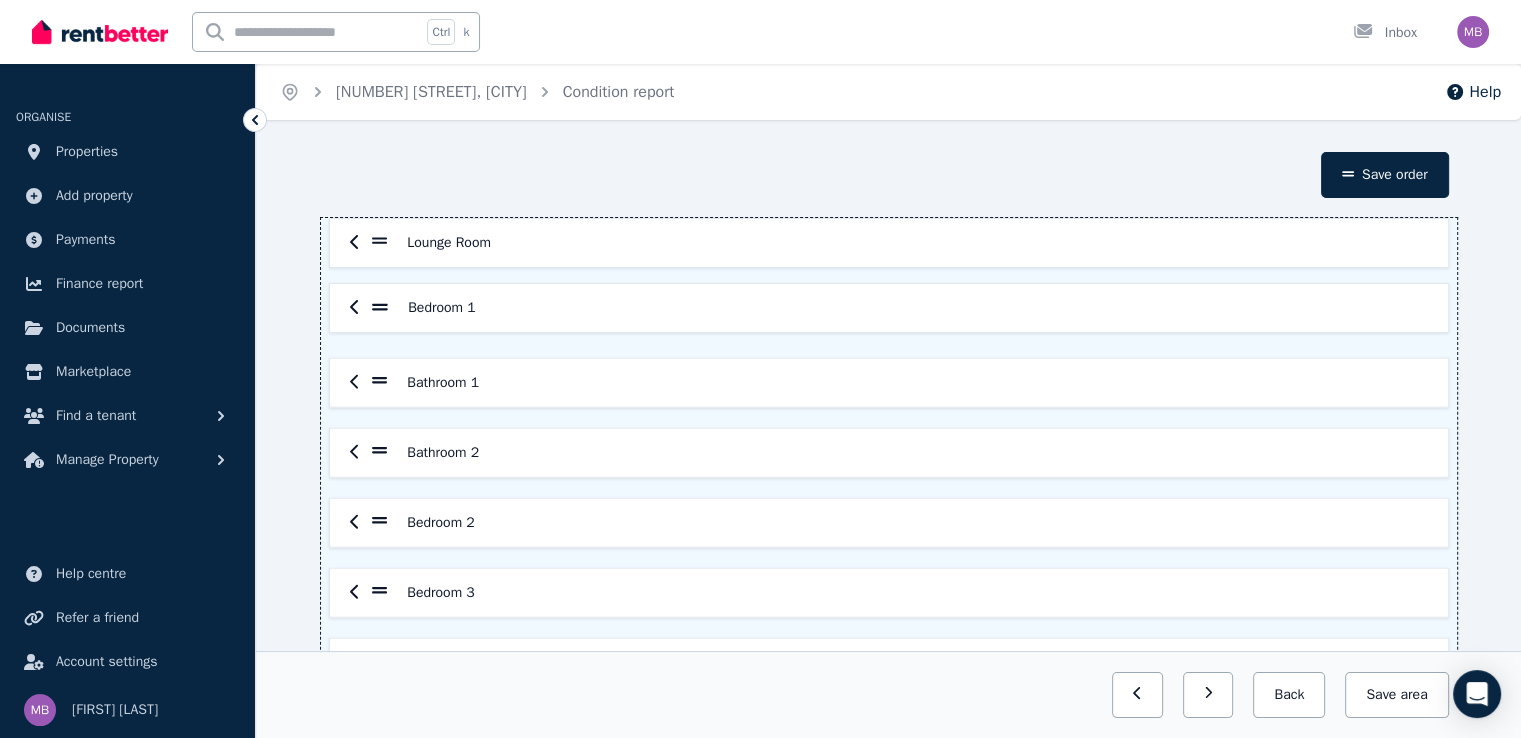 drag, startPoint x: 375, startPoint y: 449, endPoint x: 377, endPoint y: 305, distance: 144.01389 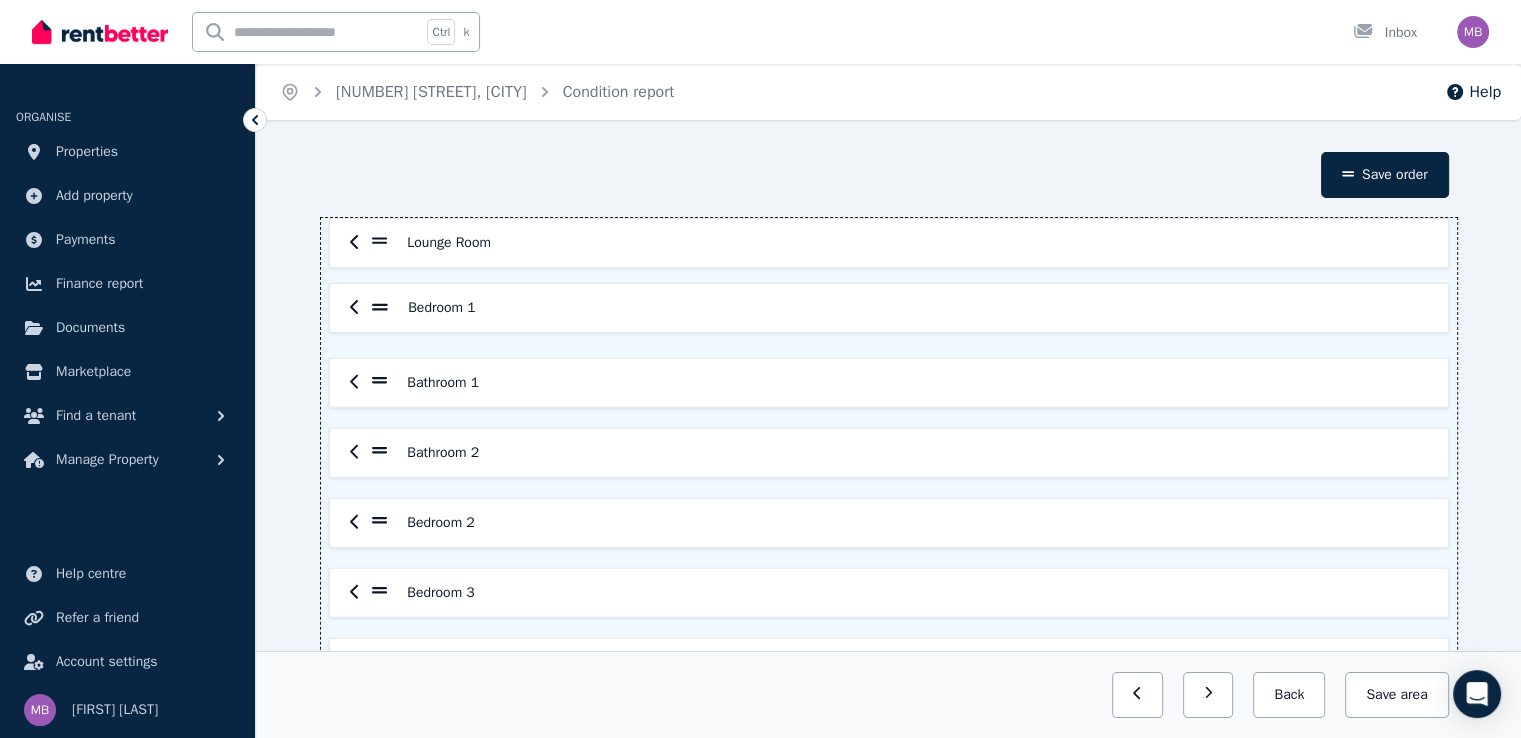 click on "Lounge Room Bathroom 1 Bathroom 2 Bedroom 1 Bedroom 2 Bedroom 3 Dining Room Entrance/Hall Kitchen Laundry Living Room Frontyard Backyard Alfresco" at bounding box center [889, 698] 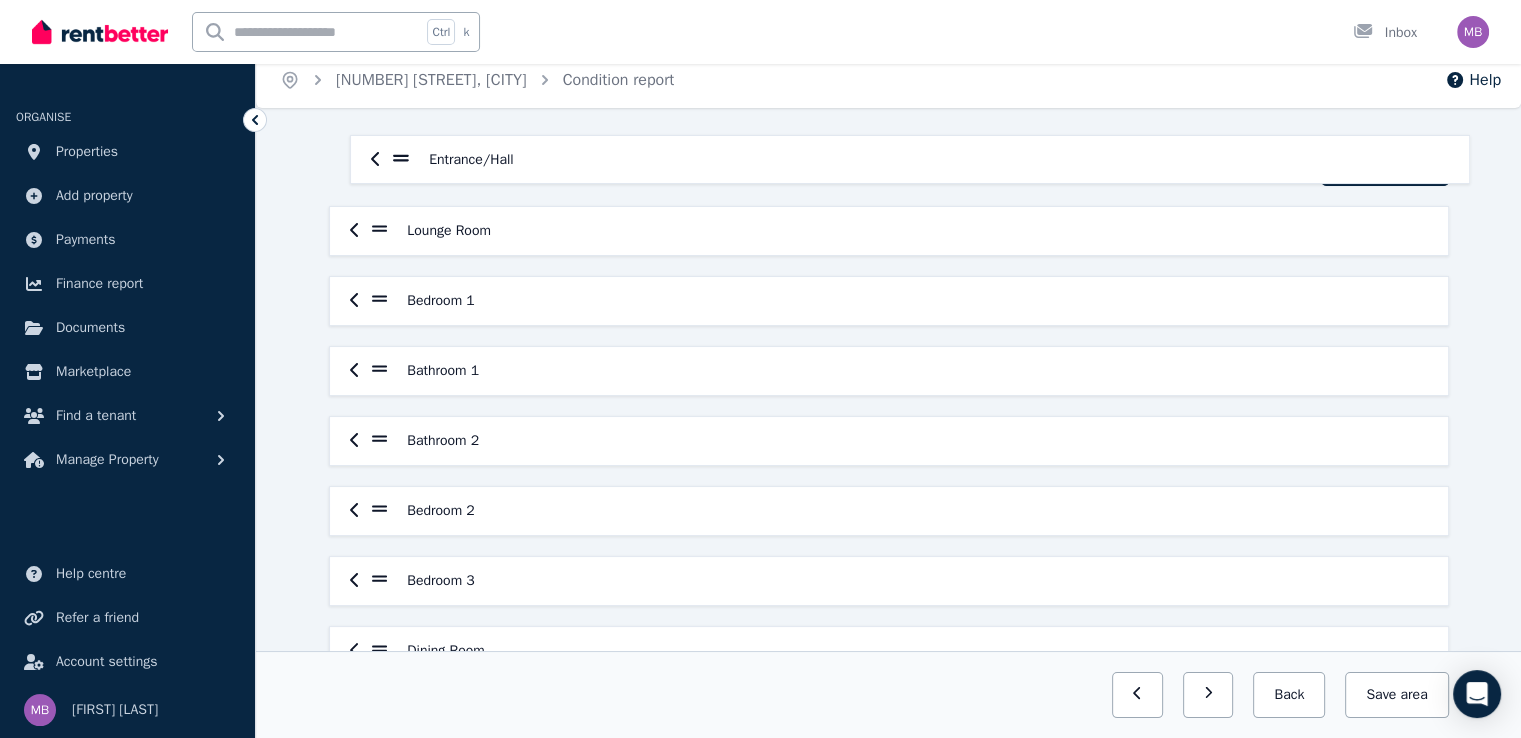 scroll, scrollTop: 0, scrollLeft: 0, axis: both 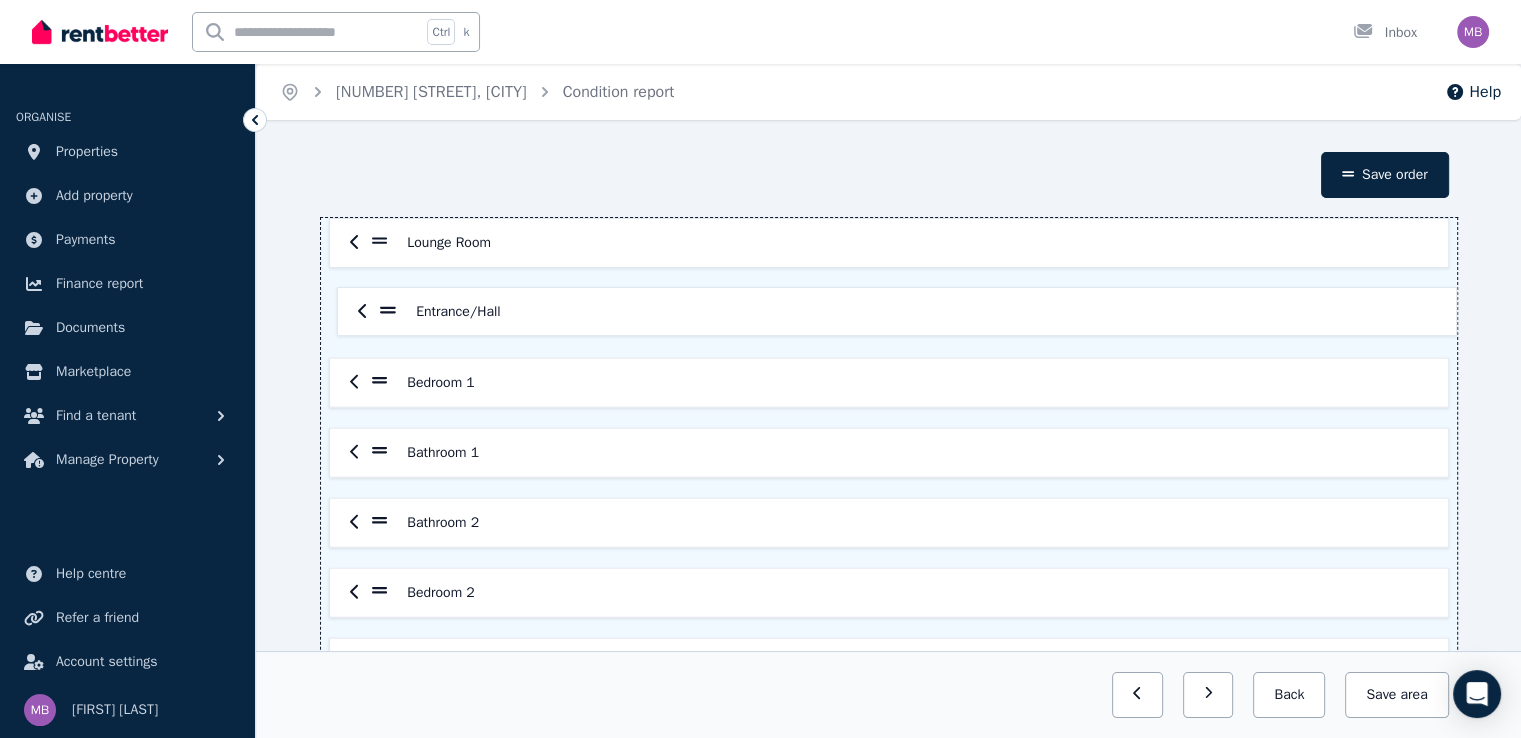 drag, startPoint x: 377, startPoint y: 429, endPoint x: 385, endPoint y: 301, distance: 128.24976 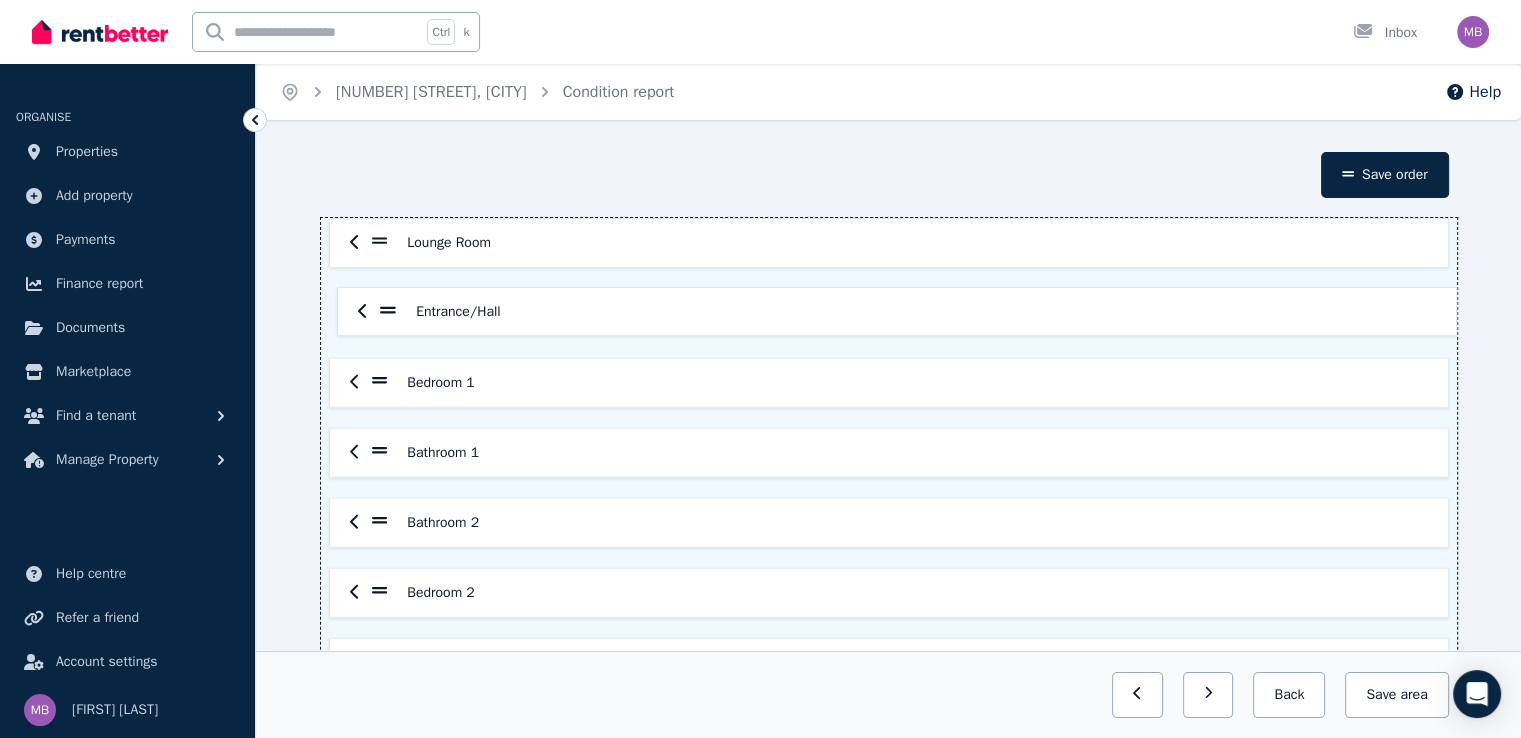 click on "Lounge Room Bedroom 1 Bathroom 1 Bathroom 2 Bedroom 2 Bedroom 3 Dining Room Entrance/Hall Kitchen Laundry Living Room Frontyard Backyard Alfresco" at bounding box center [889, 698] 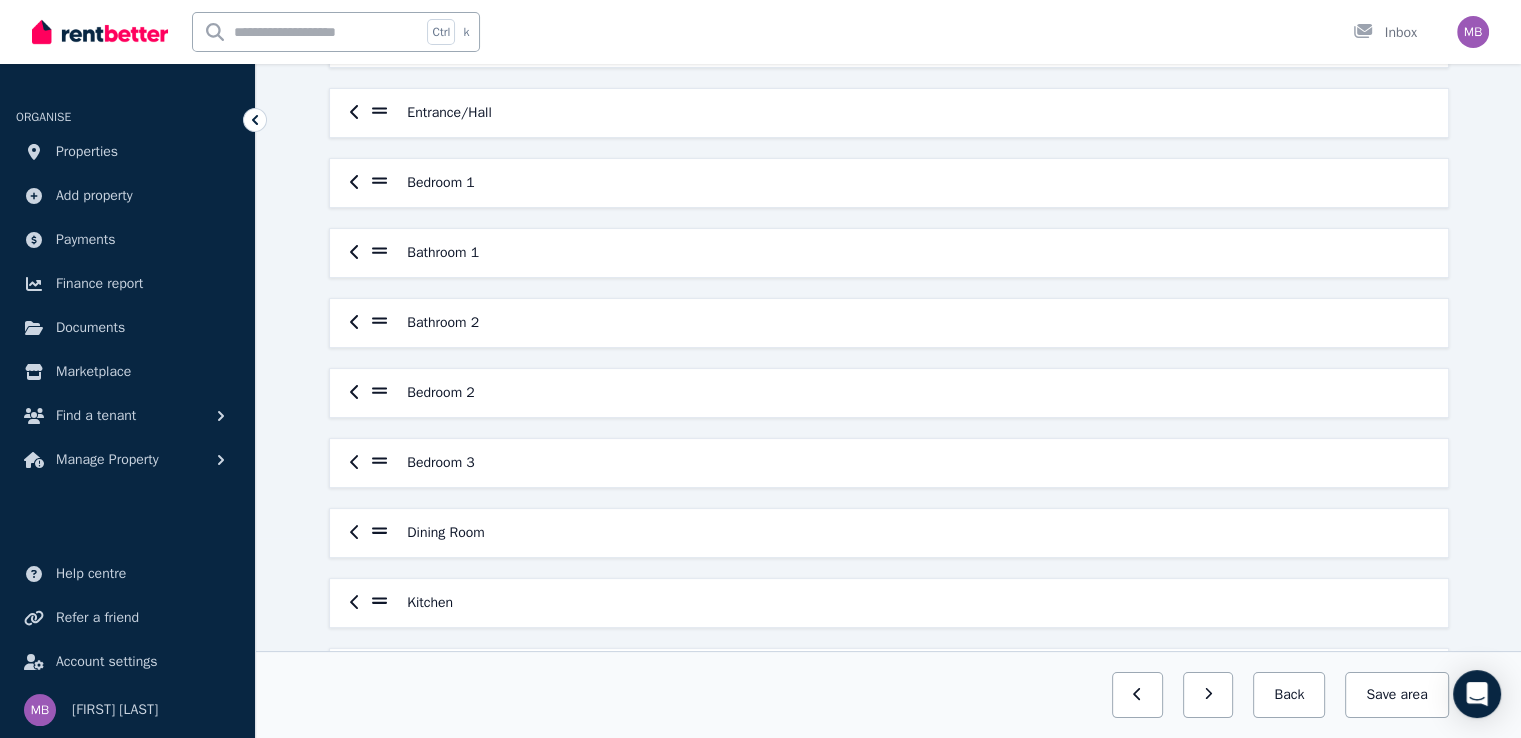 scroll, scrollTop: 300, scrollLeft: 0, axis: vertical 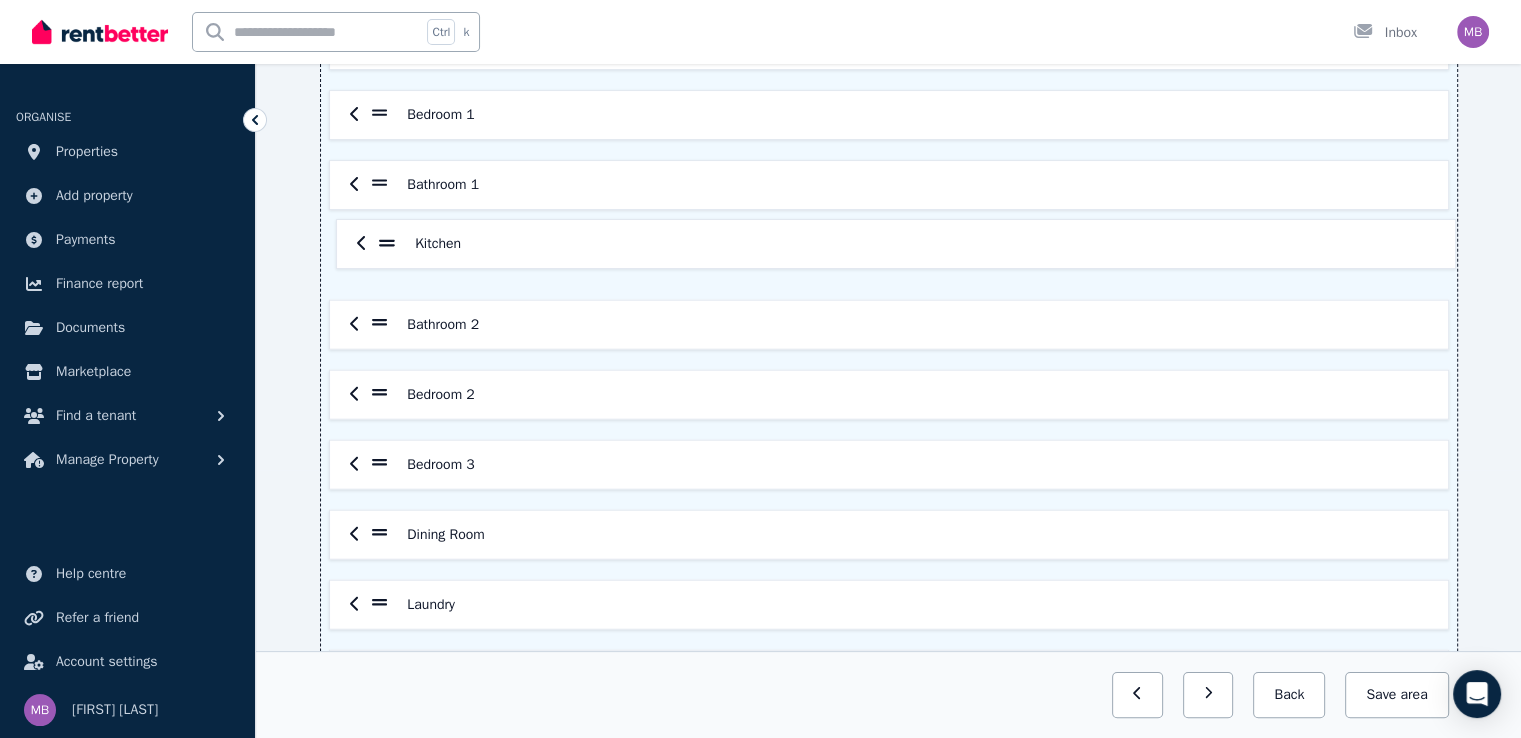 drag, startPoint x: 380, startPoint y: 499, endPoint x: 388, endPoint y: 237, distance: 262.1221 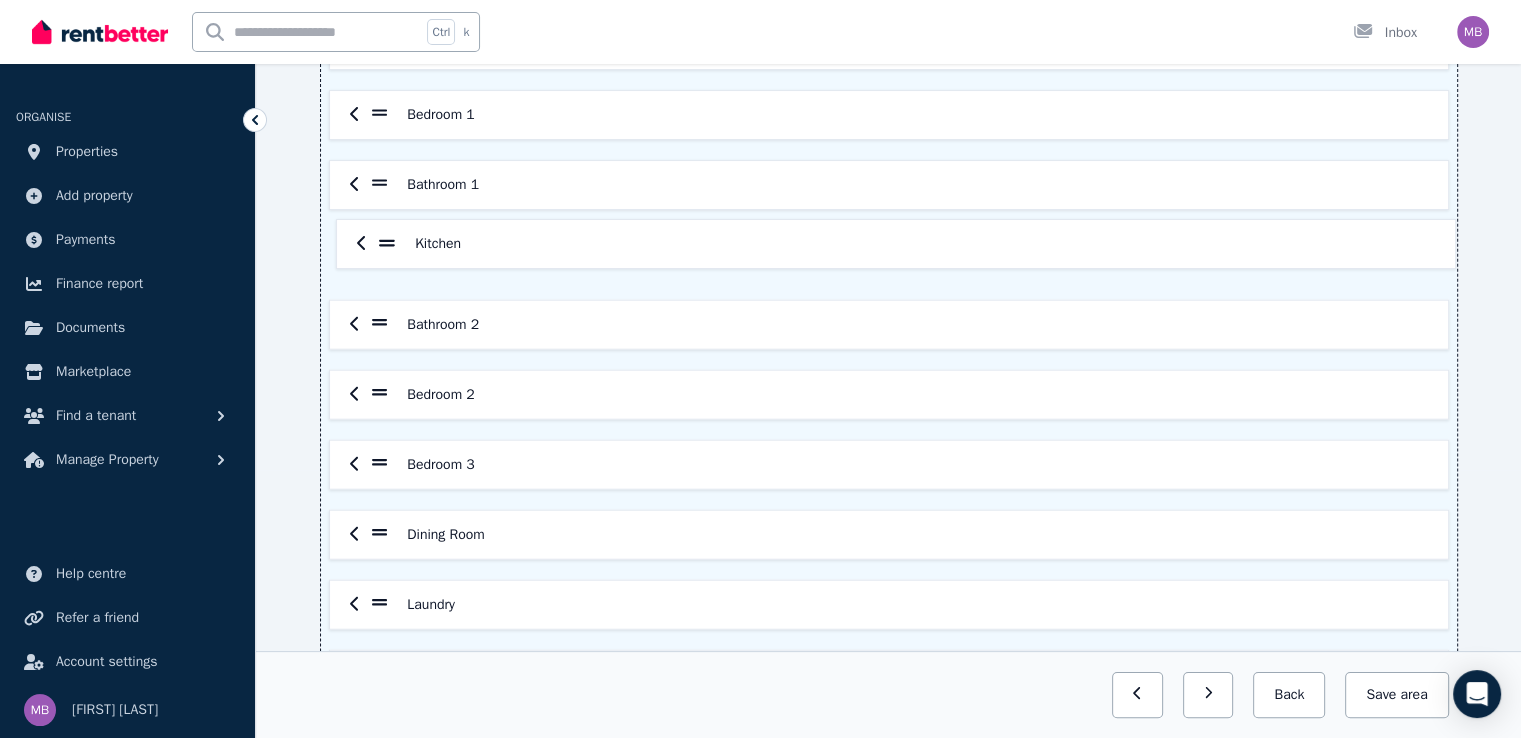 click on "Lounge Room Entrance/Hall Bedroom 1 Bathroom 1 Bathroom 2 Bedroom 2 Bedroom 3 Dining Room Kitchen Laundry Living Room Frontyard Backyard Alfresco" at bounding box center [889, 430] 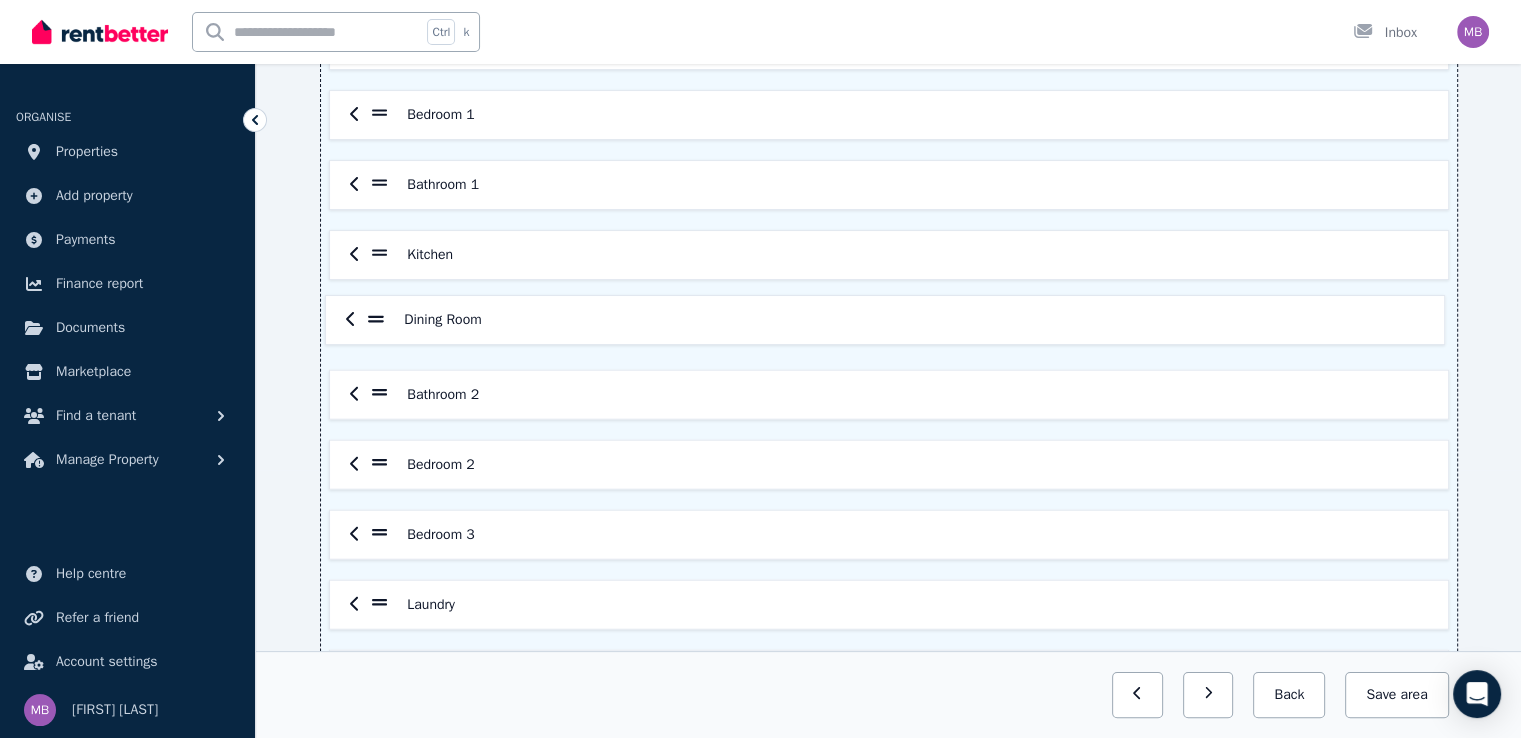 drag, startPoint x: 375, startPoint y: 530, endPoint x: 371, endPoint y: 314, distance: 216.03703 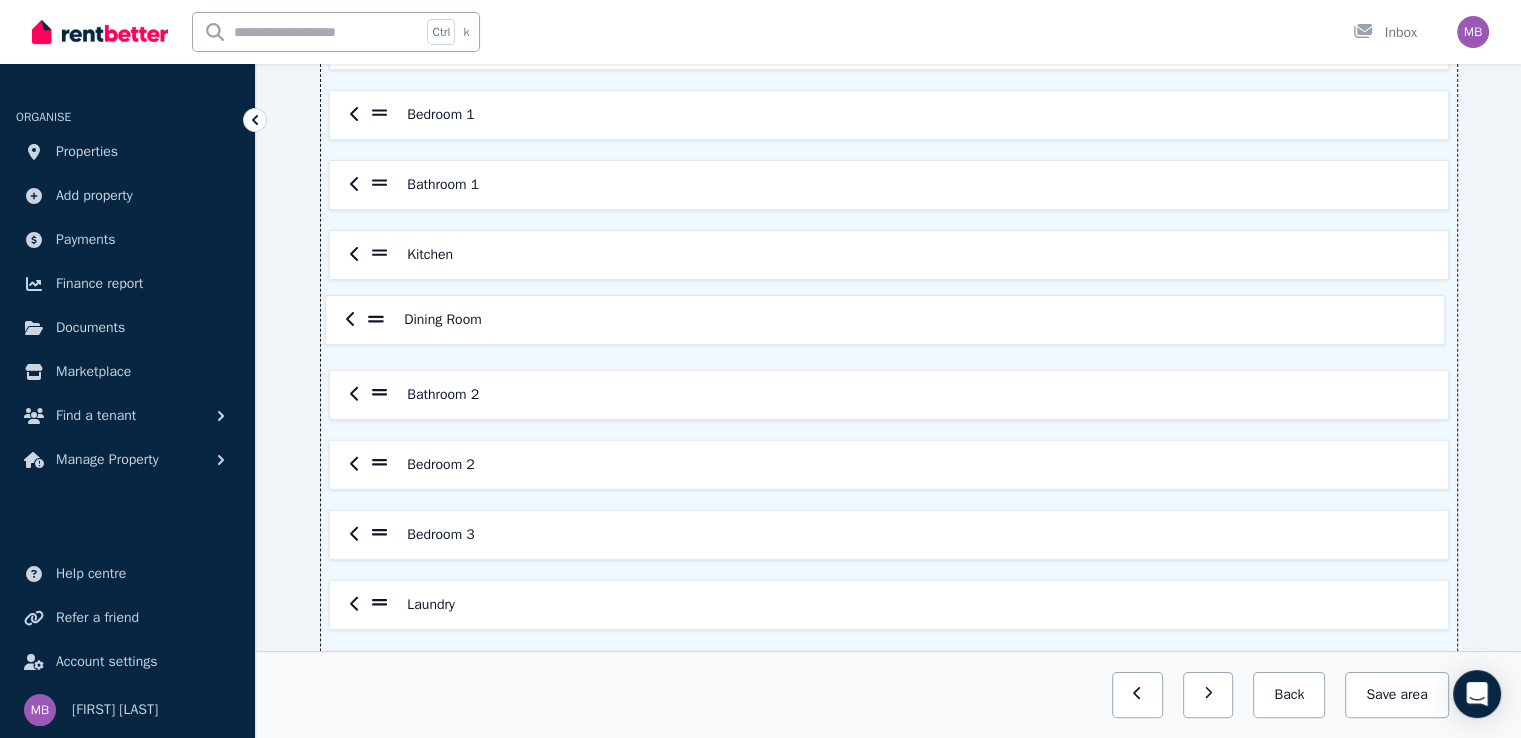 click on "Lounge Room Entrance/Hall Bedroom 1 Bathroom 1 Kitchen Bathroom 2 Bedroom 2 Bedroom 3 Dining Room Laundry Living Room Frontyard Backyard Alfresco" at bounding box center (889, 430) 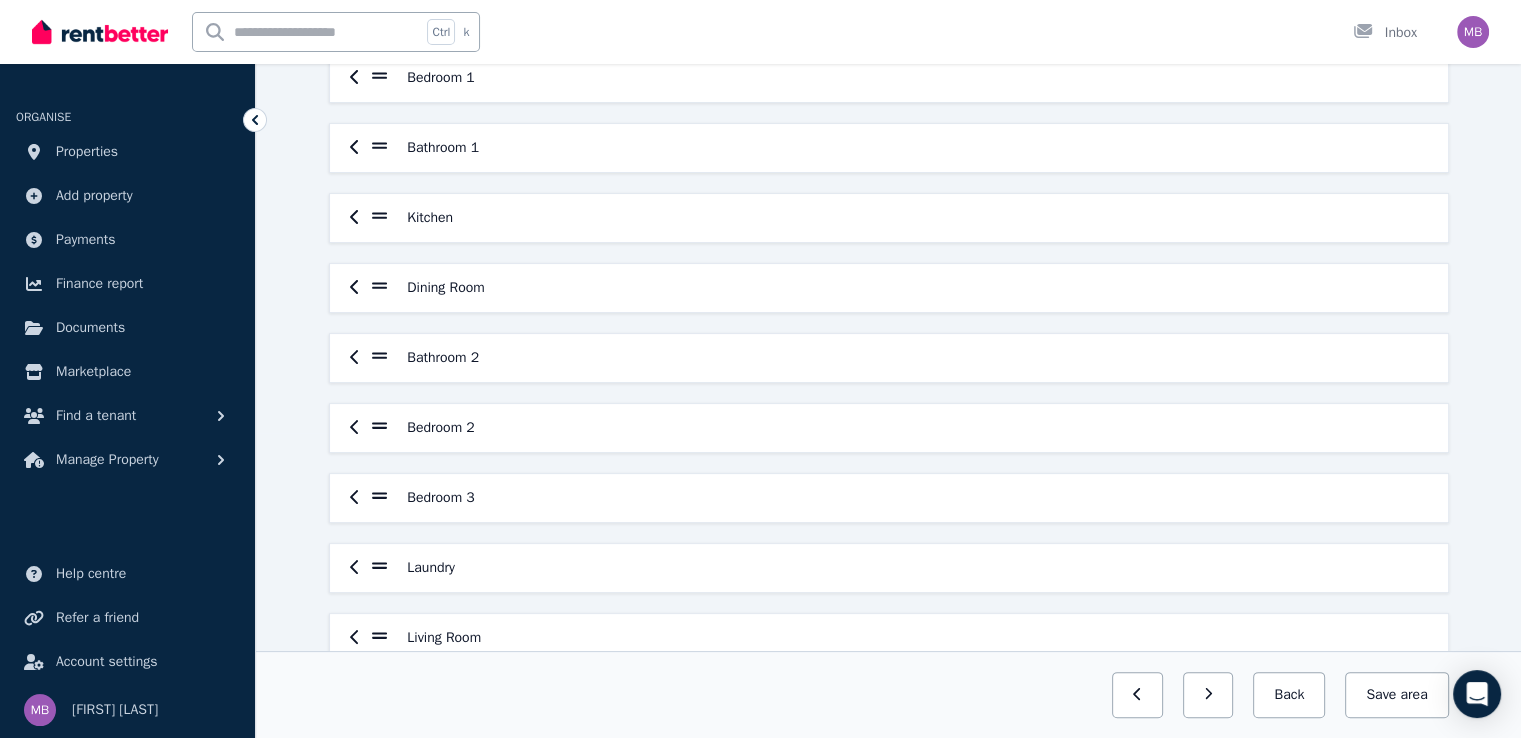 scroll, scrollTop: 368, scrollLeft: 0, axis: vertical 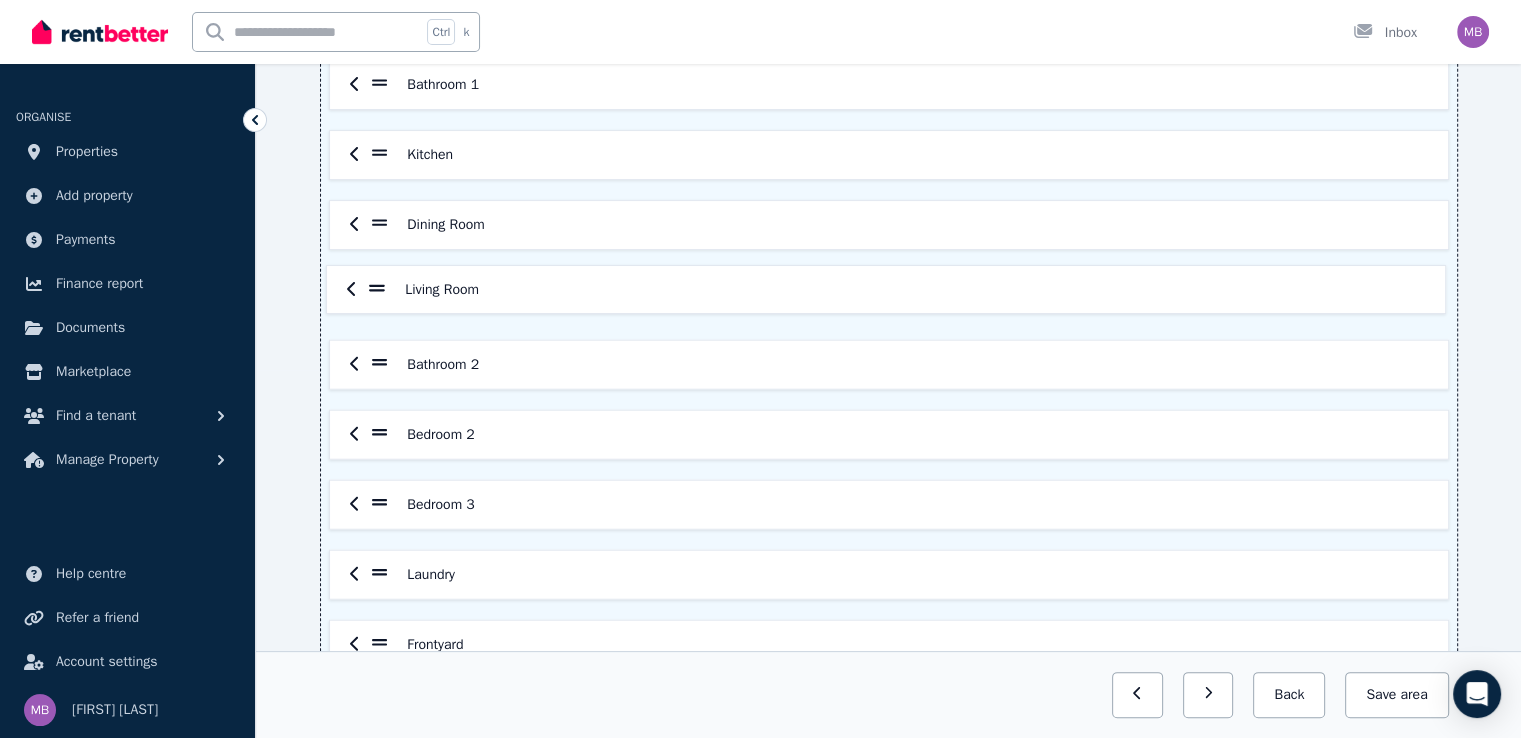 drag, startPoint x: 379, startPoint y: 572, endPoint x: 378, endPoint y: 289, distance: 283.00177 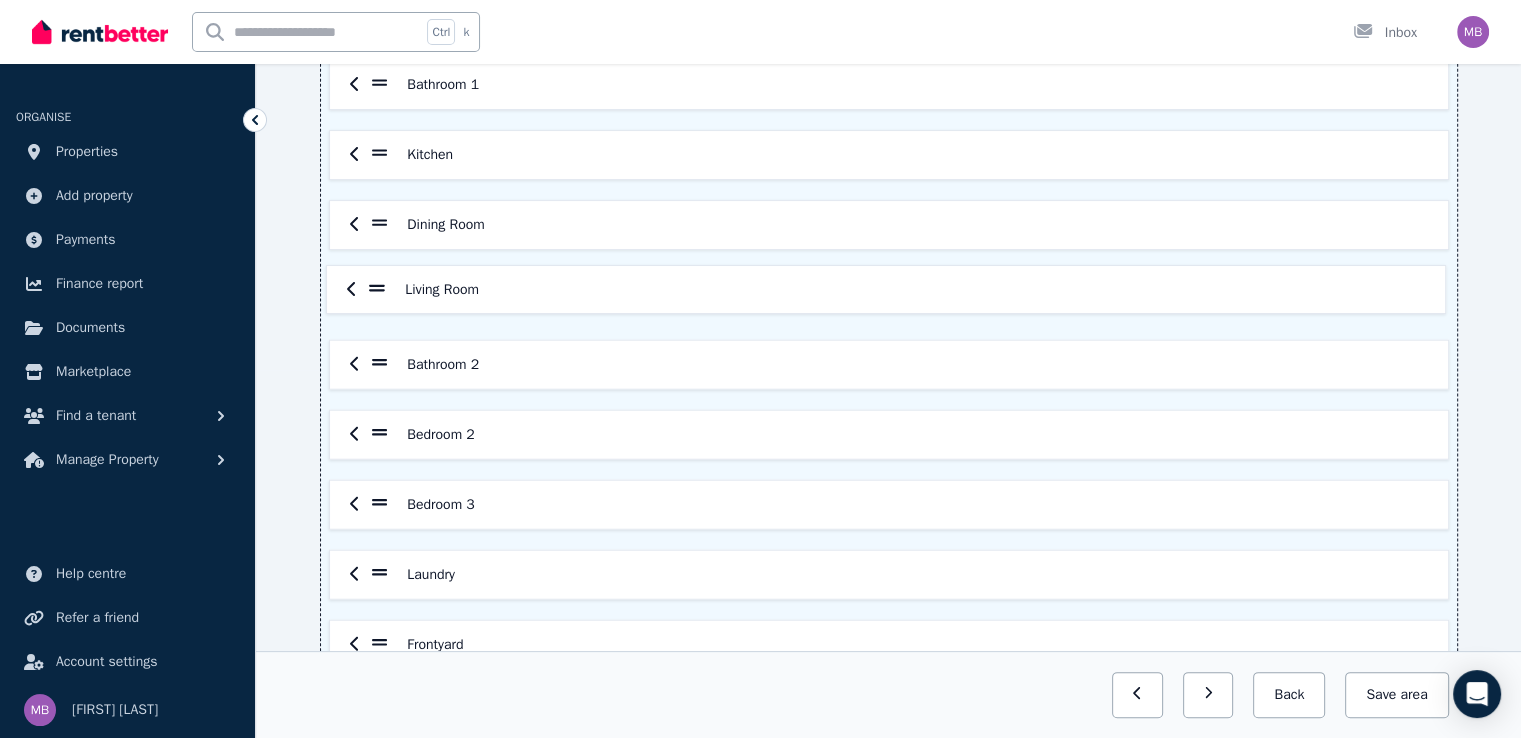 click on "Lounge Room Entrance/Hall Bedroom 1 Bathroom 1 Kitchen Dining Room Bathroom 2 Bedroom 2 Bedroom 3 Laundry Living Room Frontyard Backyard Alfresco" at bounding box center [889, 330] 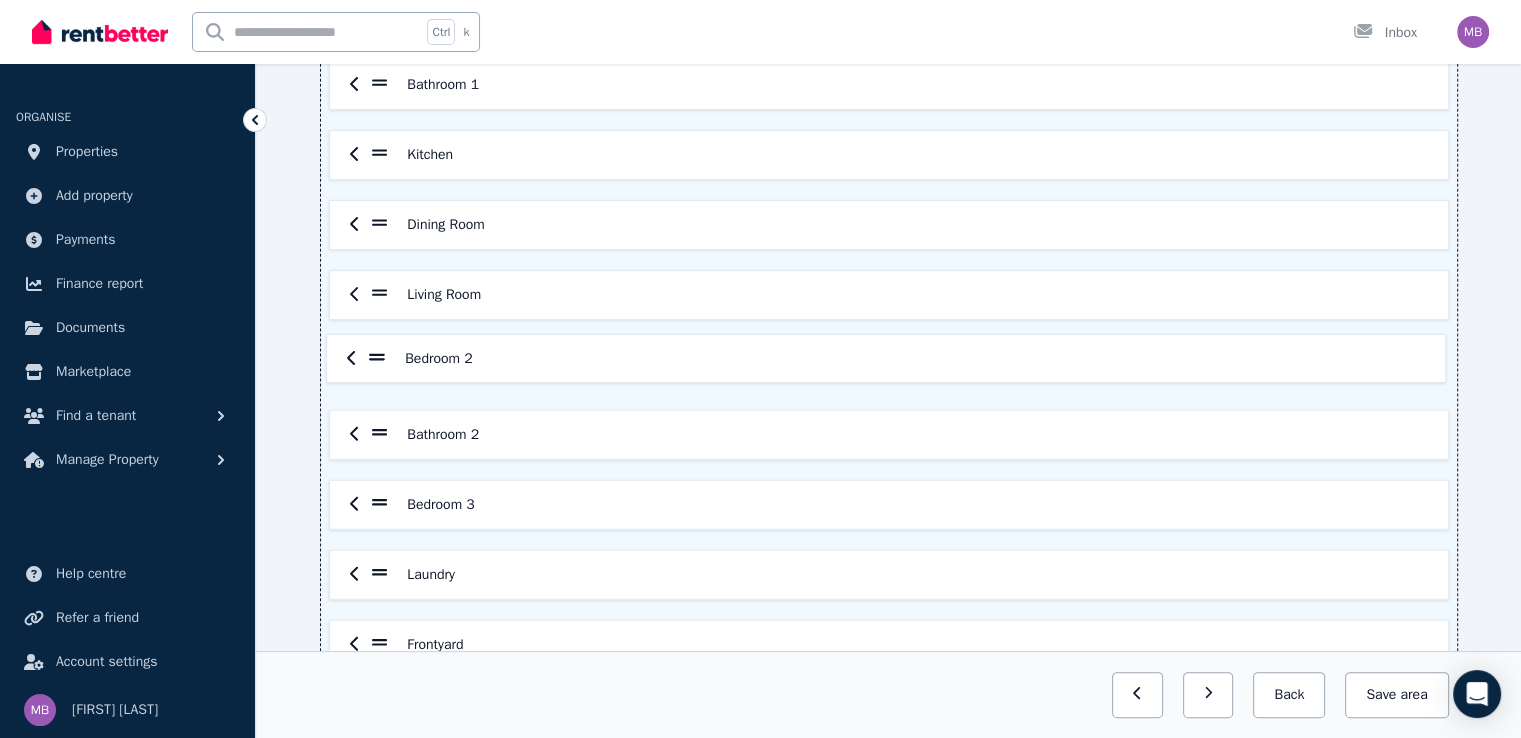 drag, startPoint x: 379, startPoint y: 433, endPoint x: 372, endPoint y: 353, distance: 80.305664 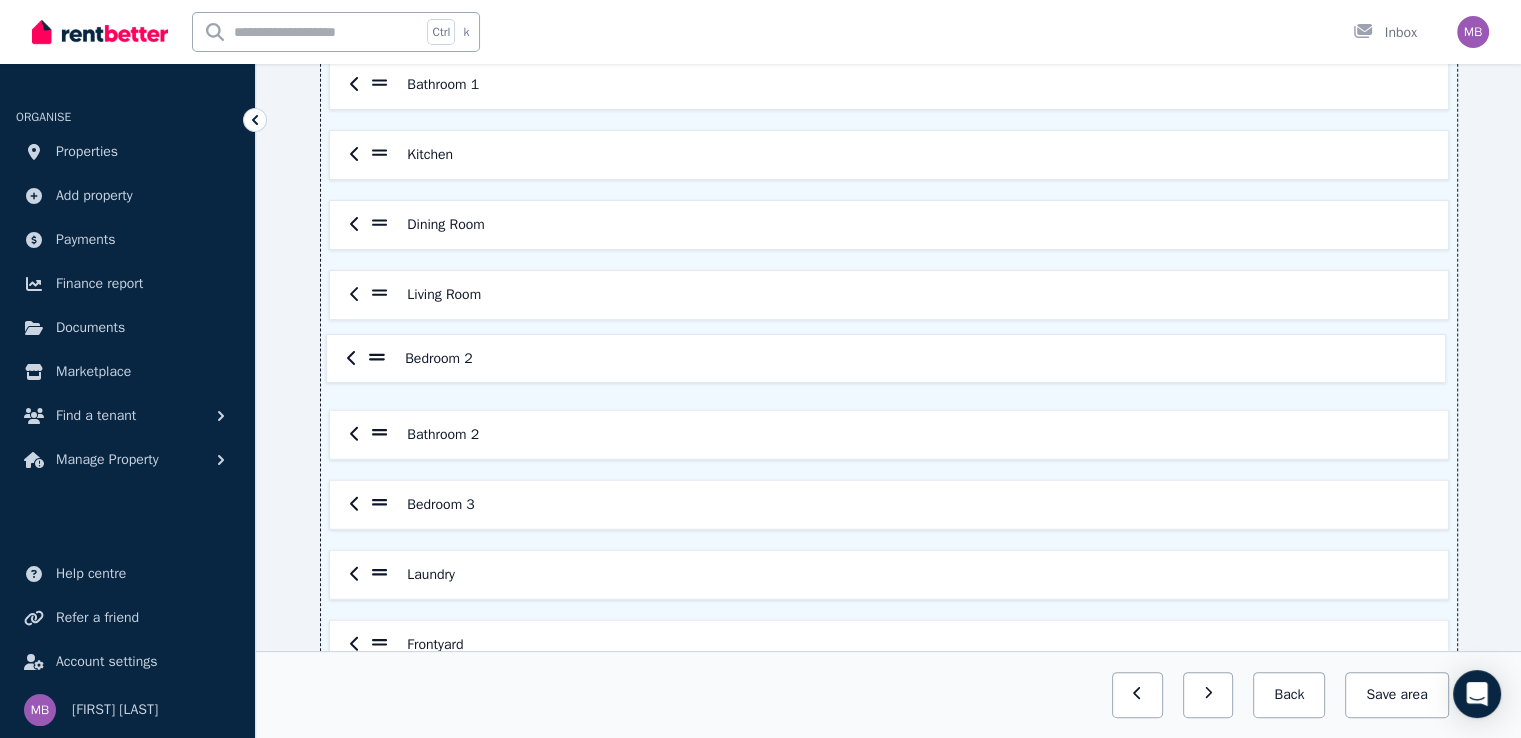 click on "Lounge Room Entrance/Hall Bedroom 1 Bathroom 1 Kitchen Dining Room Living Room Bathroom 2 Bedroom 2 Bedroom 3 Laundry Frontyard Backyard Alfresco" at bounding box center (889, 330) 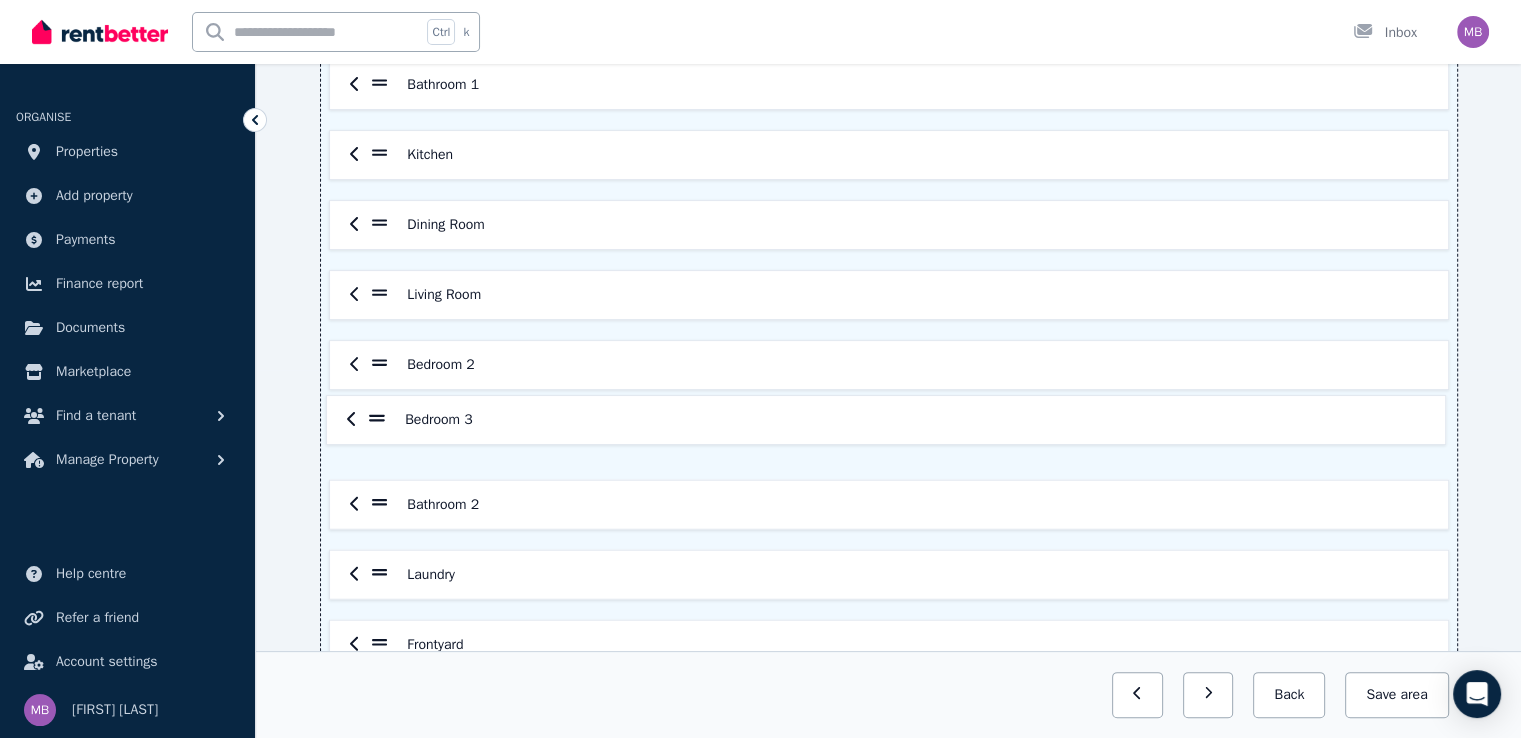 drag, startPoint x: 385, startPoint y: 497, endPoint x: 381, endPoint y: 412, distance: 85.09406 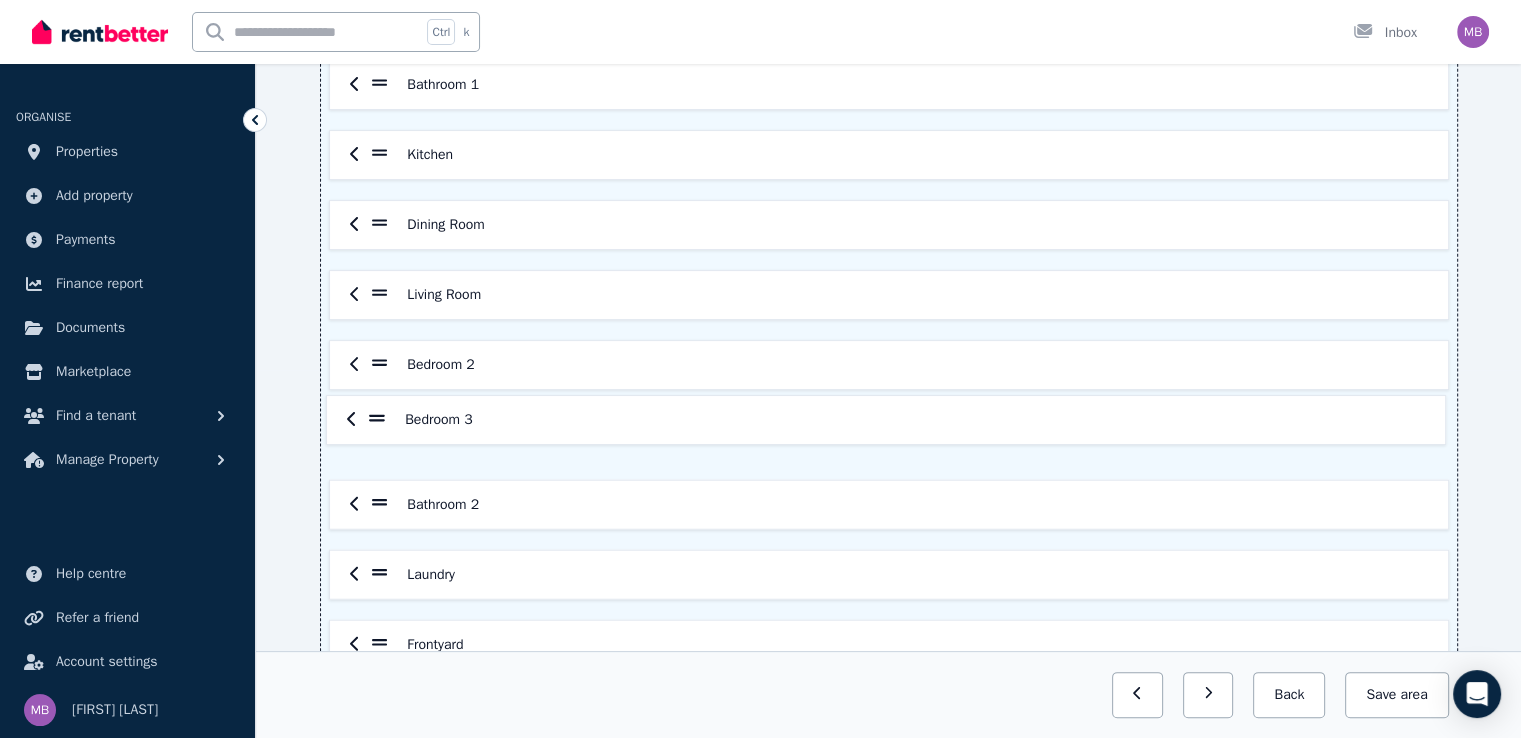 click on "Lounge Room Entrance/Hall Bedroom 1 Bathroom 1 Kitchen Dining Room Living Room Bedroom 2 Bathroom 2 Bedroom 3 Laundry Frontyard Backyard Alfresco" at bounding box center (889, 330) 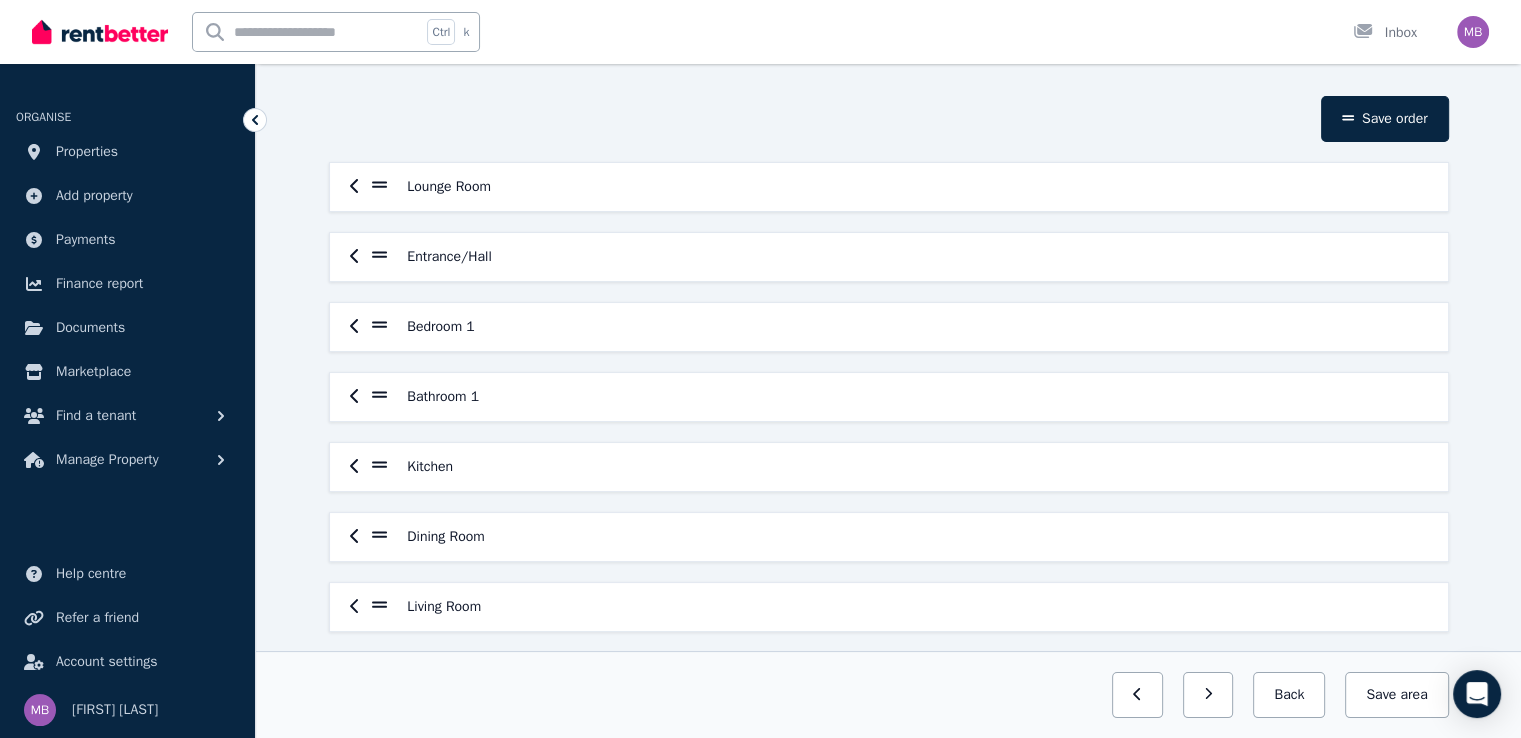 scroll, scrollTop: 0, scrollLeft: 0, axis: both 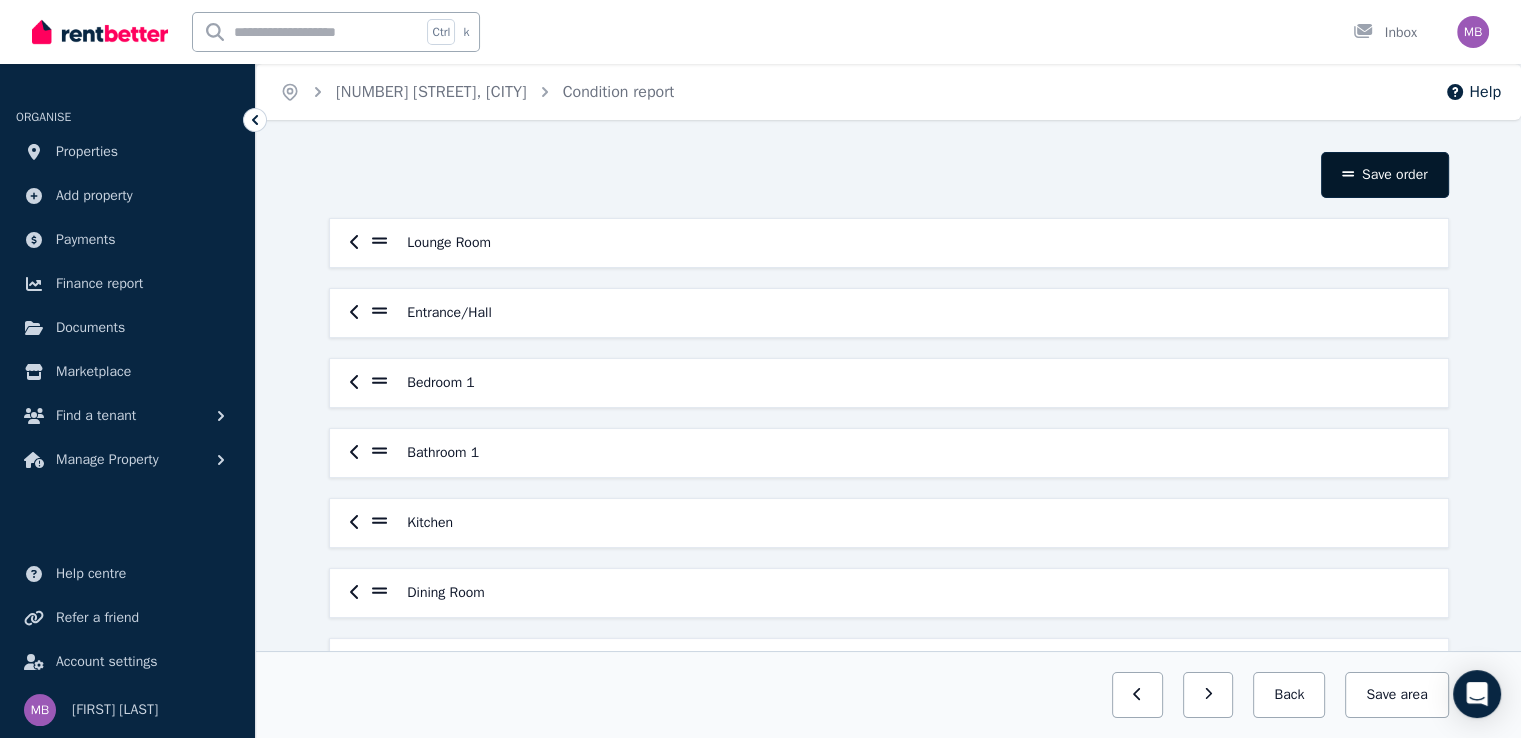 click on "Save order" at bounding box center (1385, 175) 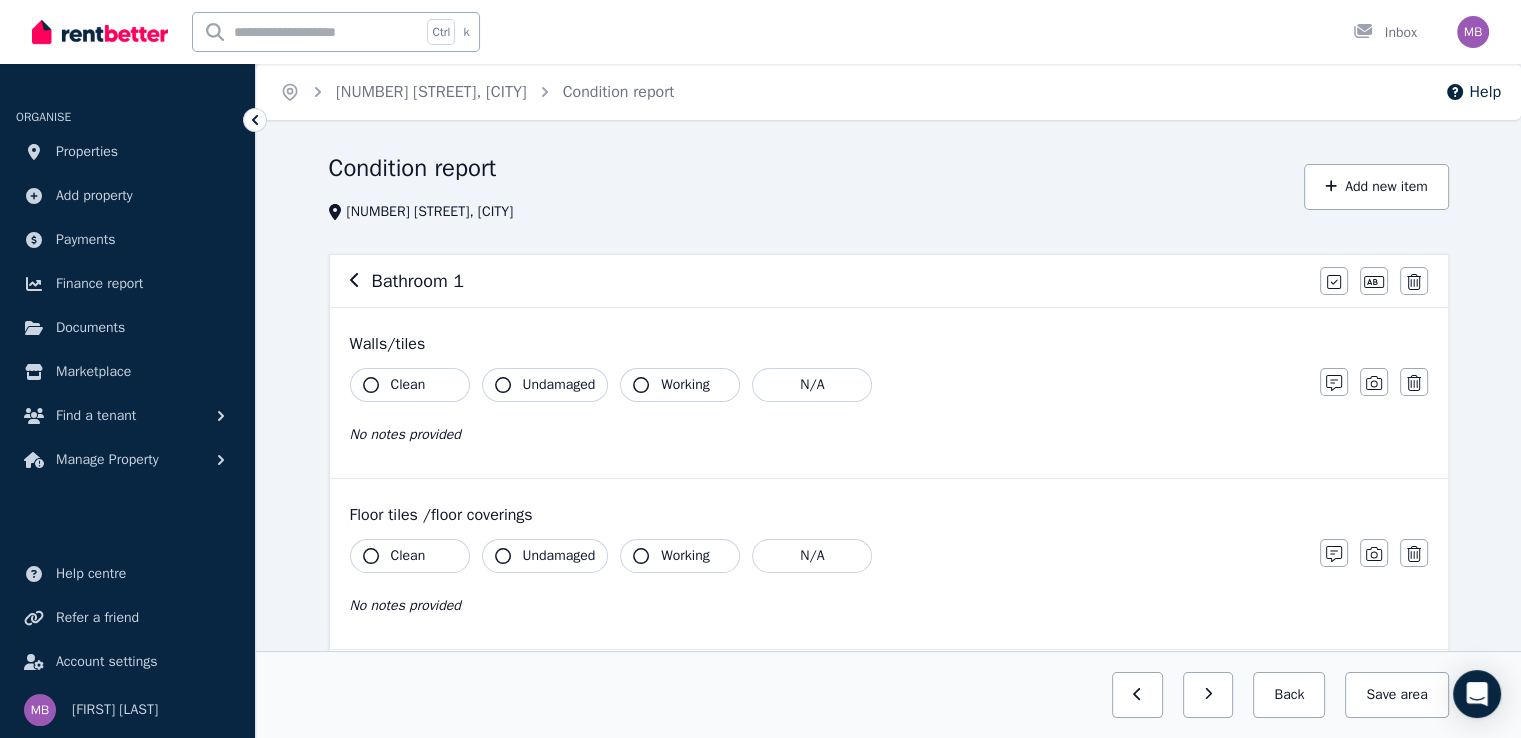click 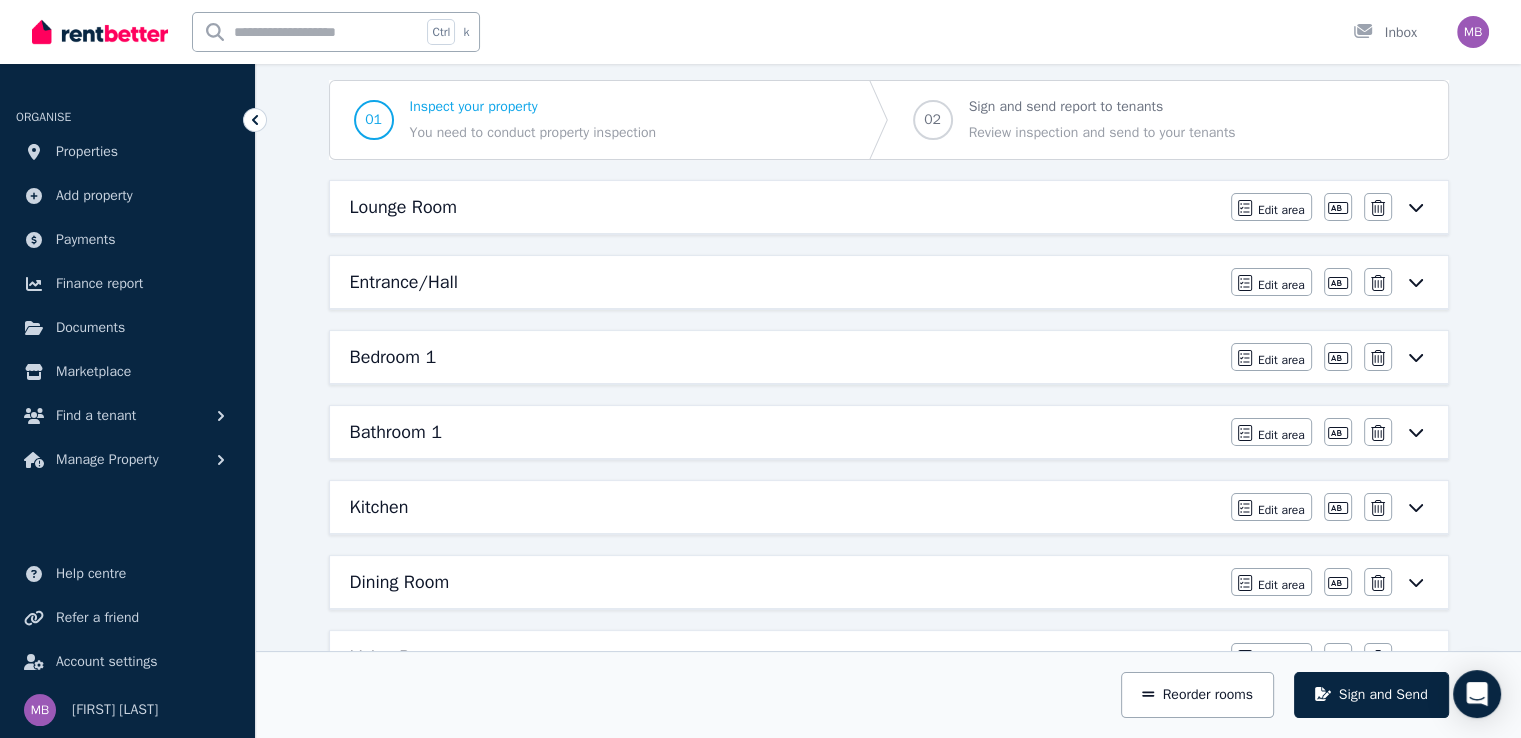 scroll, scrollTop: 200, scrollLeft: 0, axis: vertical 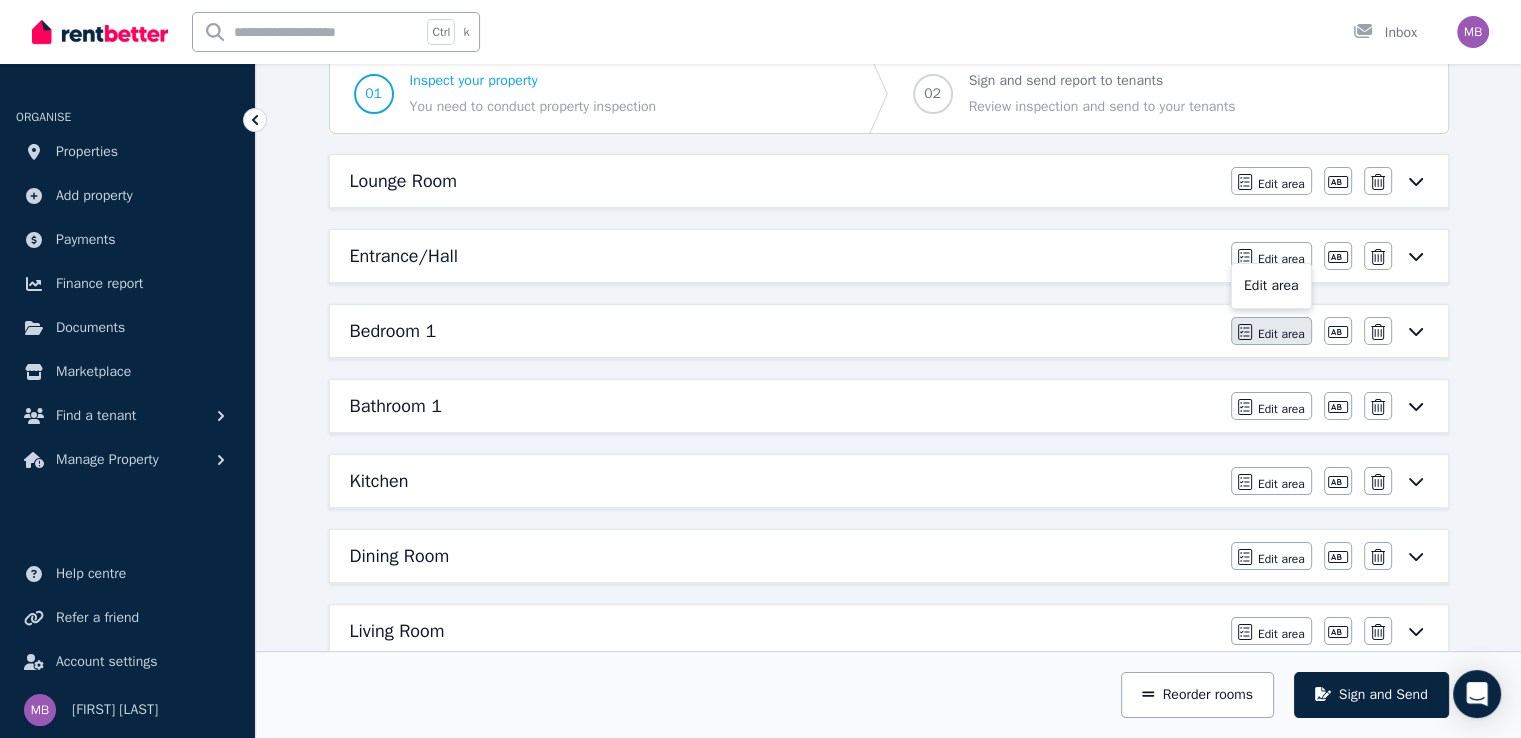 click on "Edit area" at bounding box center (1281, 334) 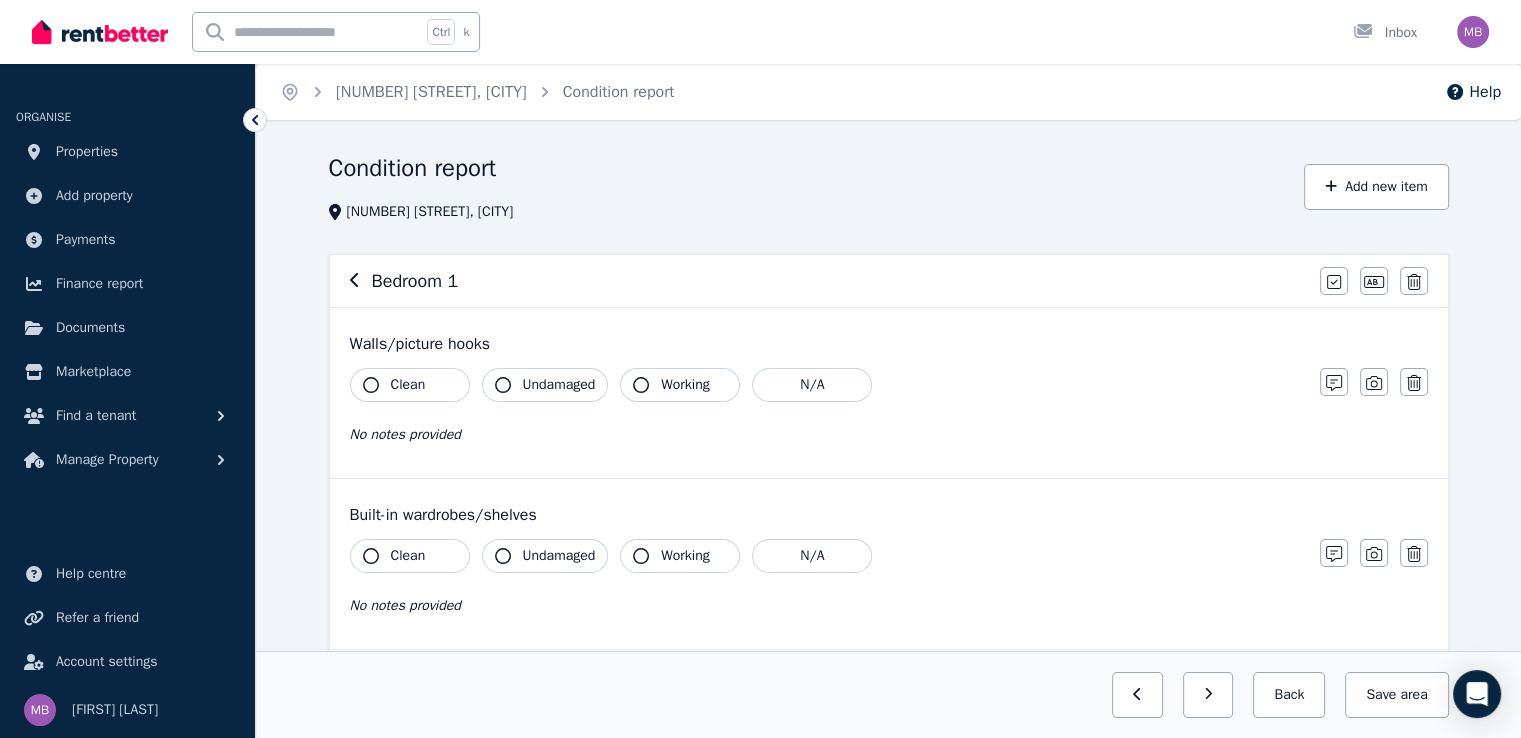 click 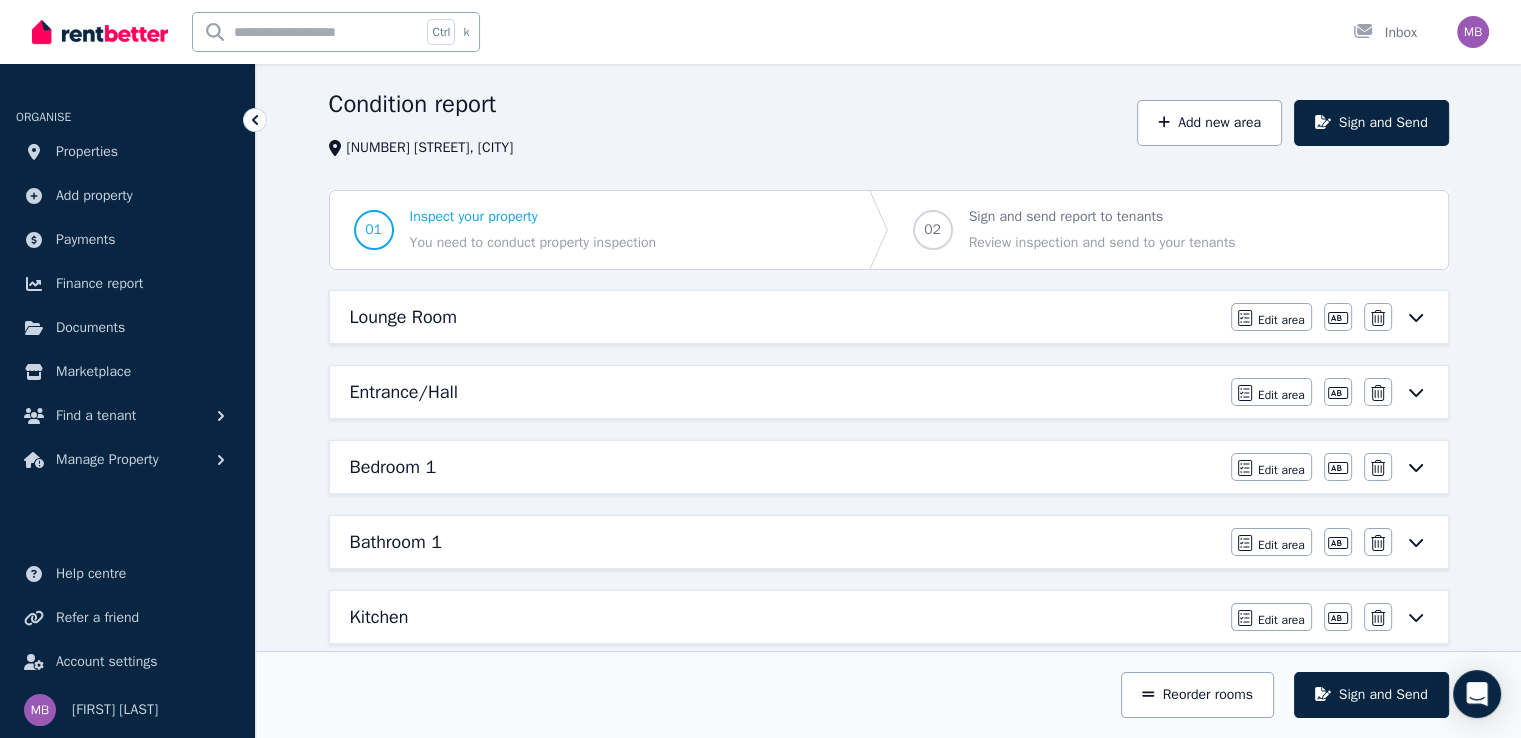 scroll, scrollTop: 100, scrollLeft: 0, axis: vertical 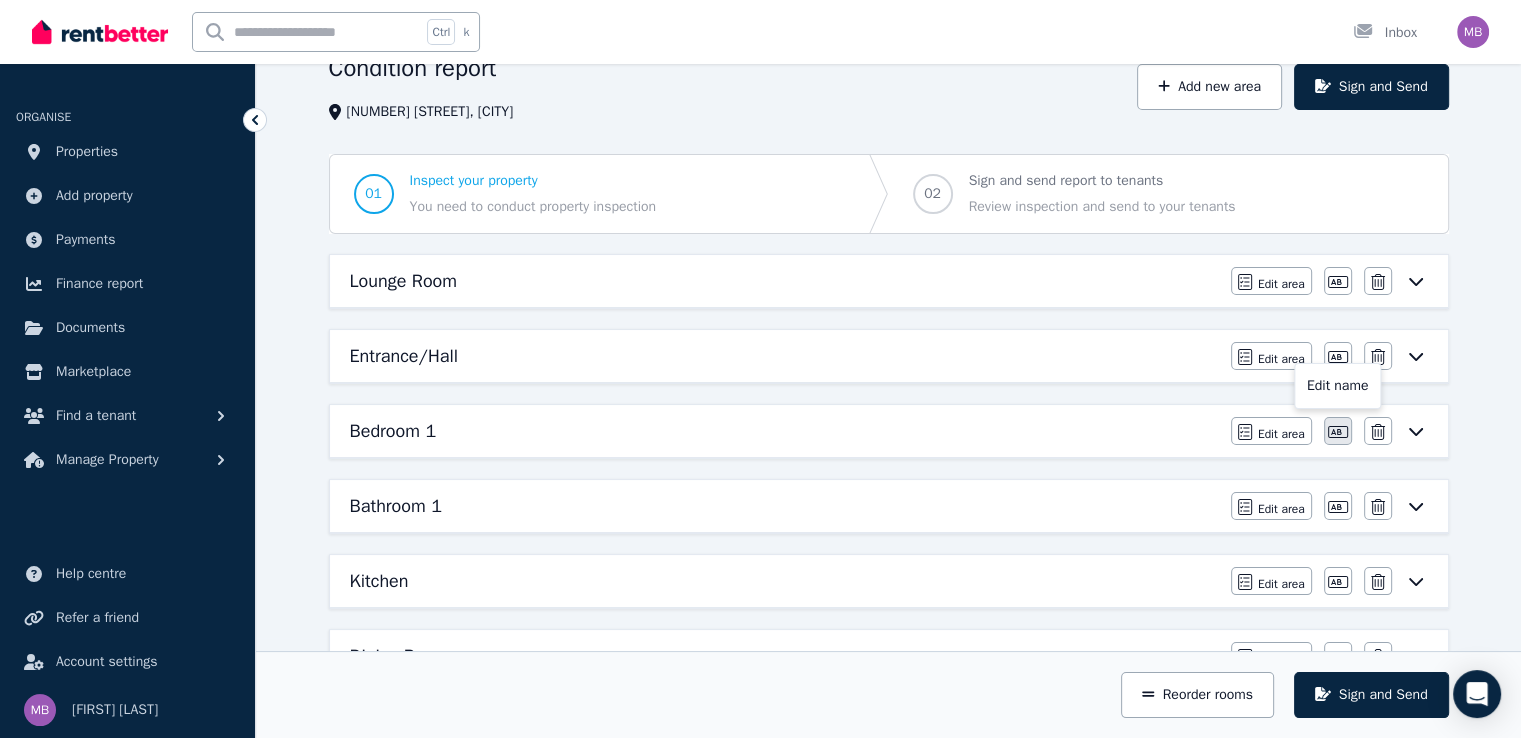 click 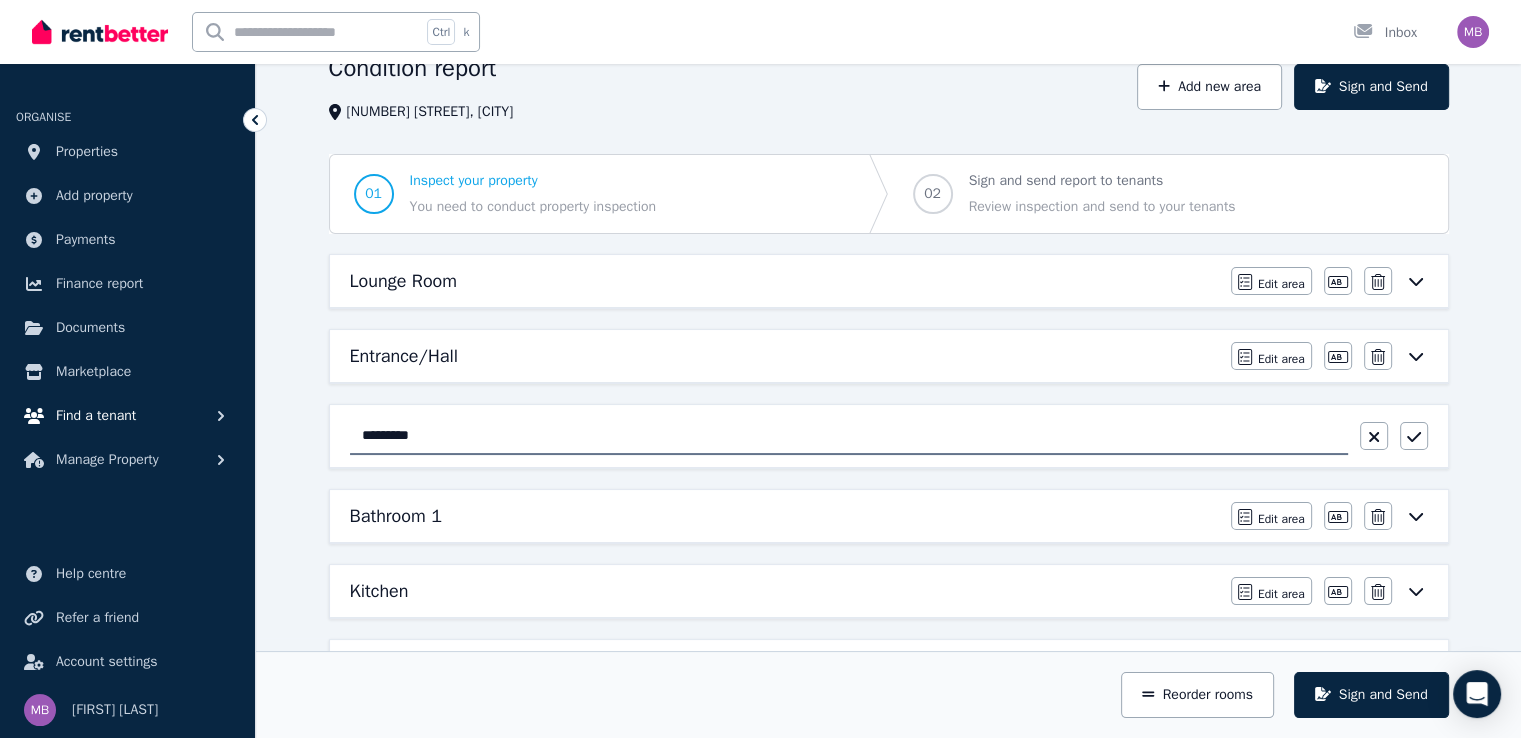 drag, startPoint x: 437, startPoint y: 433, endPoint x: 185, endPoint y: 429, distance: 252.03174 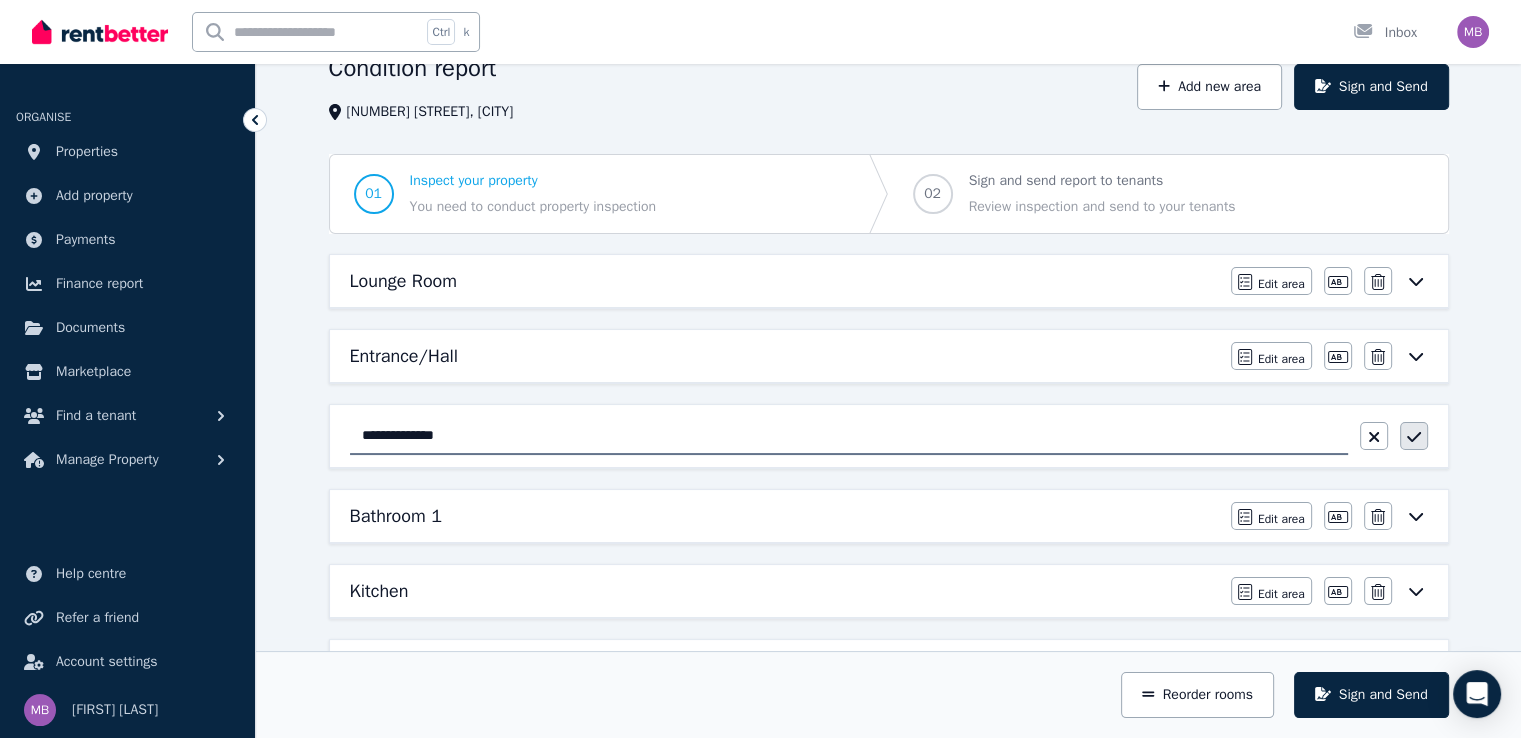type on "**********" 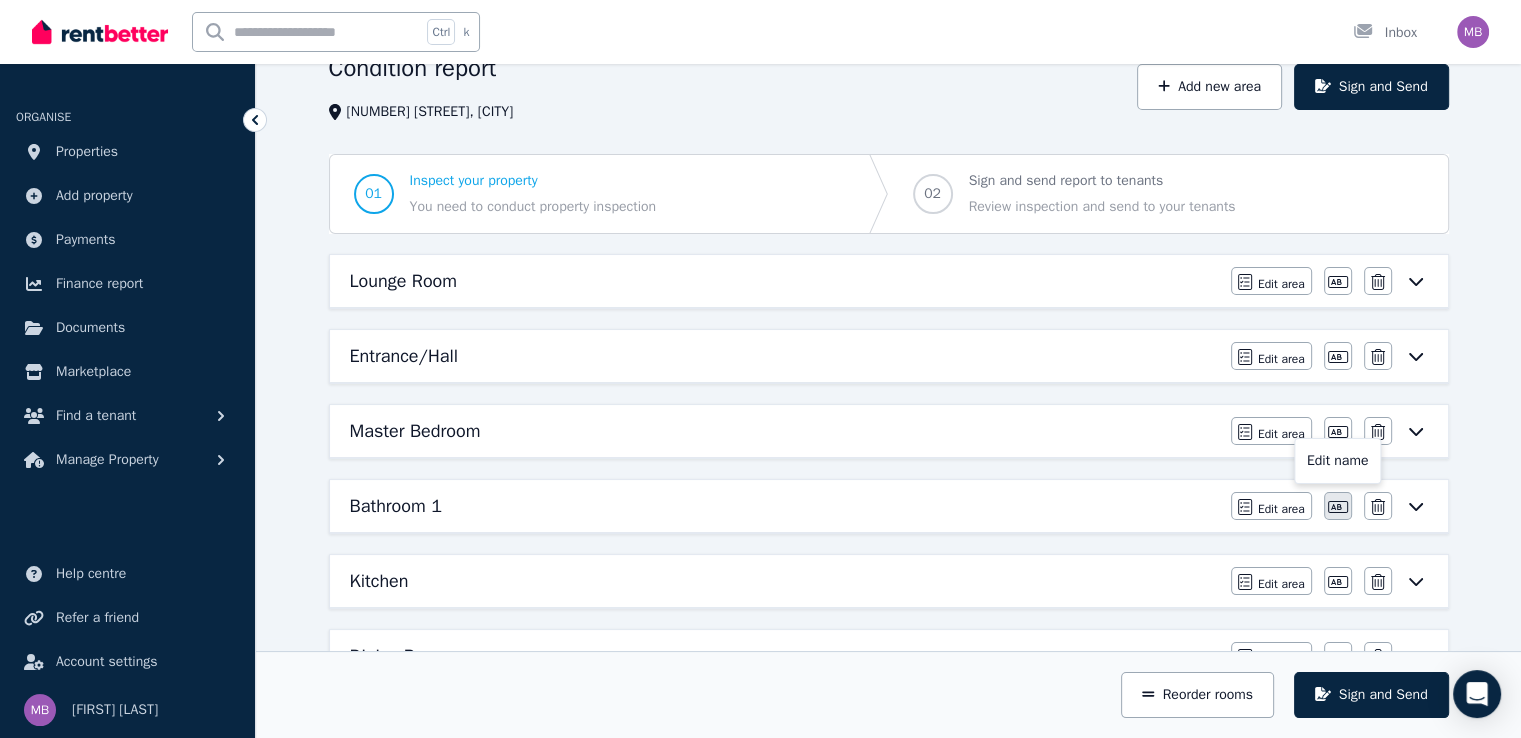 click 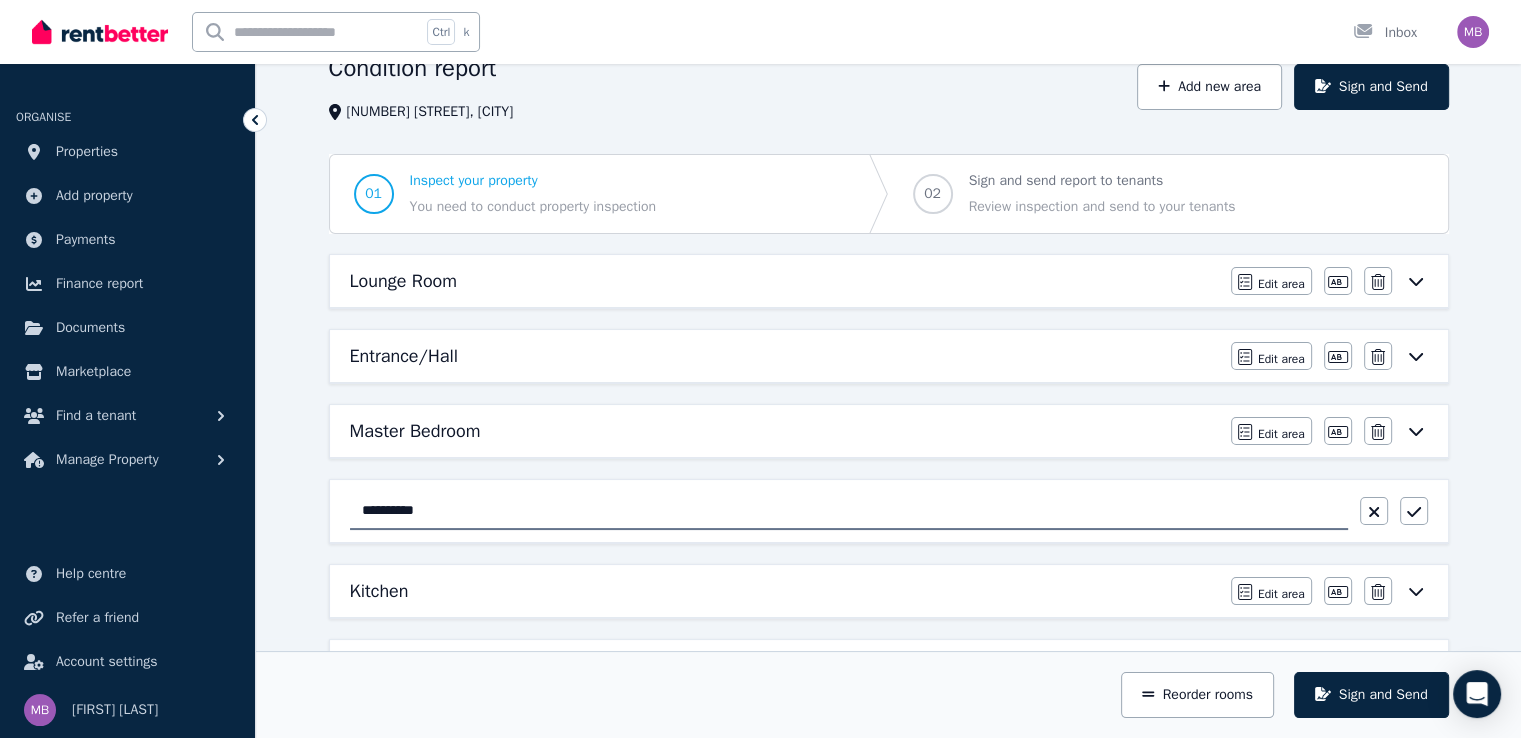 drag, startPoint x: 448, startPoint y: 502, endPoint x: 259, endPoint y: 497, distance: 189.06613 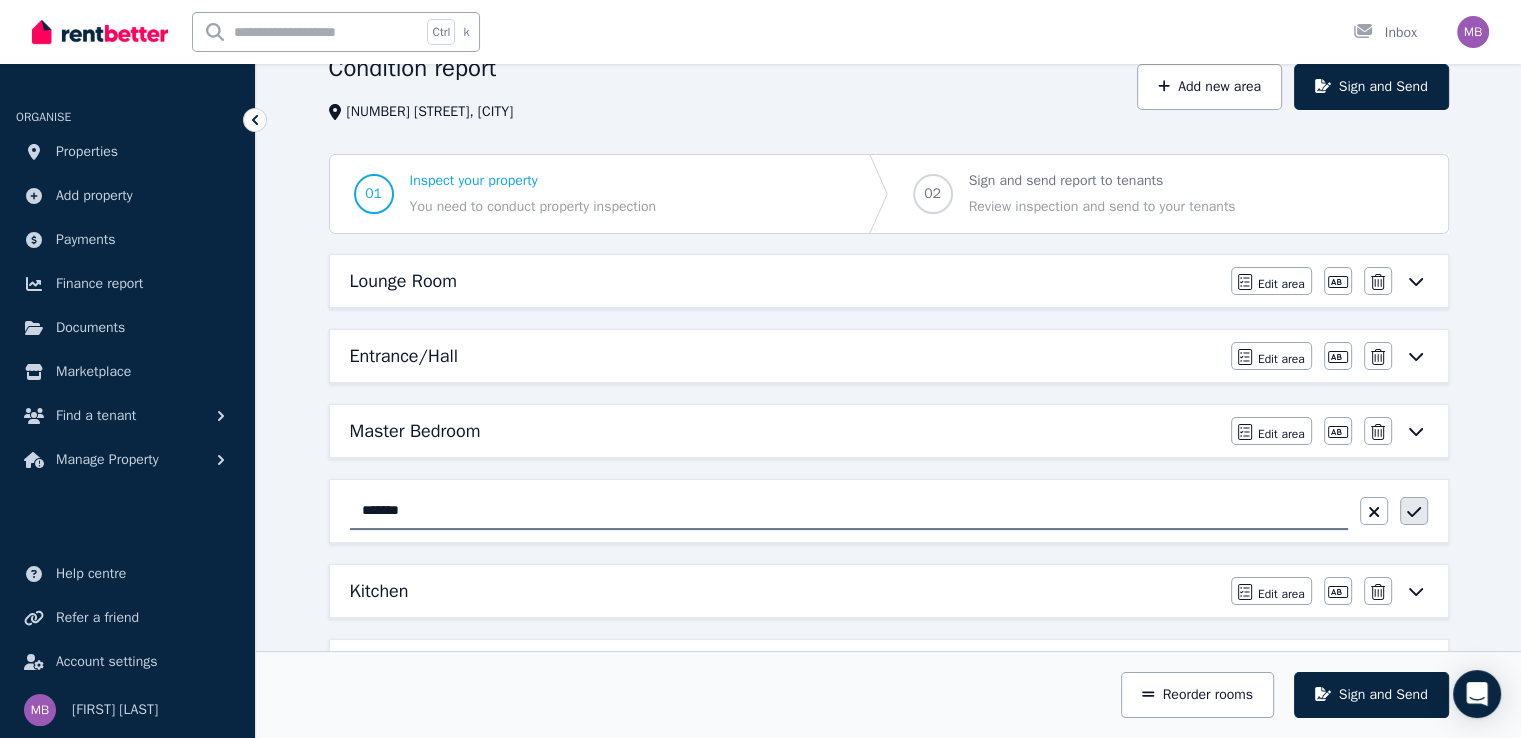 type on "*******" 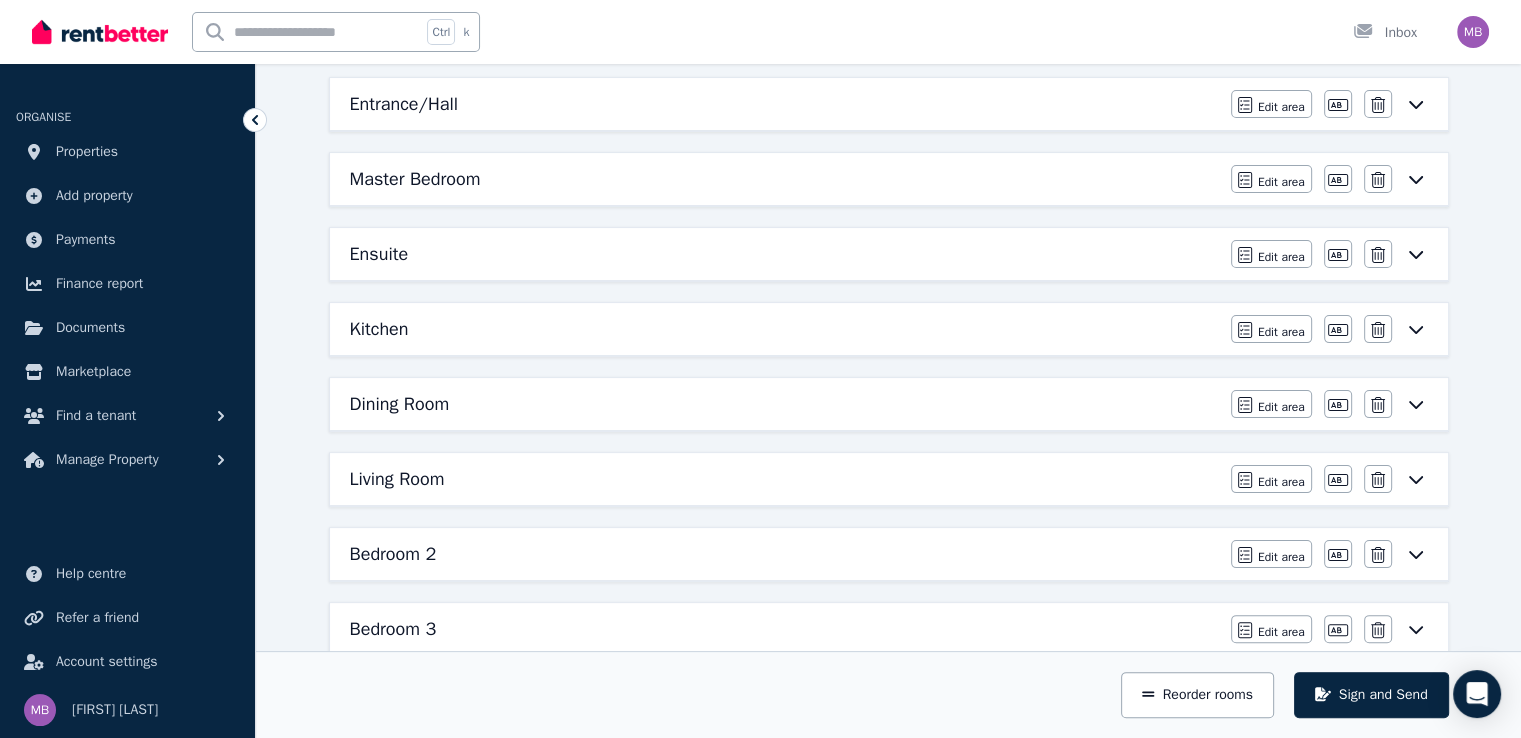 scroll, scrollTop: 400, scrollLeft: 0, axis: vertical 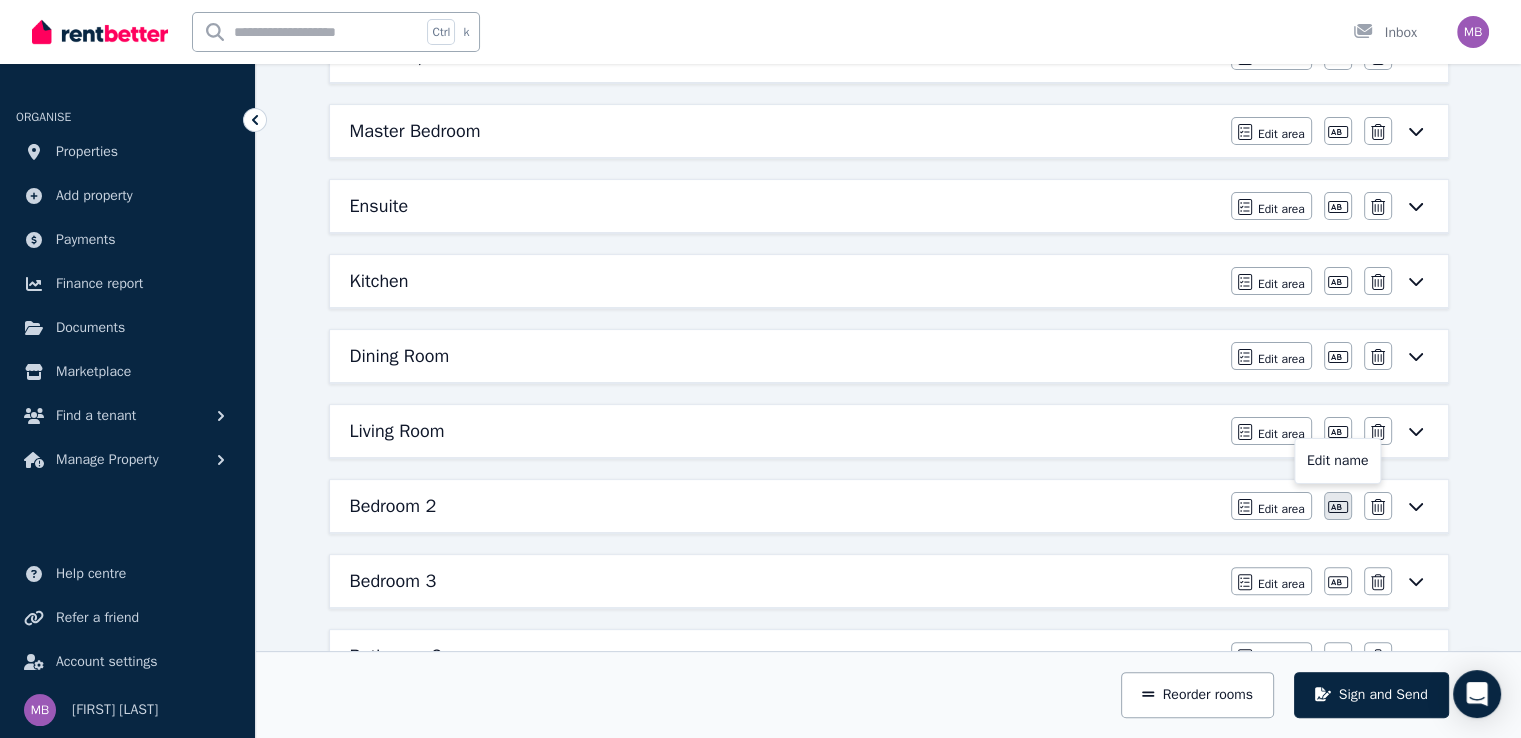 click 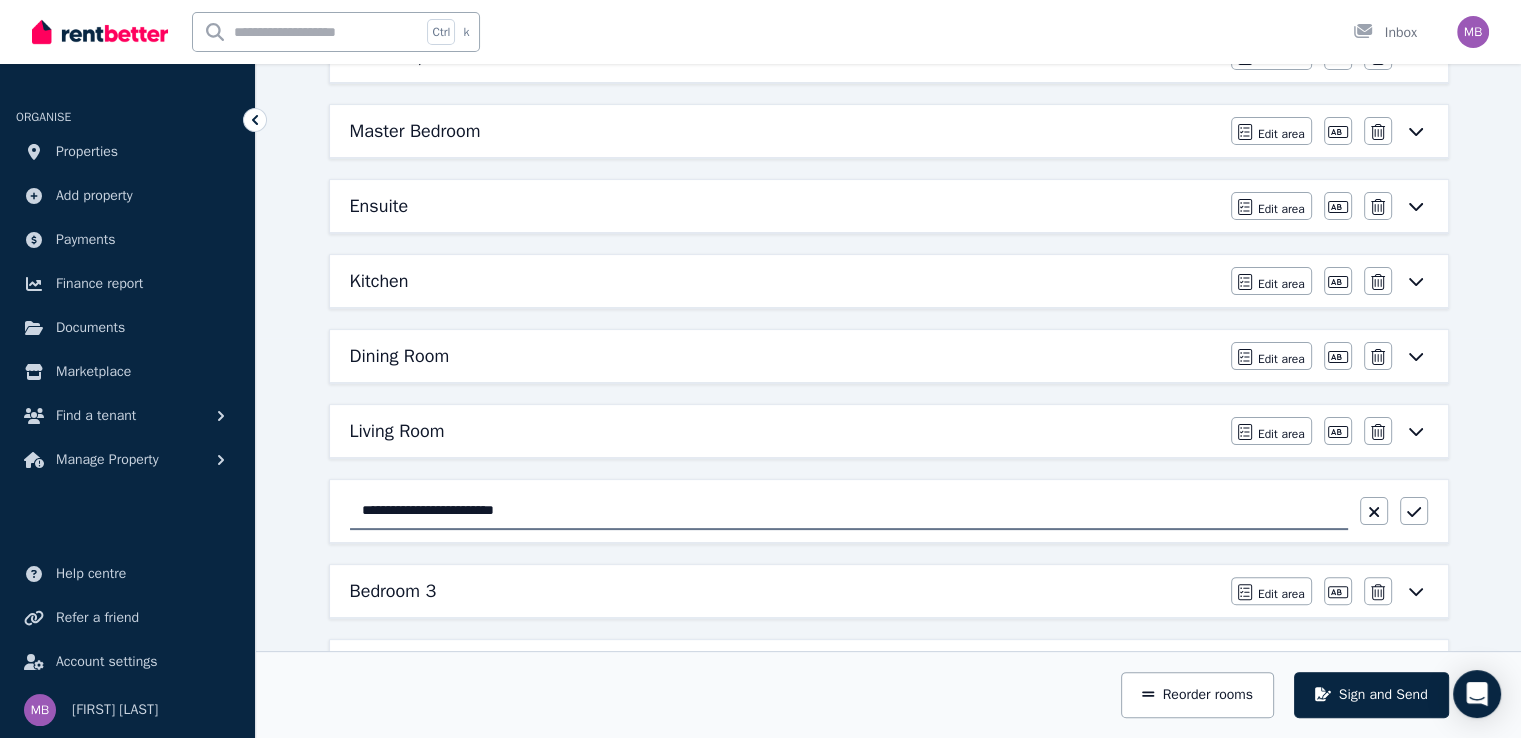 drag, startPoint x: 436, startPoint y: 504, endPoint x: 548, endPoint y: 499, distance: 112.11155 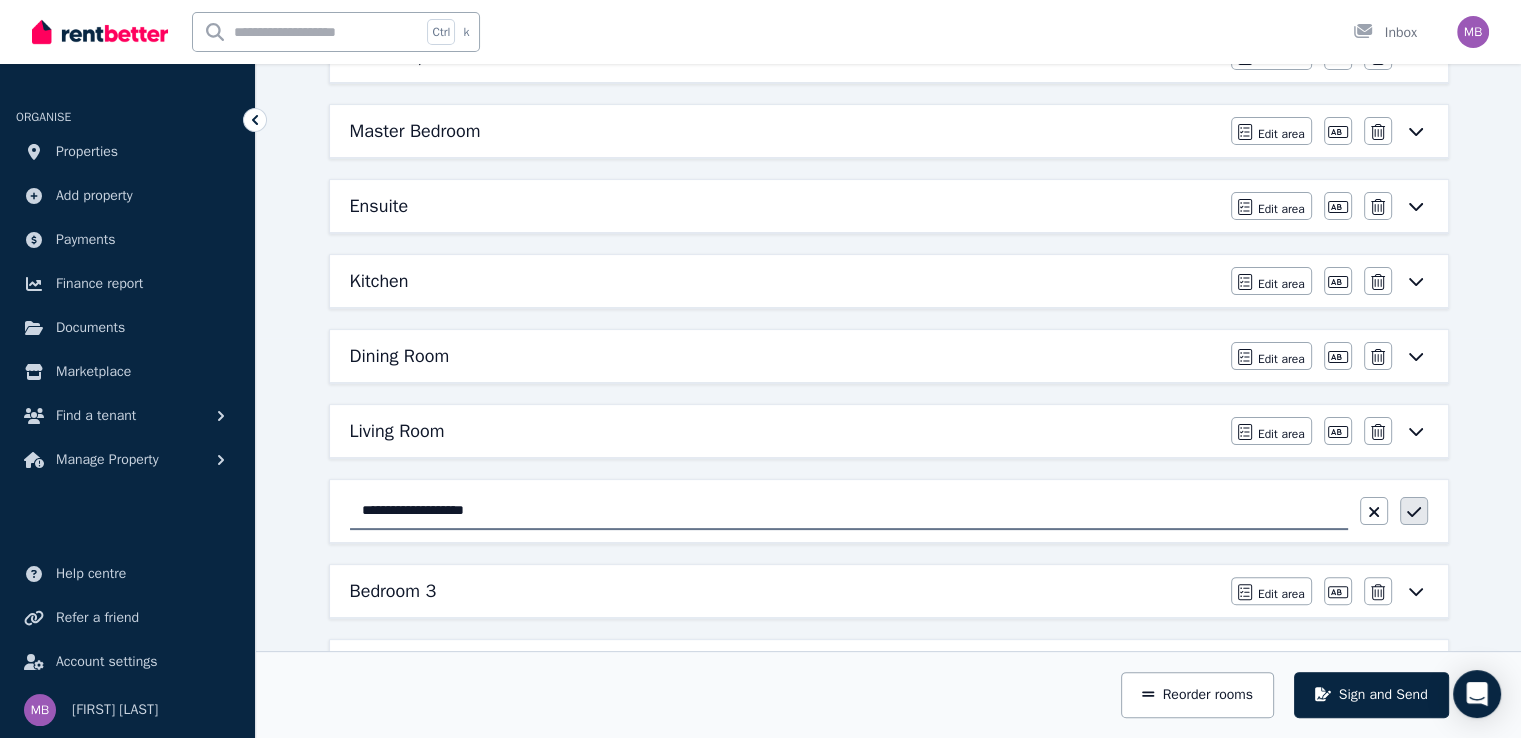 type on "**********" 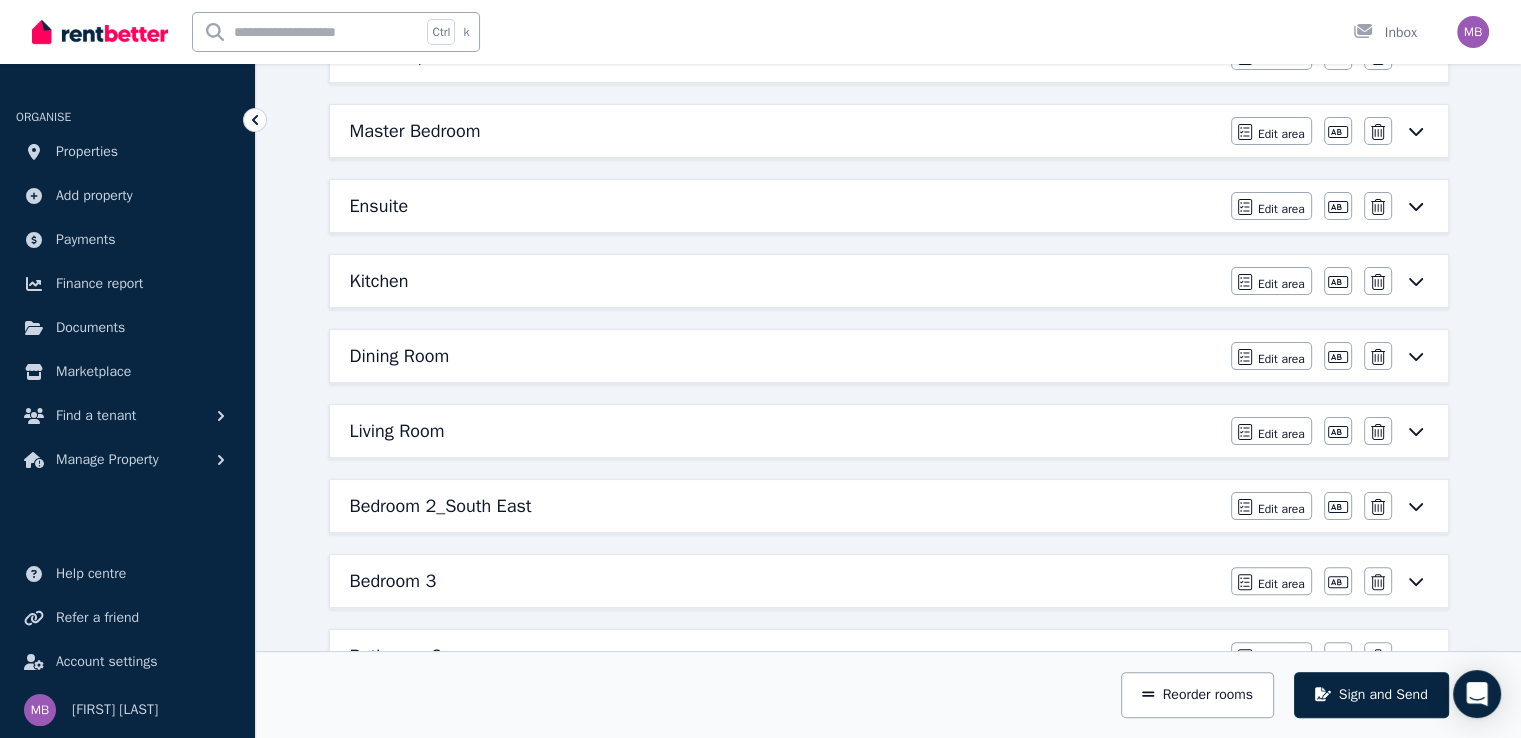 click 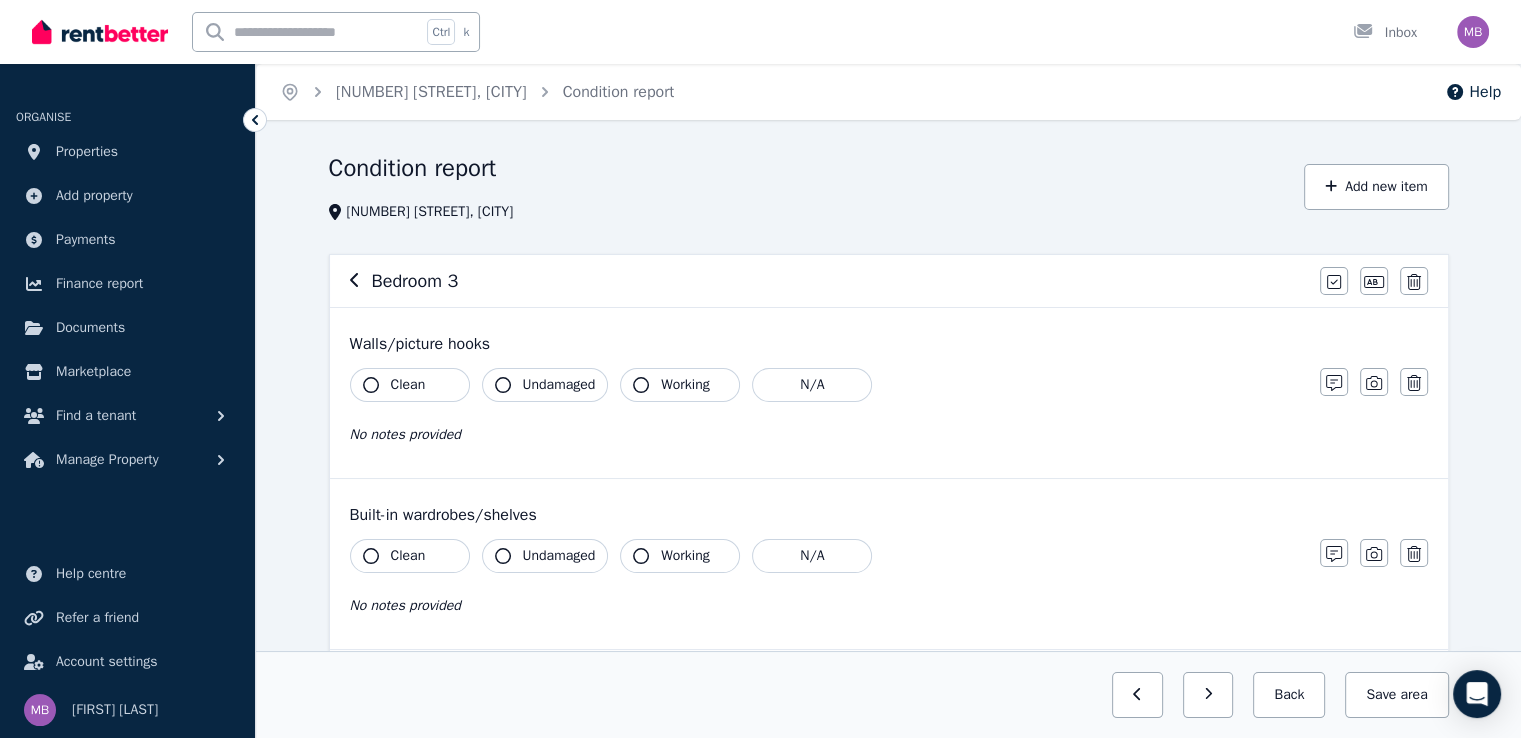 click 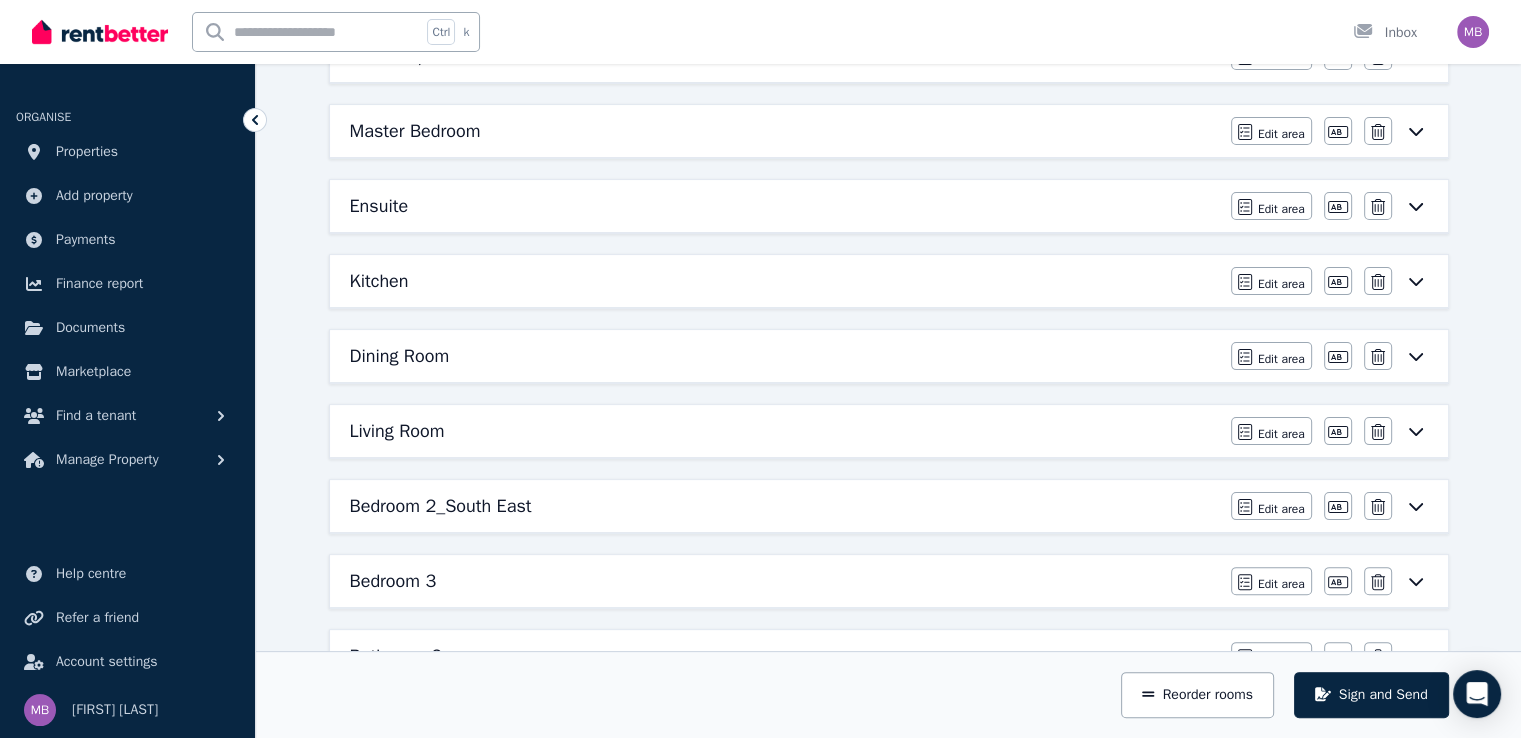 scroll, scrollTop: 500, scrollLeft: 0, axis: vertical 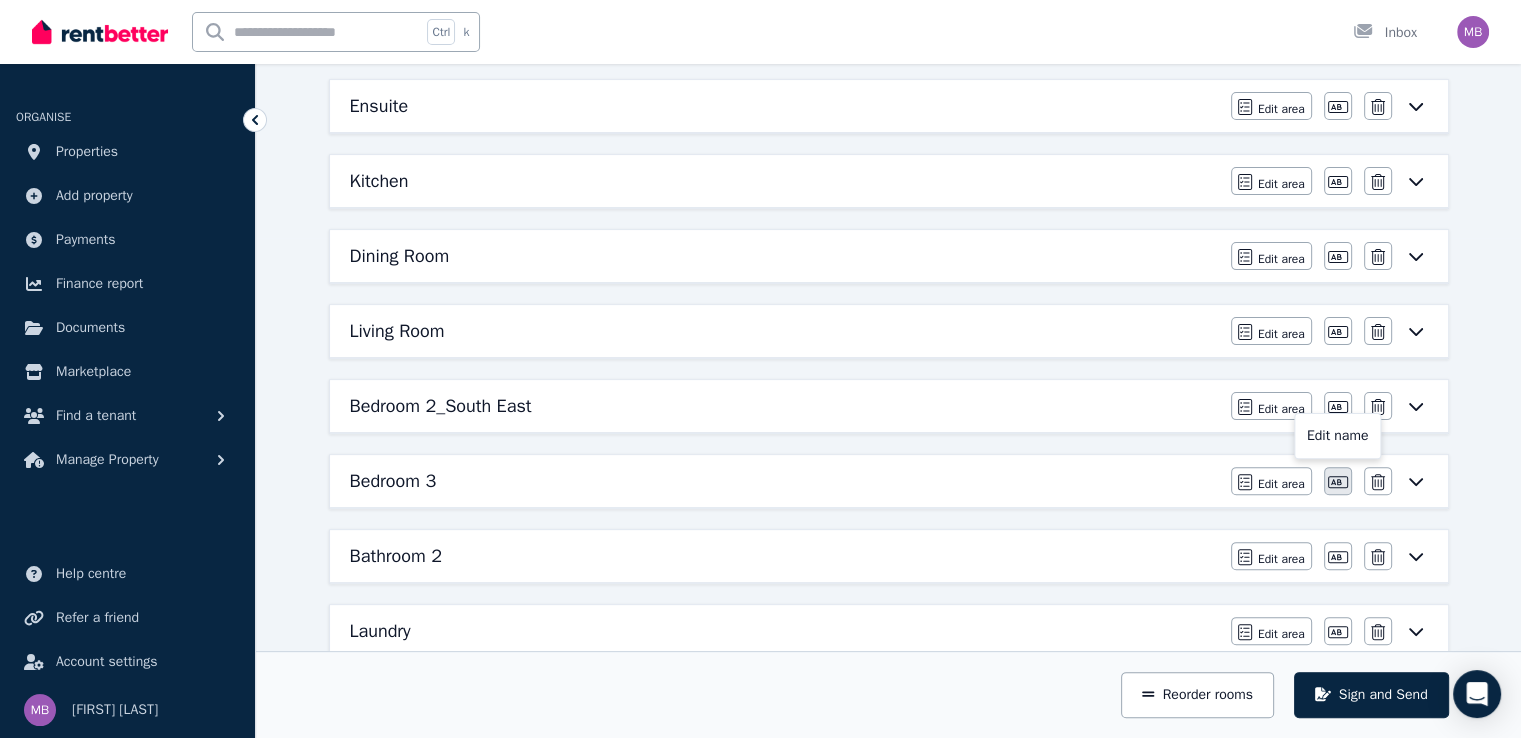 click 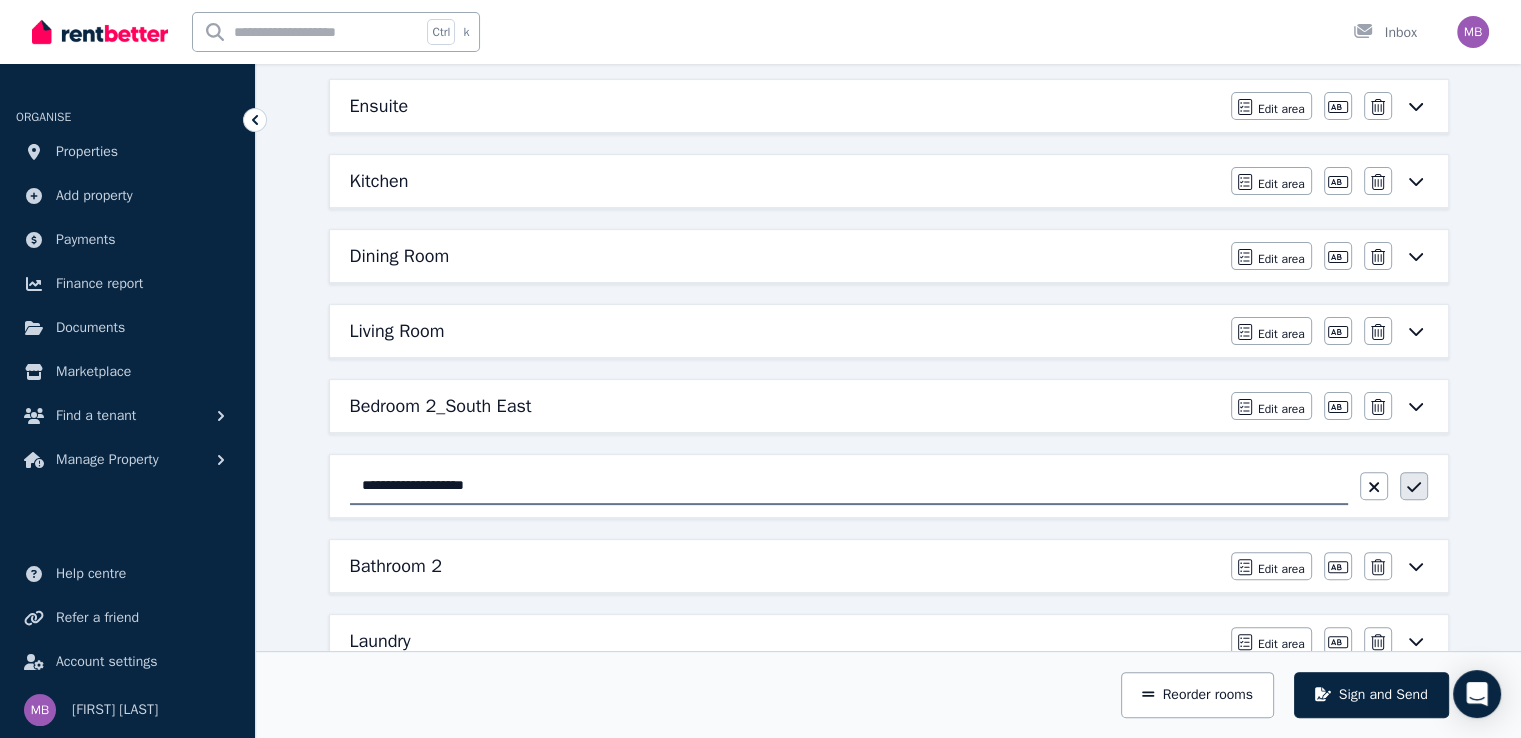 type on "**********" 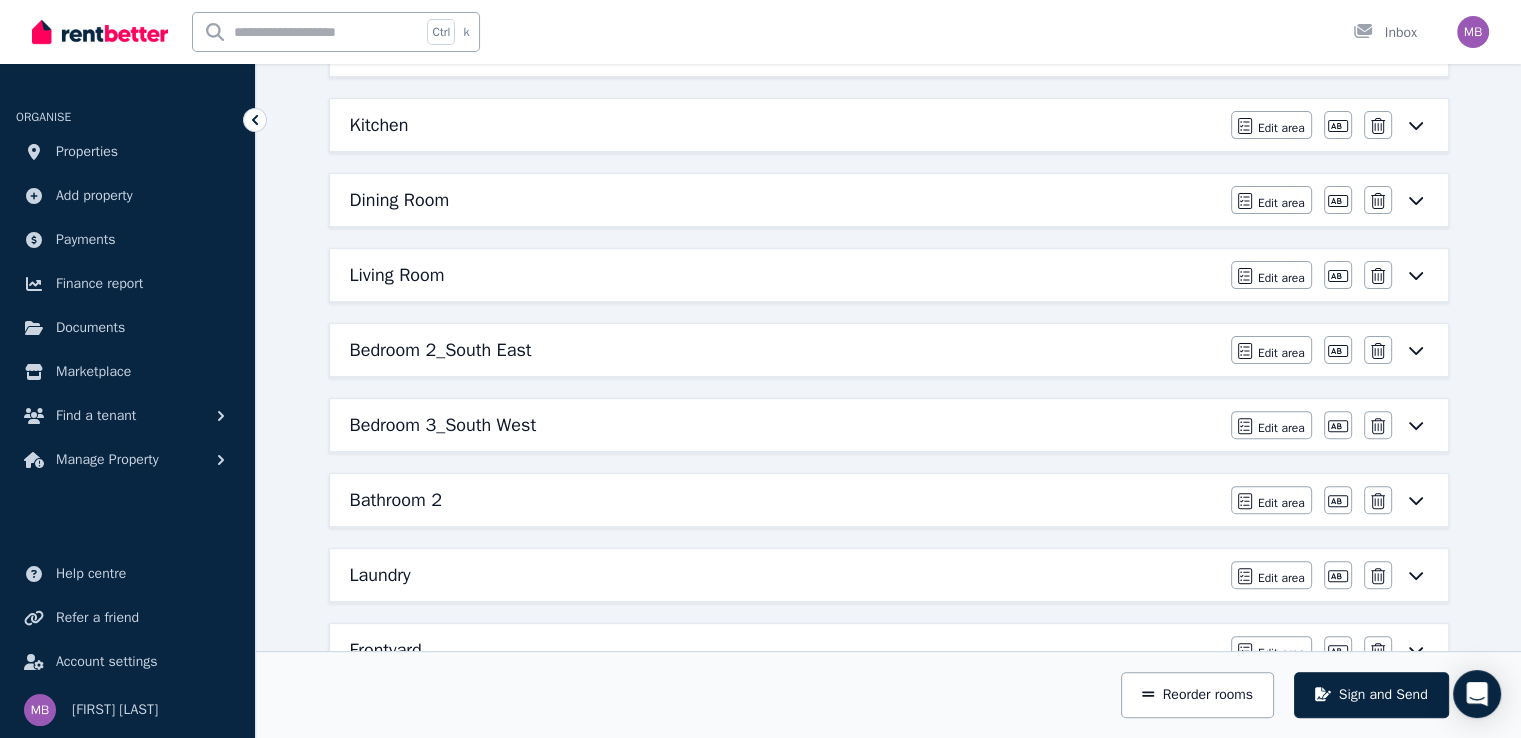 scroll, scrollTop: 600, scrollLeft: 0, axis: vertical 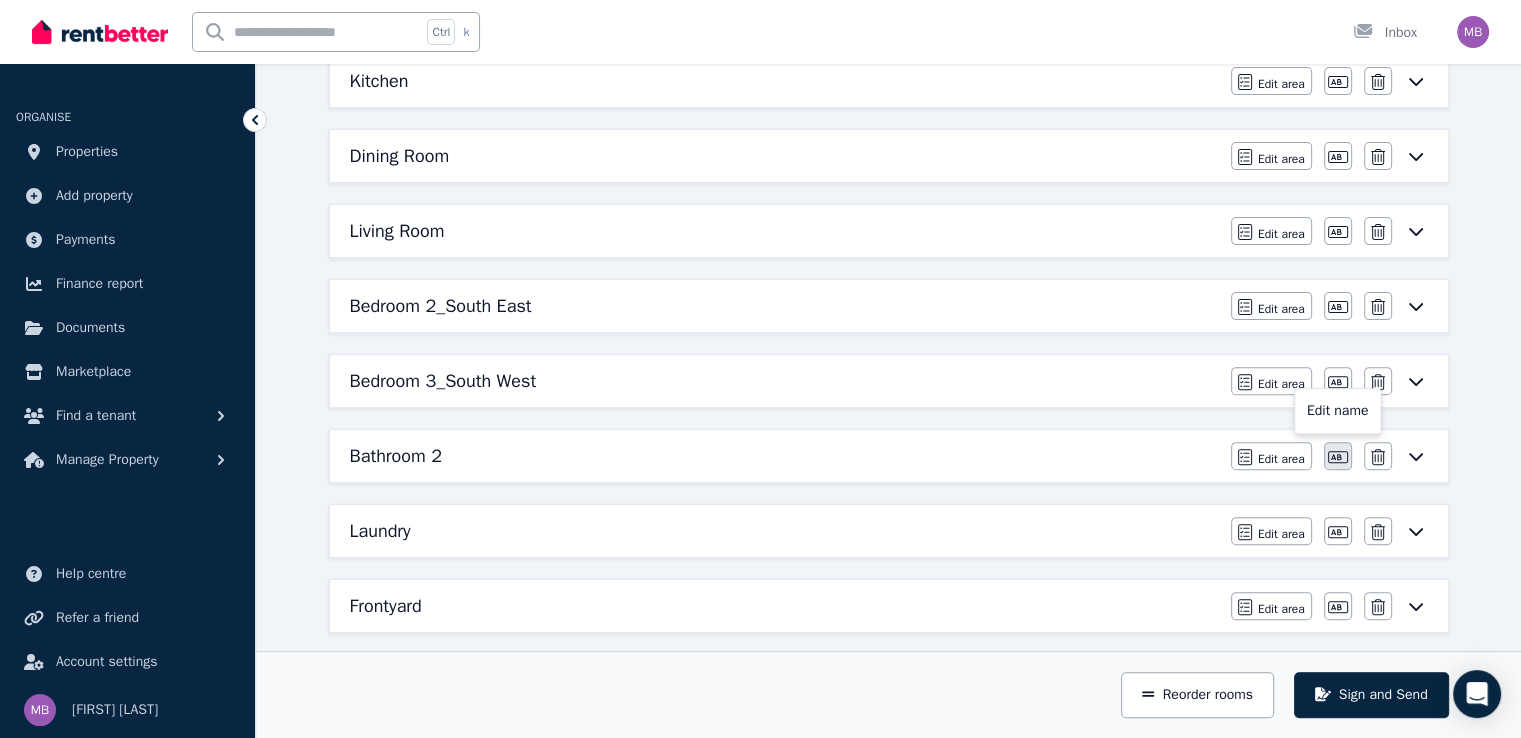 click 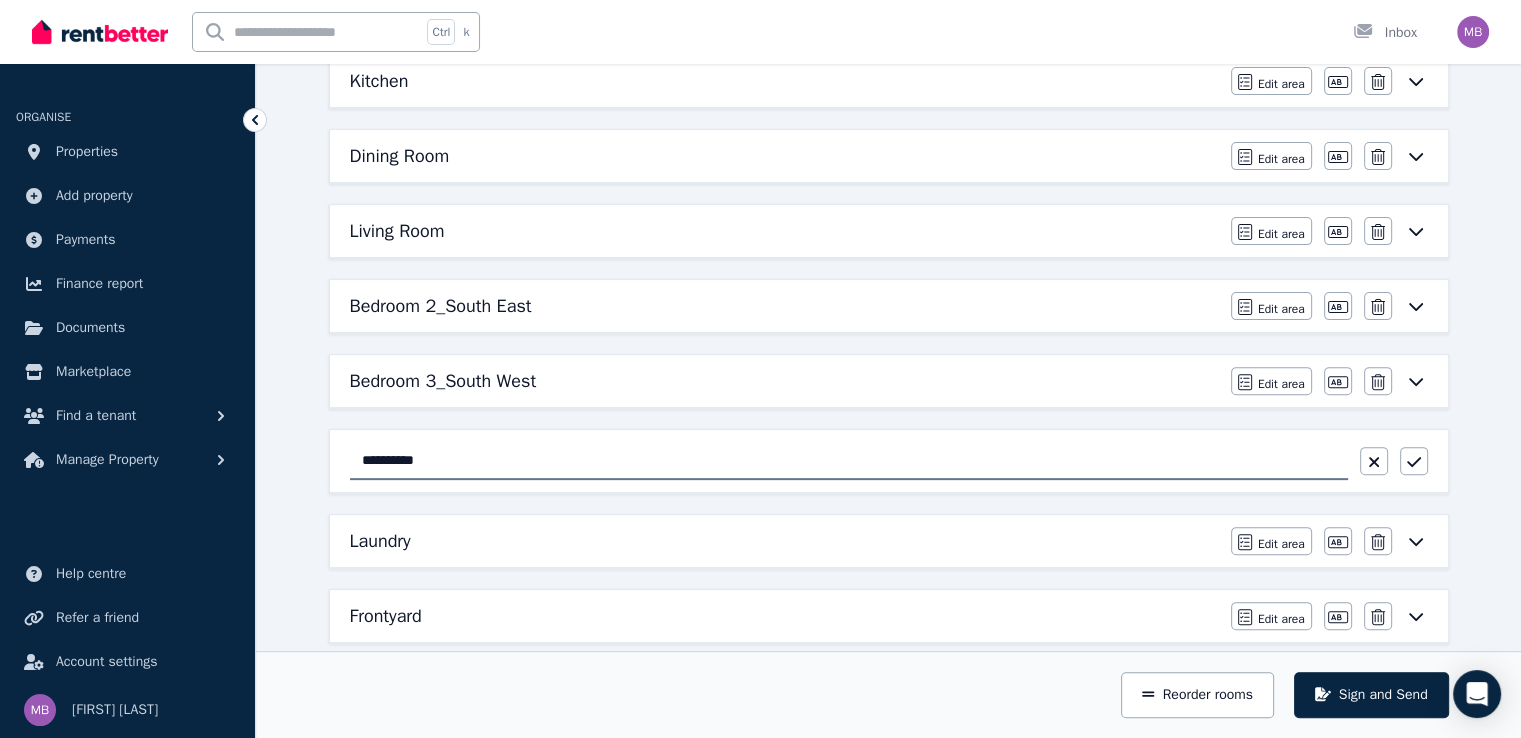 drag, startPoint x: 450, startPoint y: 451, endPoint x: 295, endPoint y: 457, distance: 155.11609 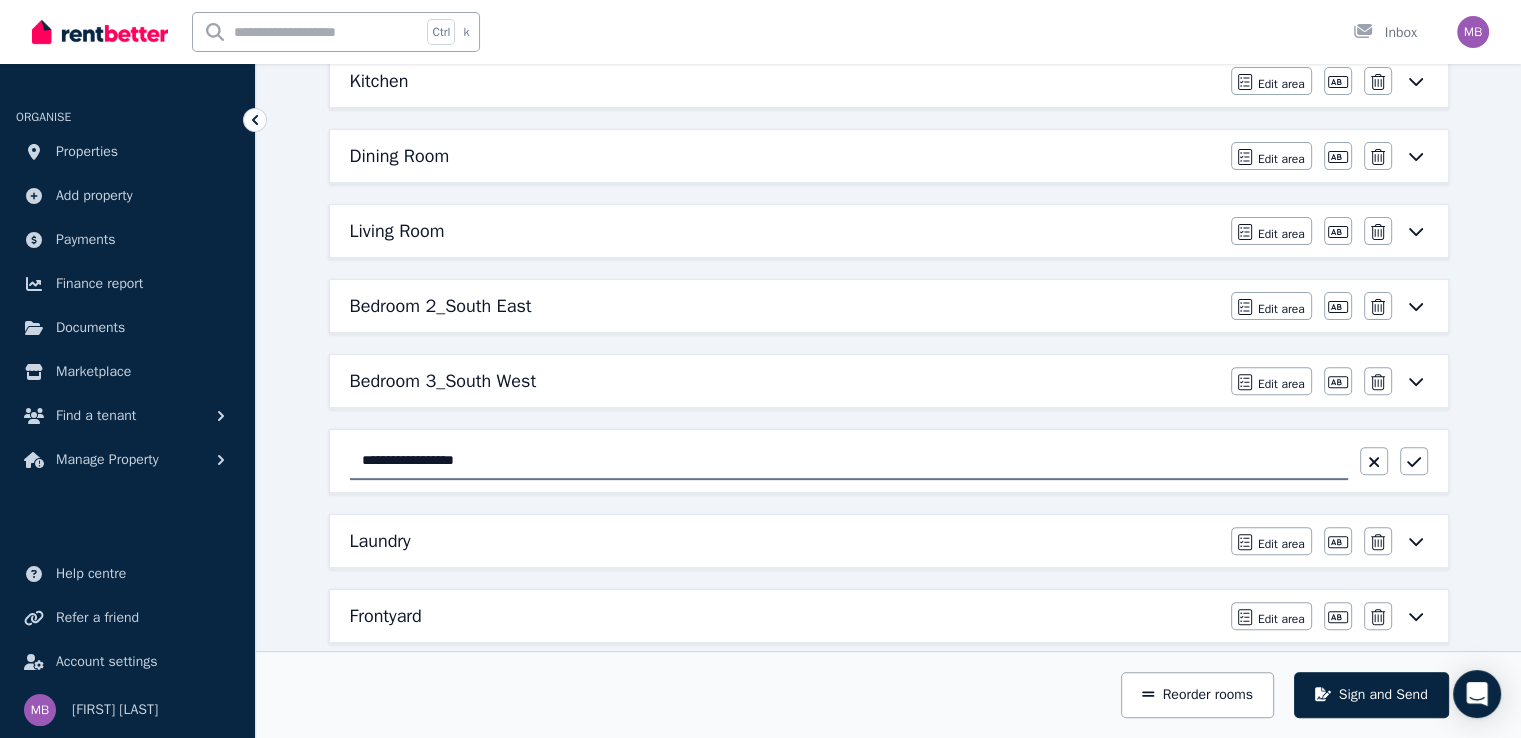 click on "**********" at bounding box center (849, 461) 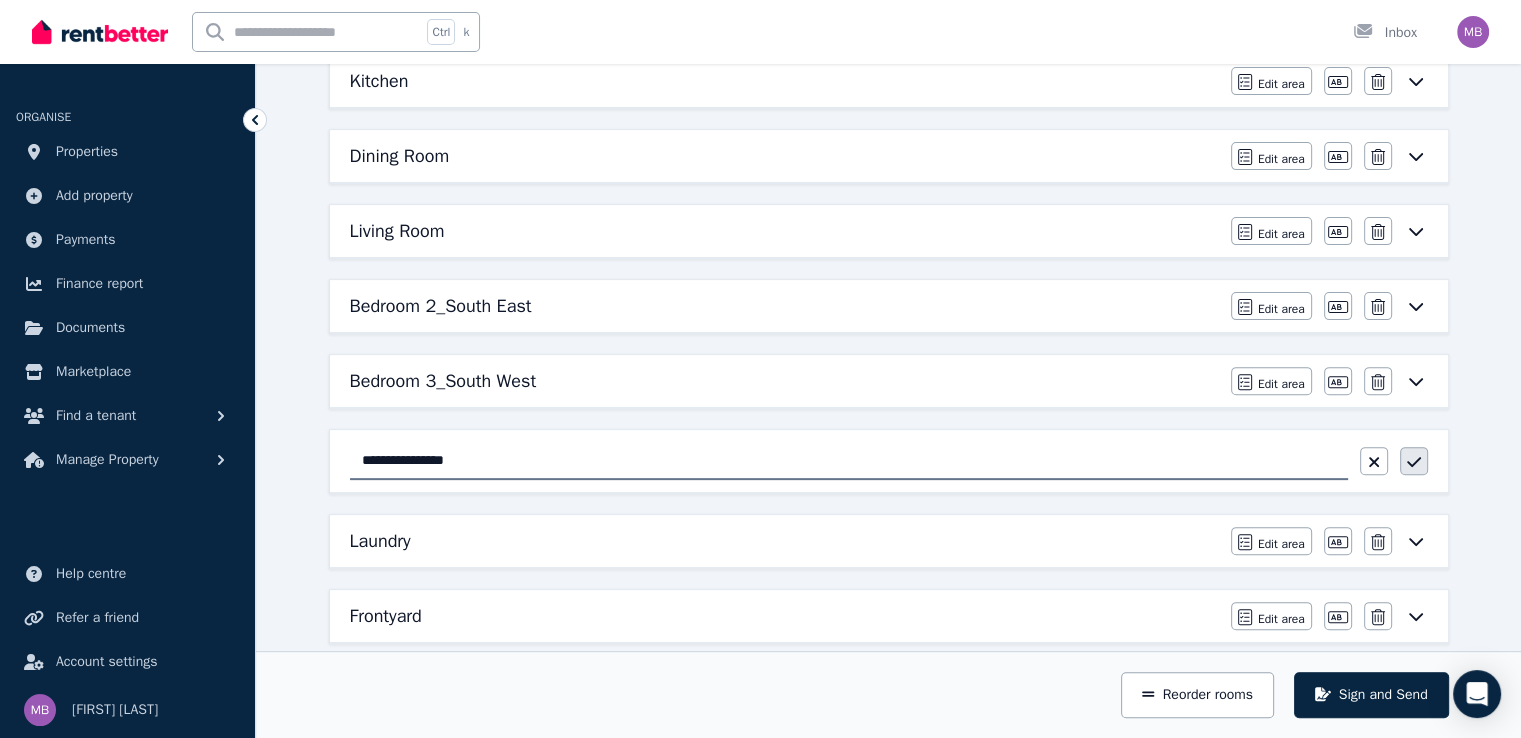 type on "**********" 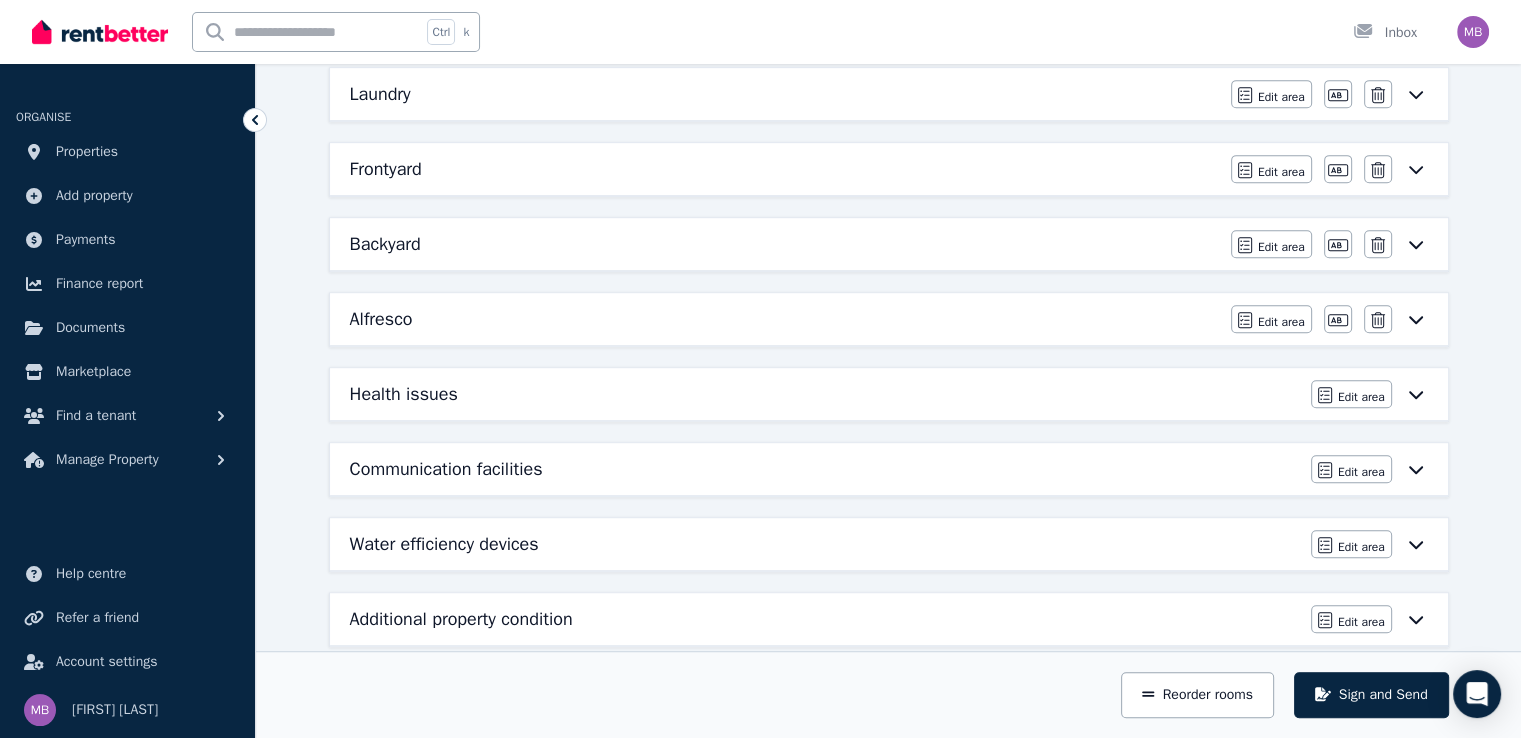 scroll, scrollTop: 1057, scrollLeft: 0, axis: vertical 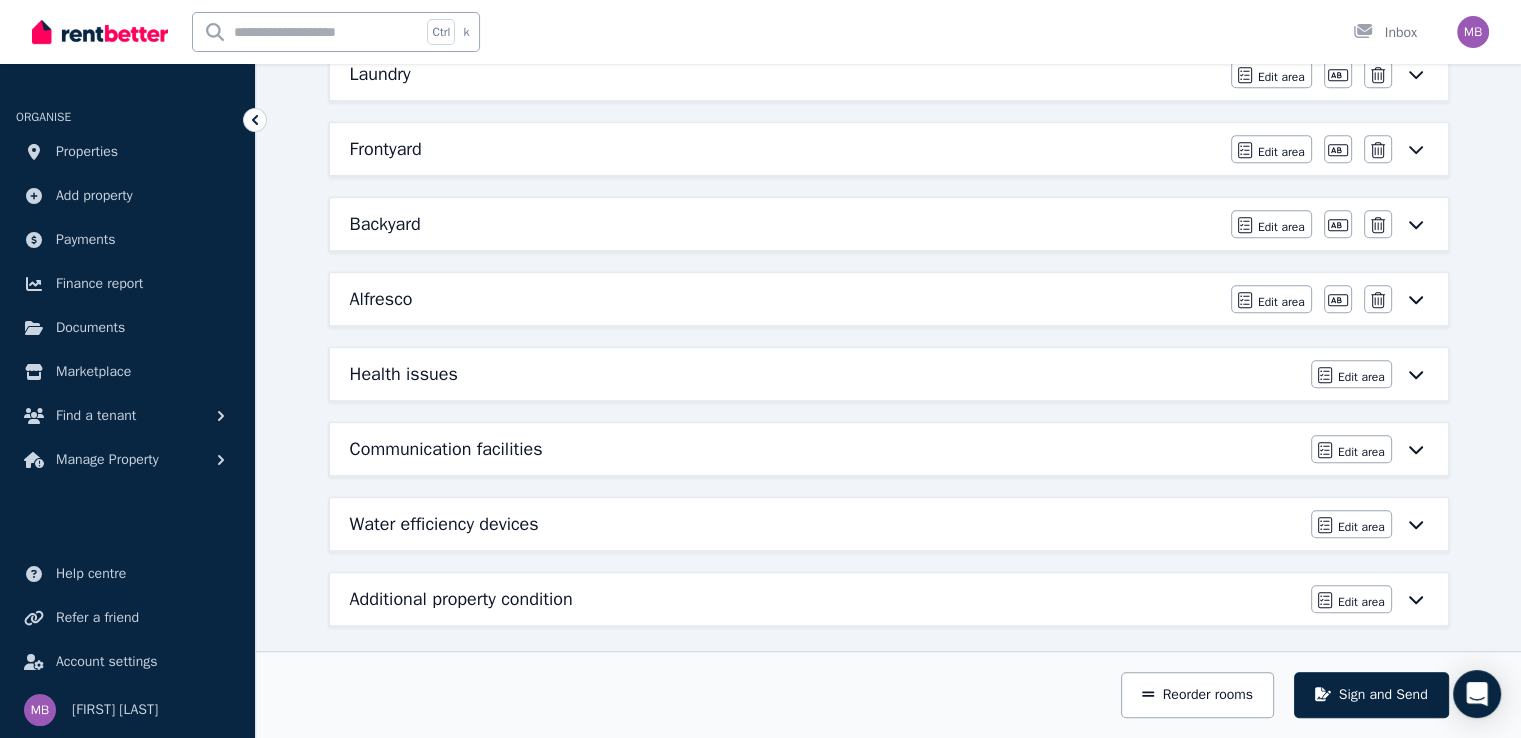 click 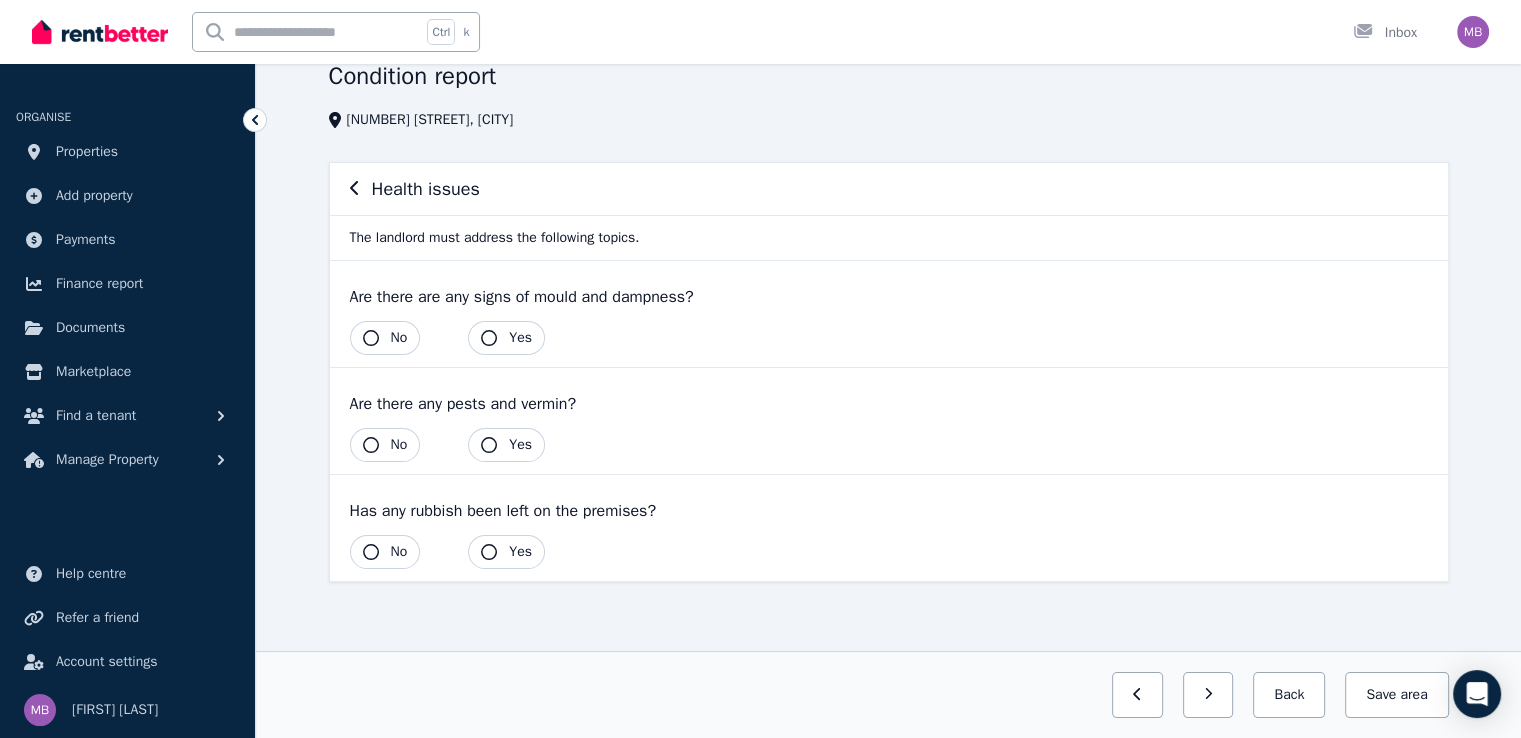 scroll, scrollTop: 0, scrollLeft: 0, axis: both 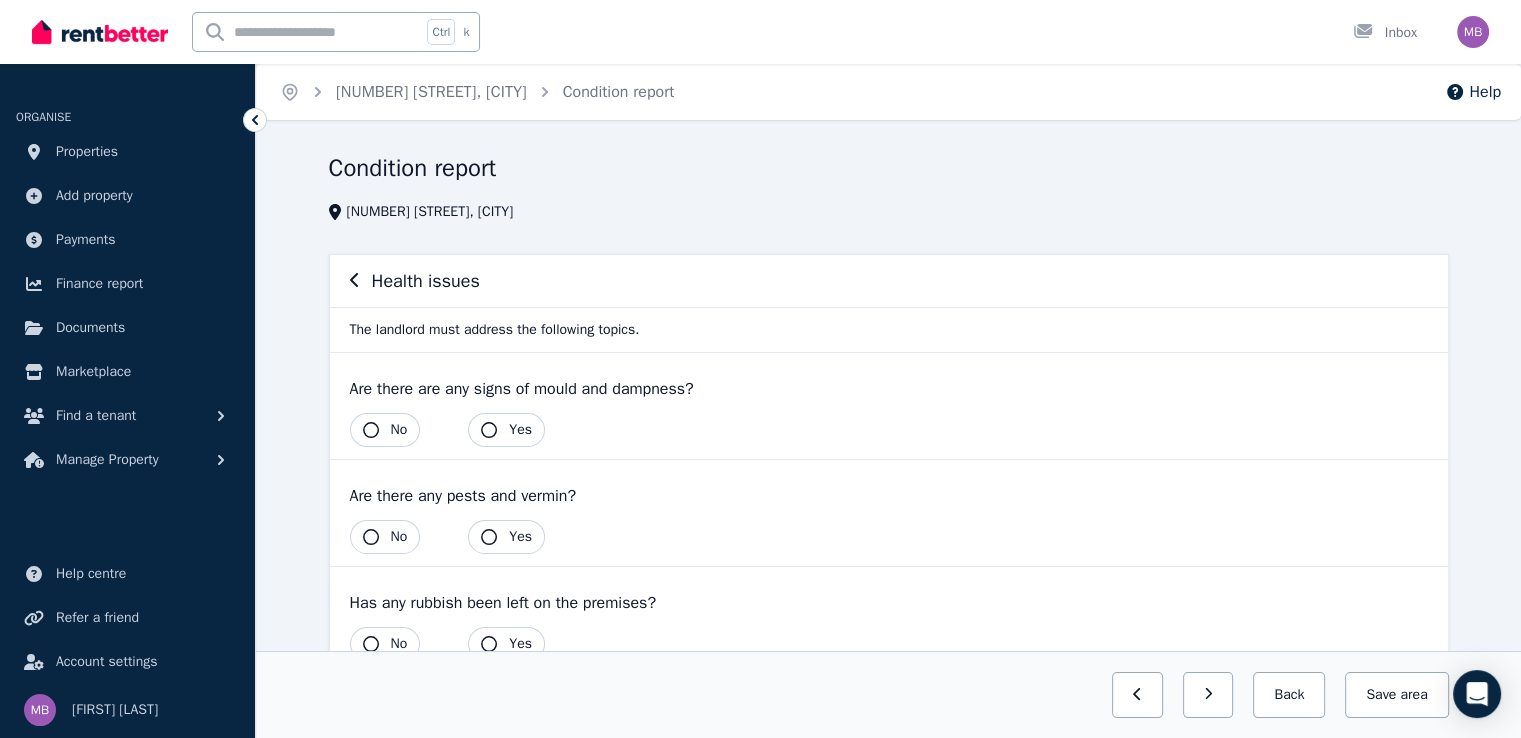 click on "Health issues" at bounding box center (889, 281) 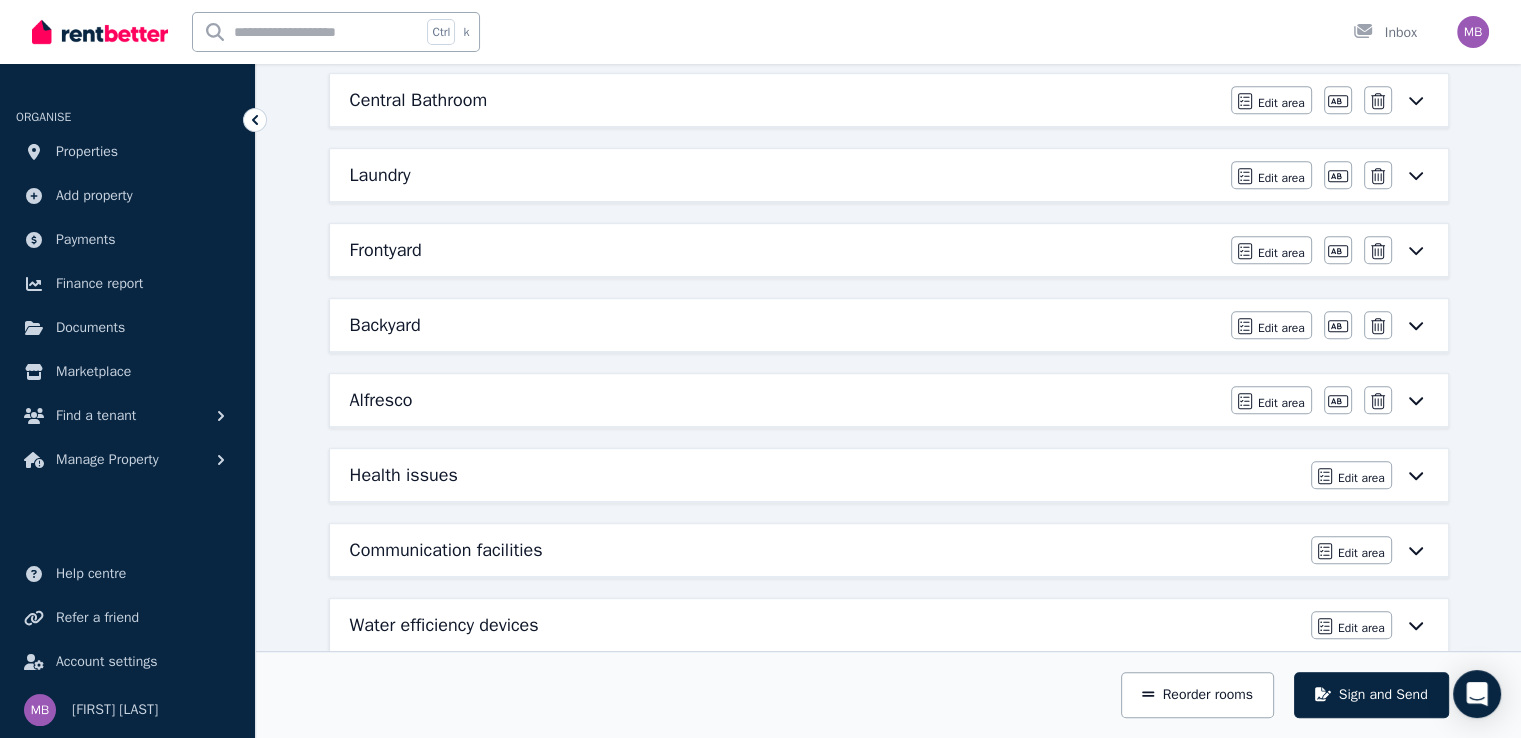 scroll, scrollTop: 1057, scrollLeft: 0, axis: vertical 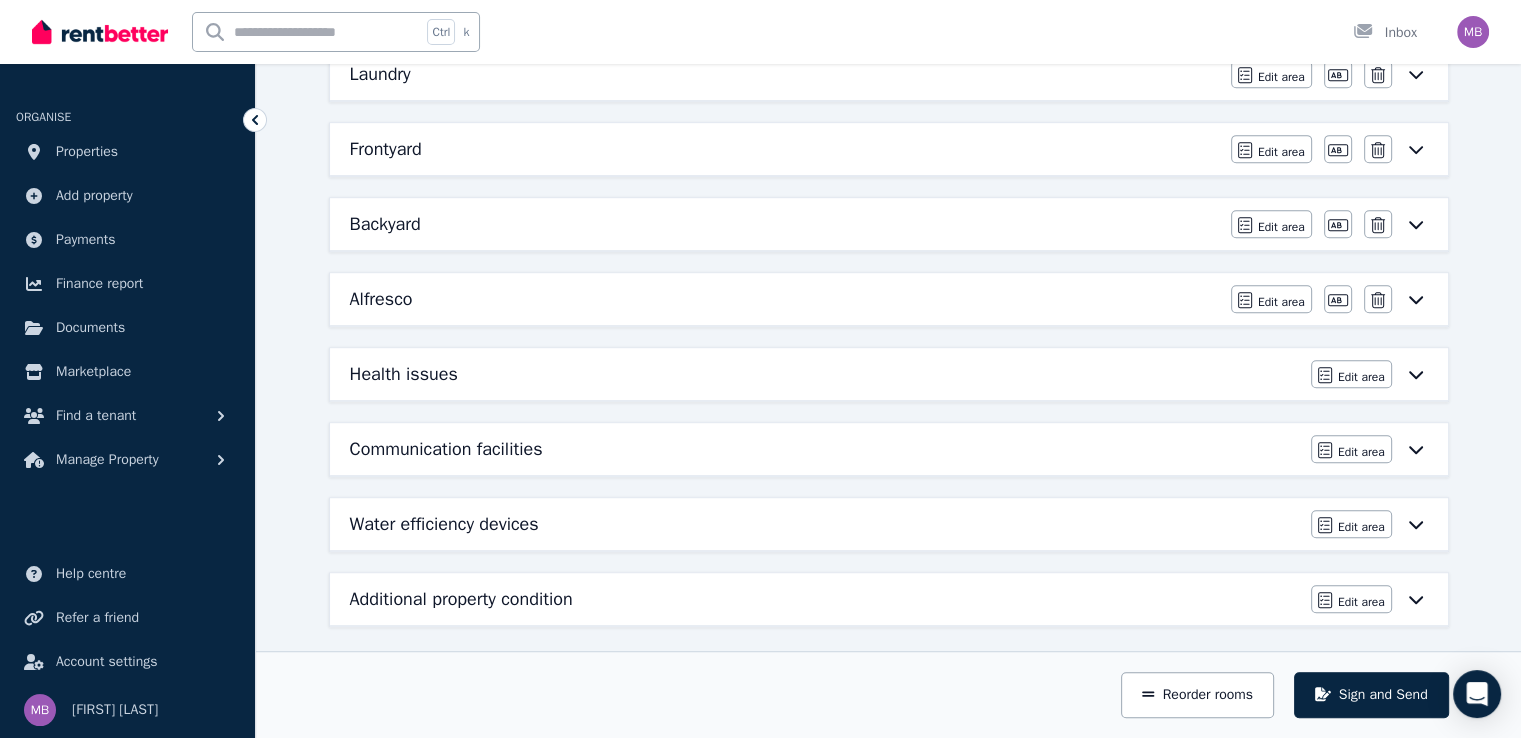 click 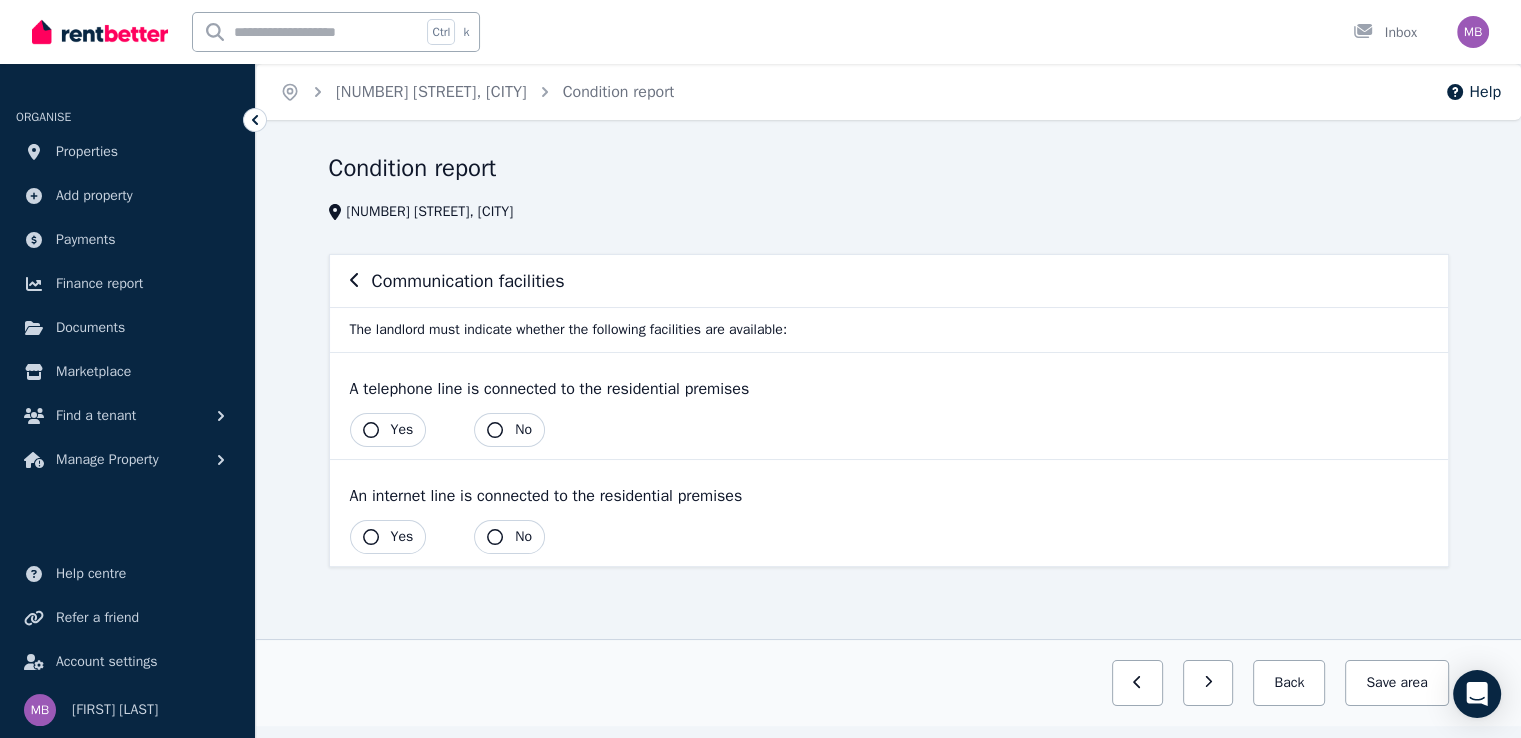 scroll, scrollTop: 0, scrollLeft: 0, axis: both 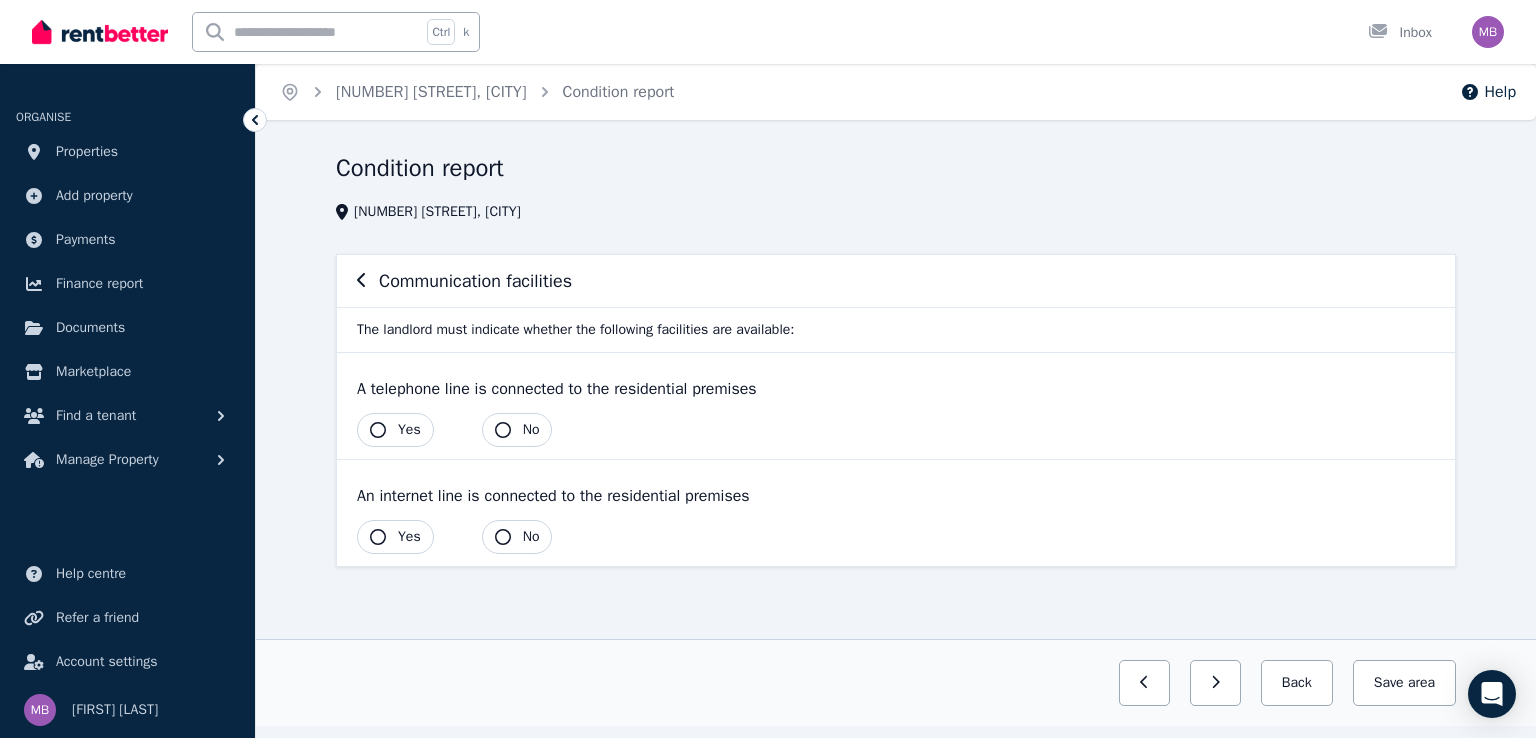 click 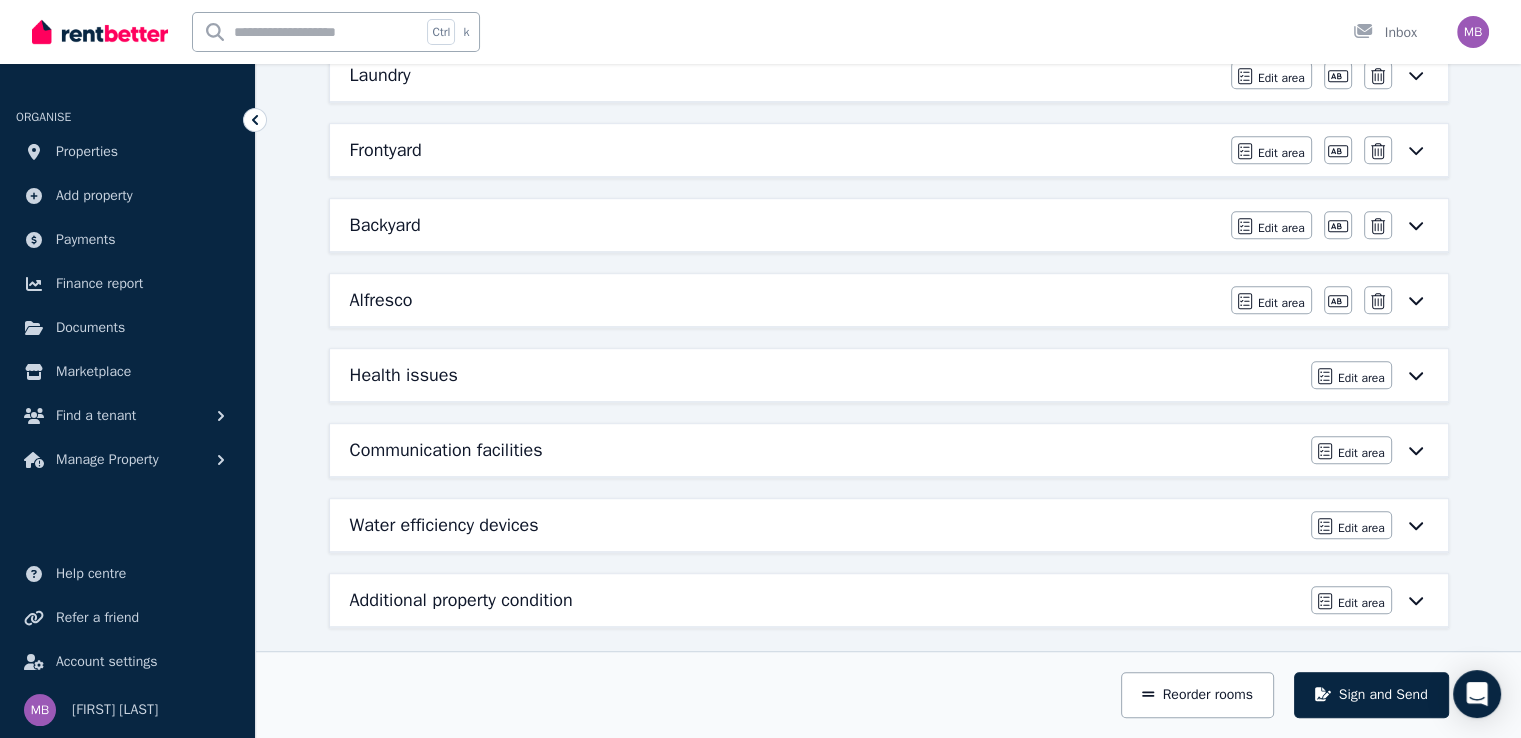 scroll, scrollTop: 1057, scrollLeft: 0, axis: vertical 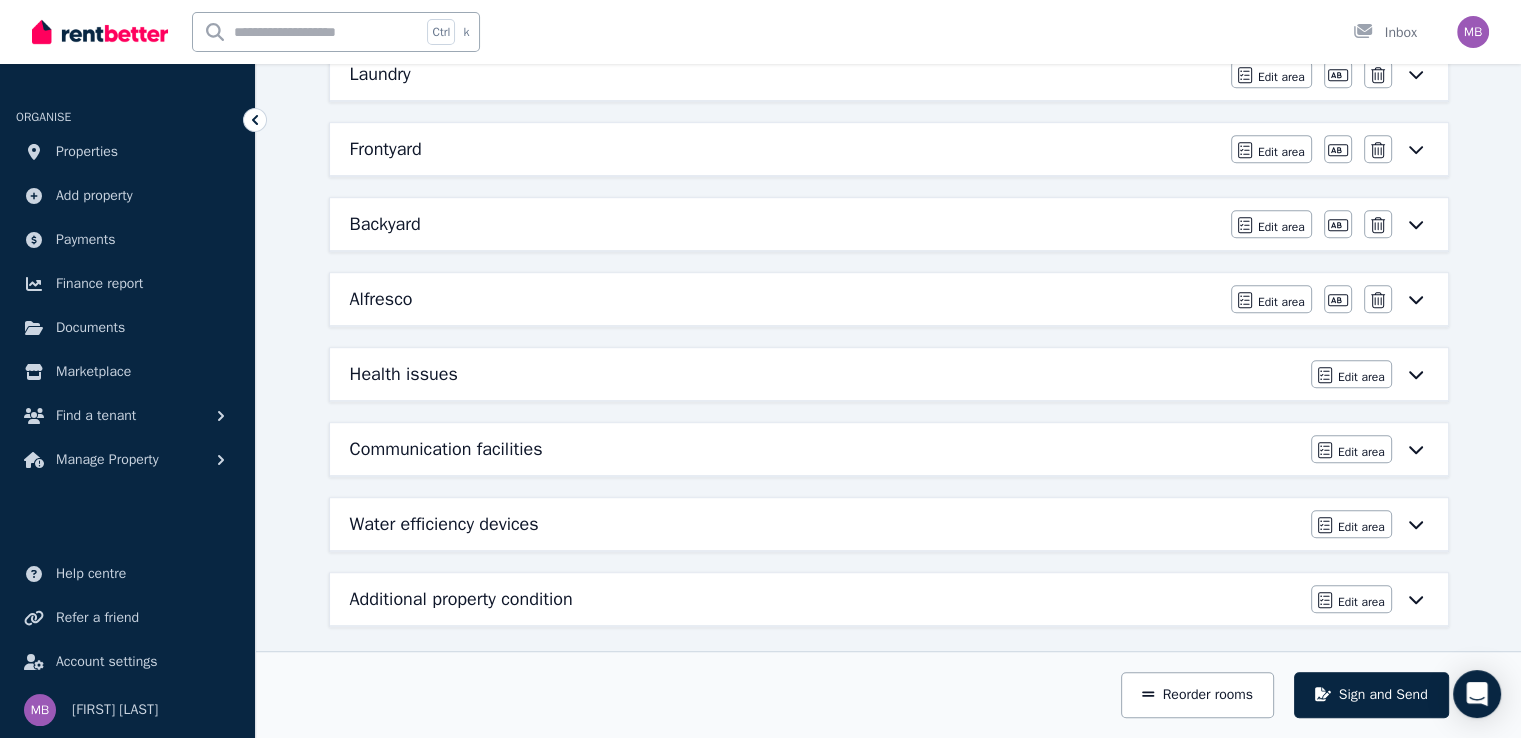 click 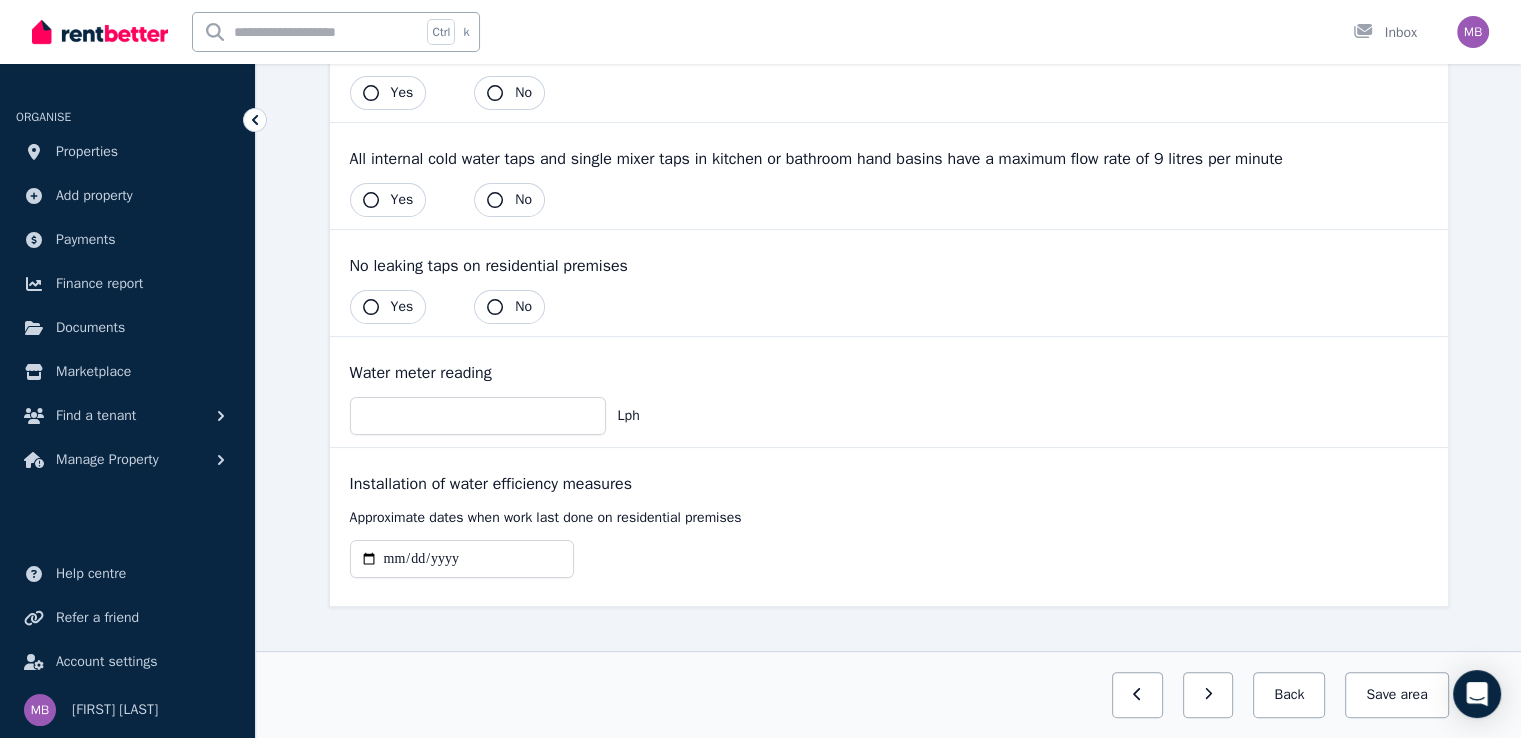 scroll, scrollTop: 381, scrollLeft: 0, axis: vertical 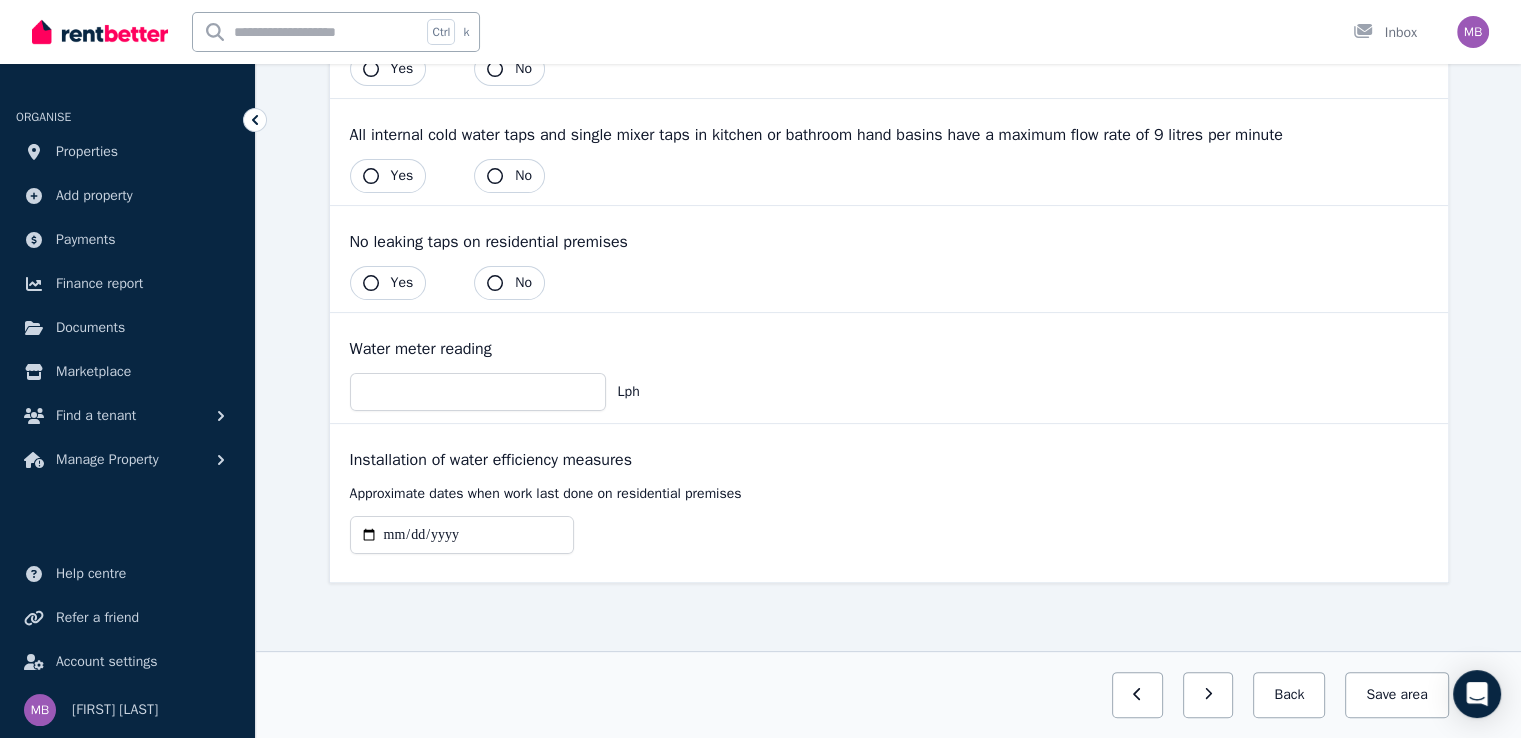 click on "Installation of water efficiency measures" at bounding box center (889, 460) 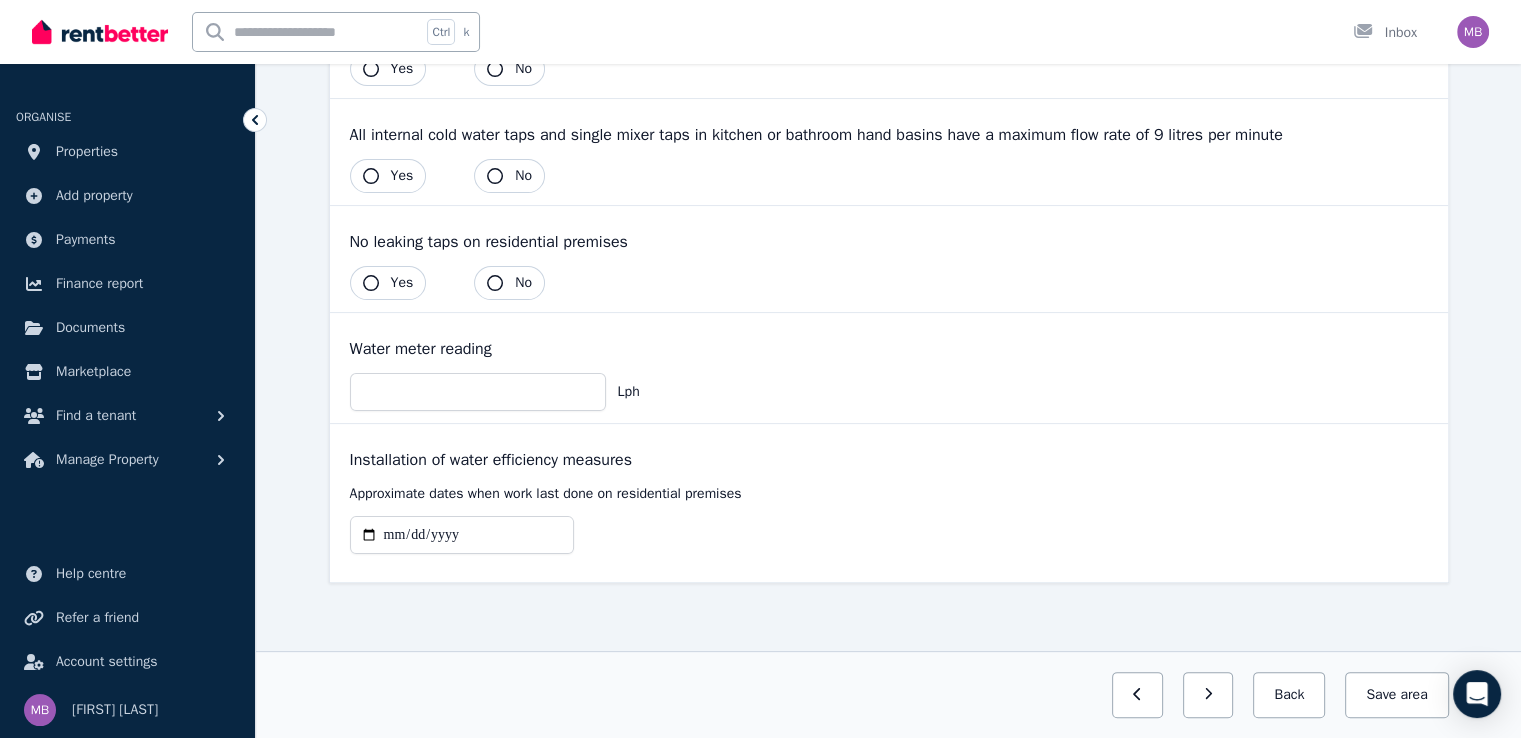 scroll, scrollTop: 0, scrollLeft: 0, axis: both 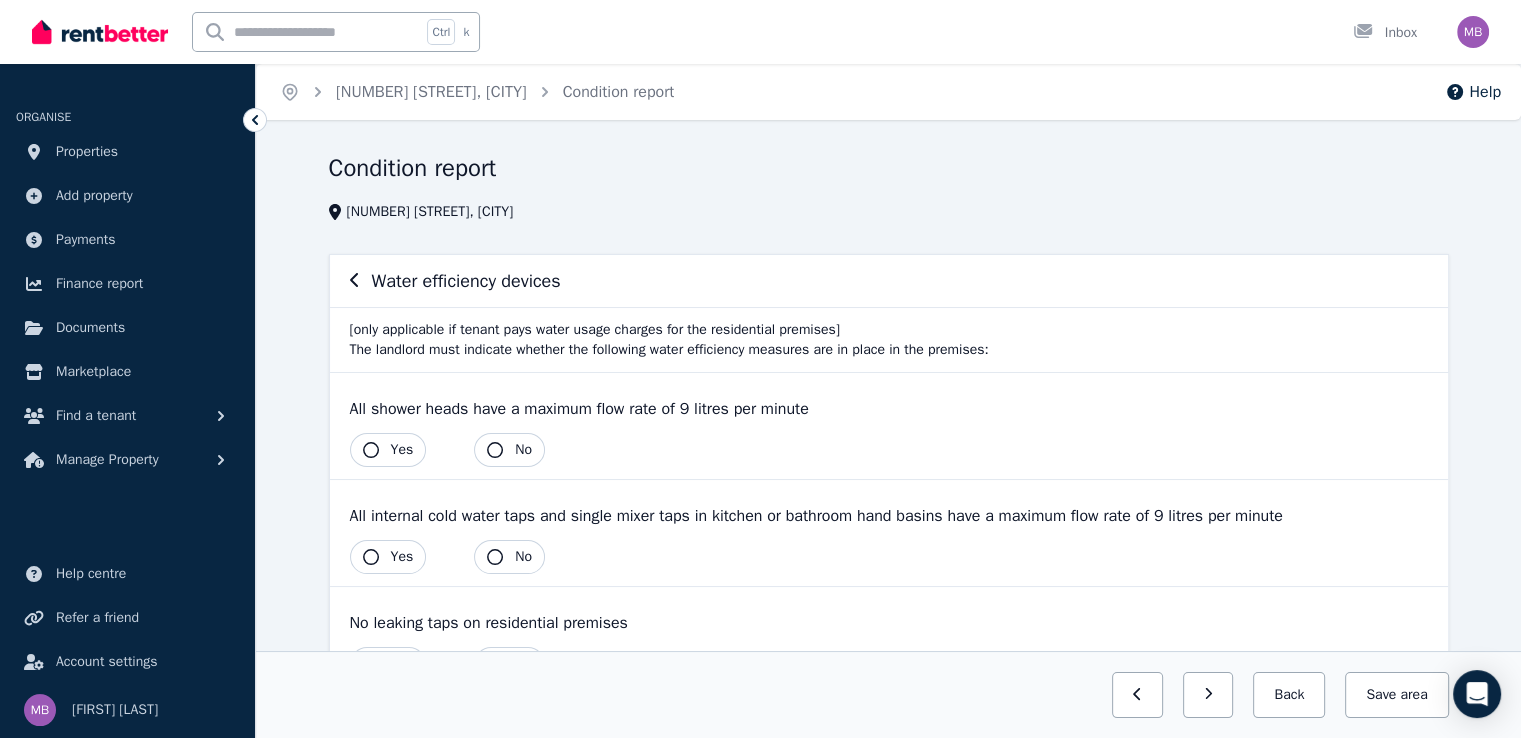 click 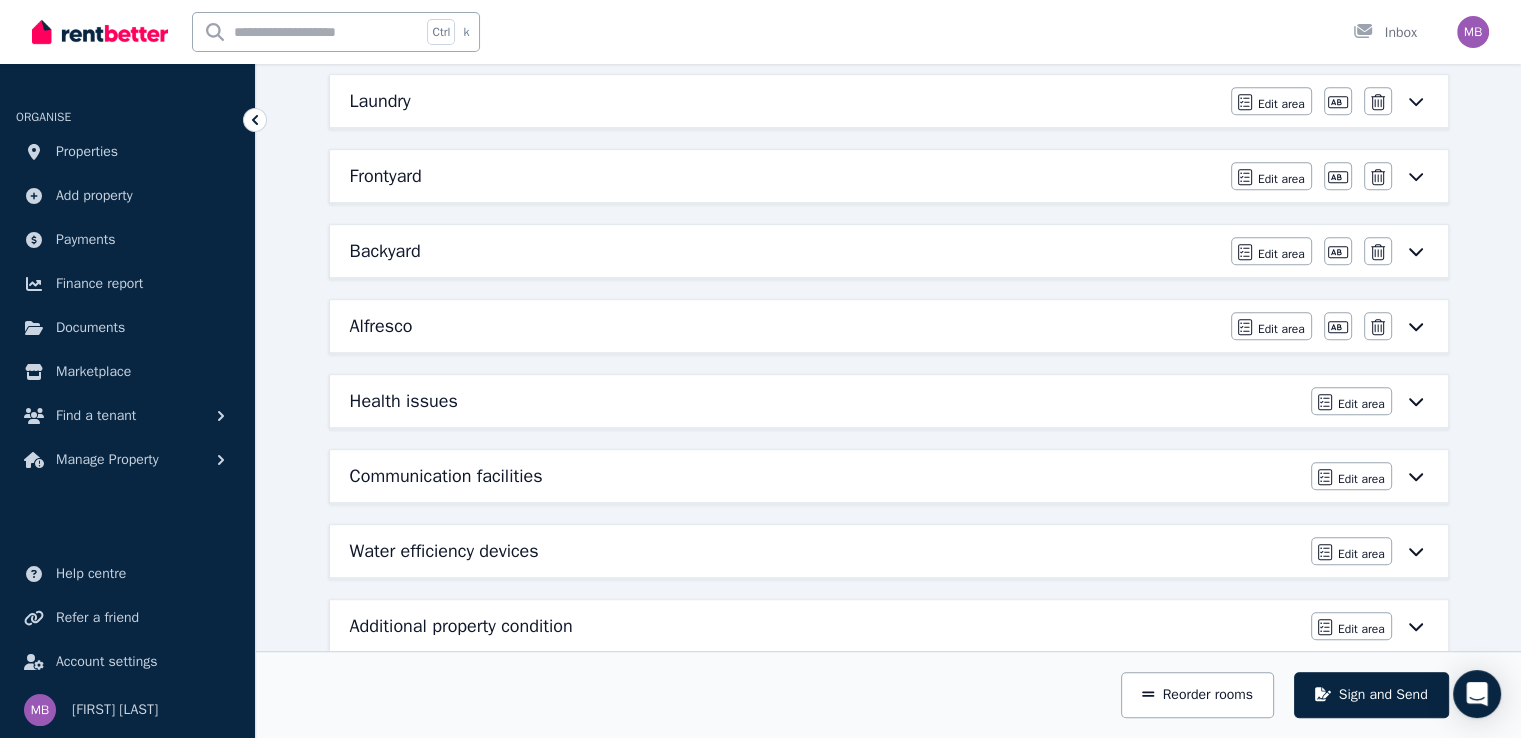 scroll, scrollTop: 1057, scrollLeft: 0, axis: vertical 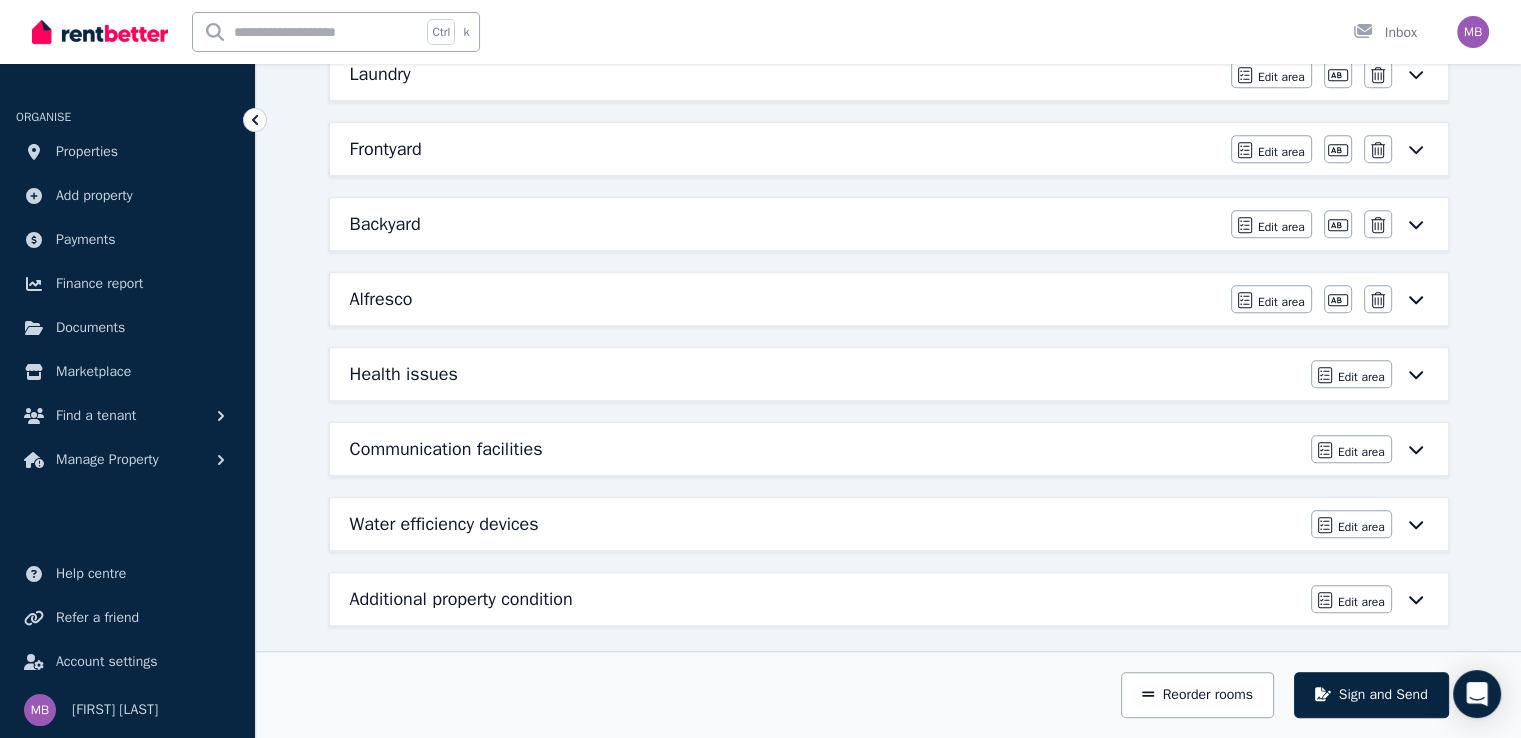 click 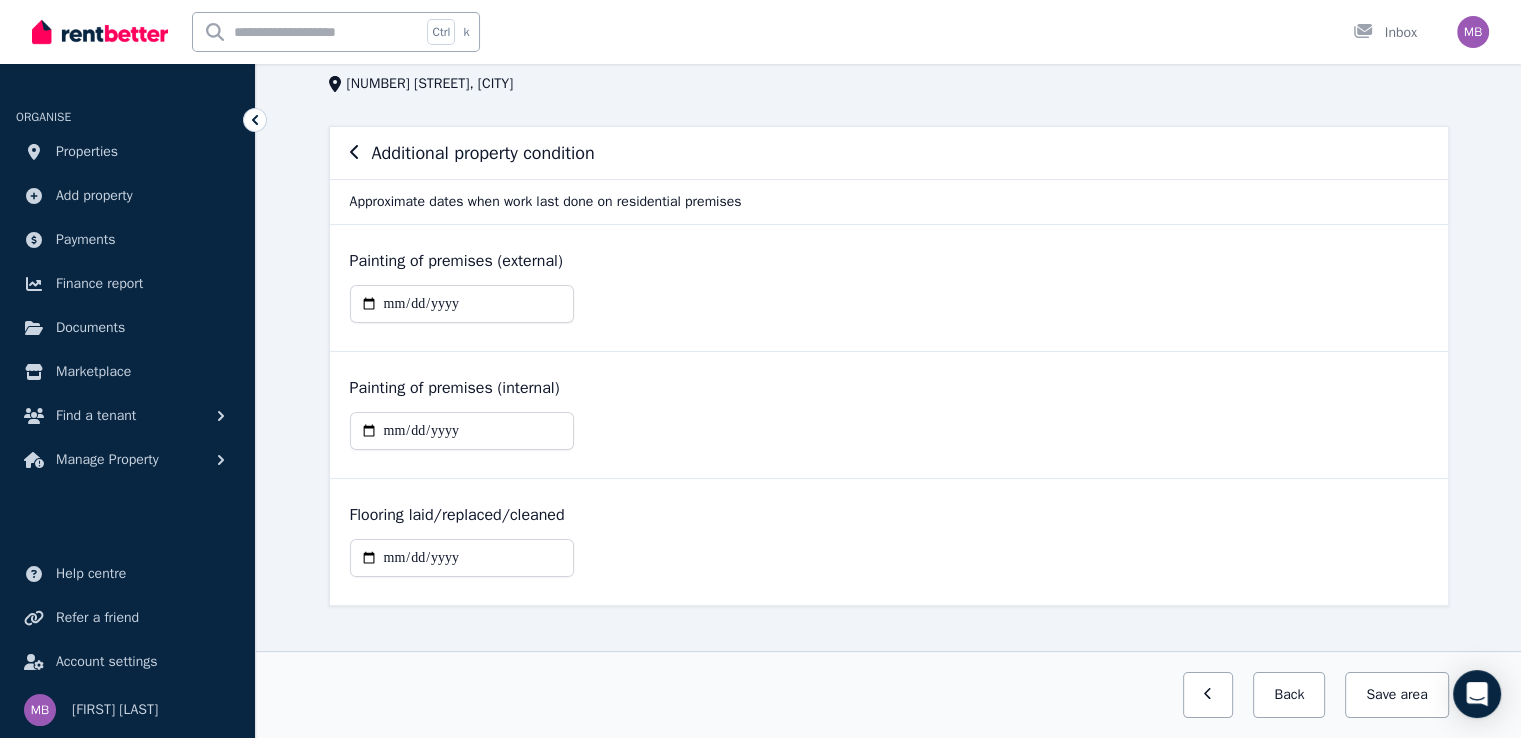 scroll, scrollTop: 152, scrollLeft: 0, axis: vertical 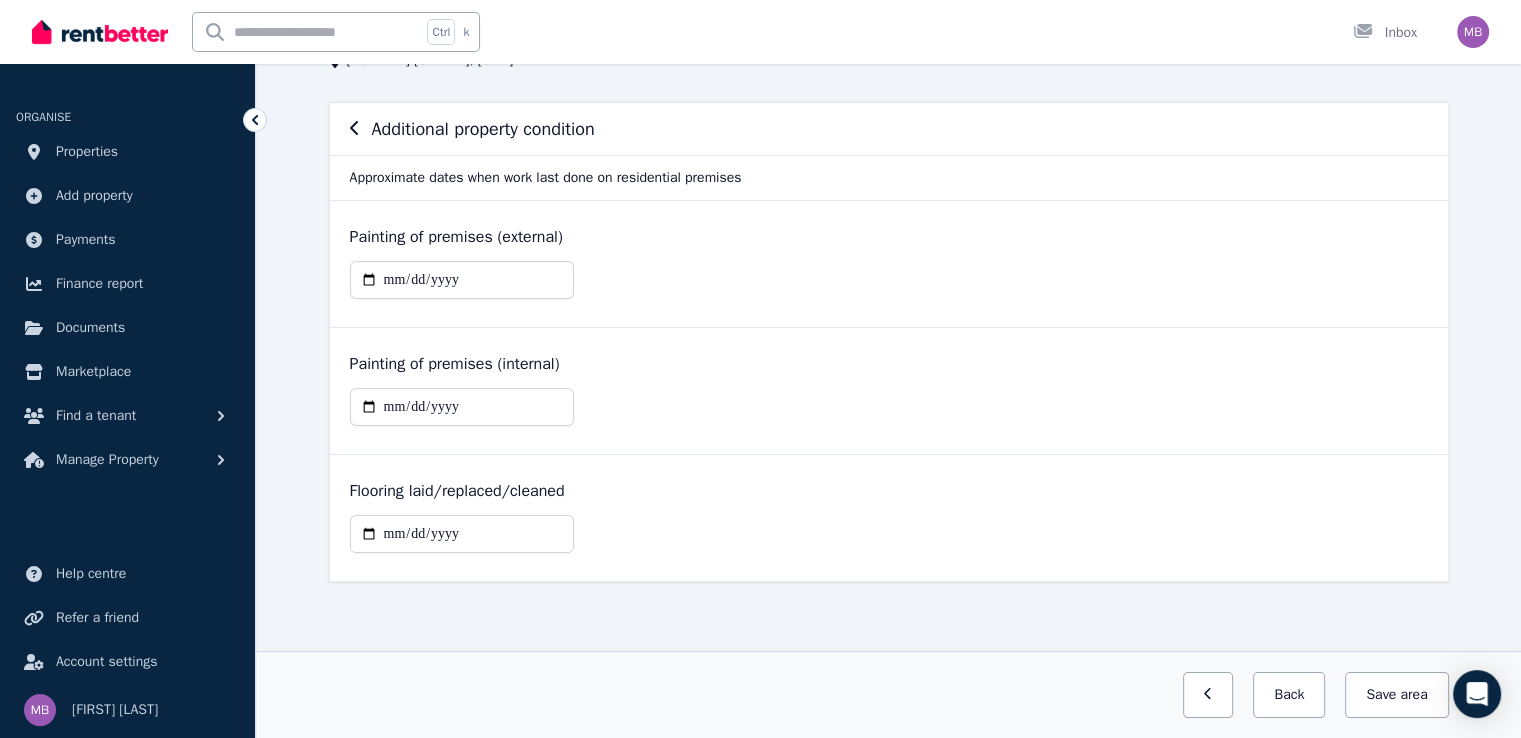 click 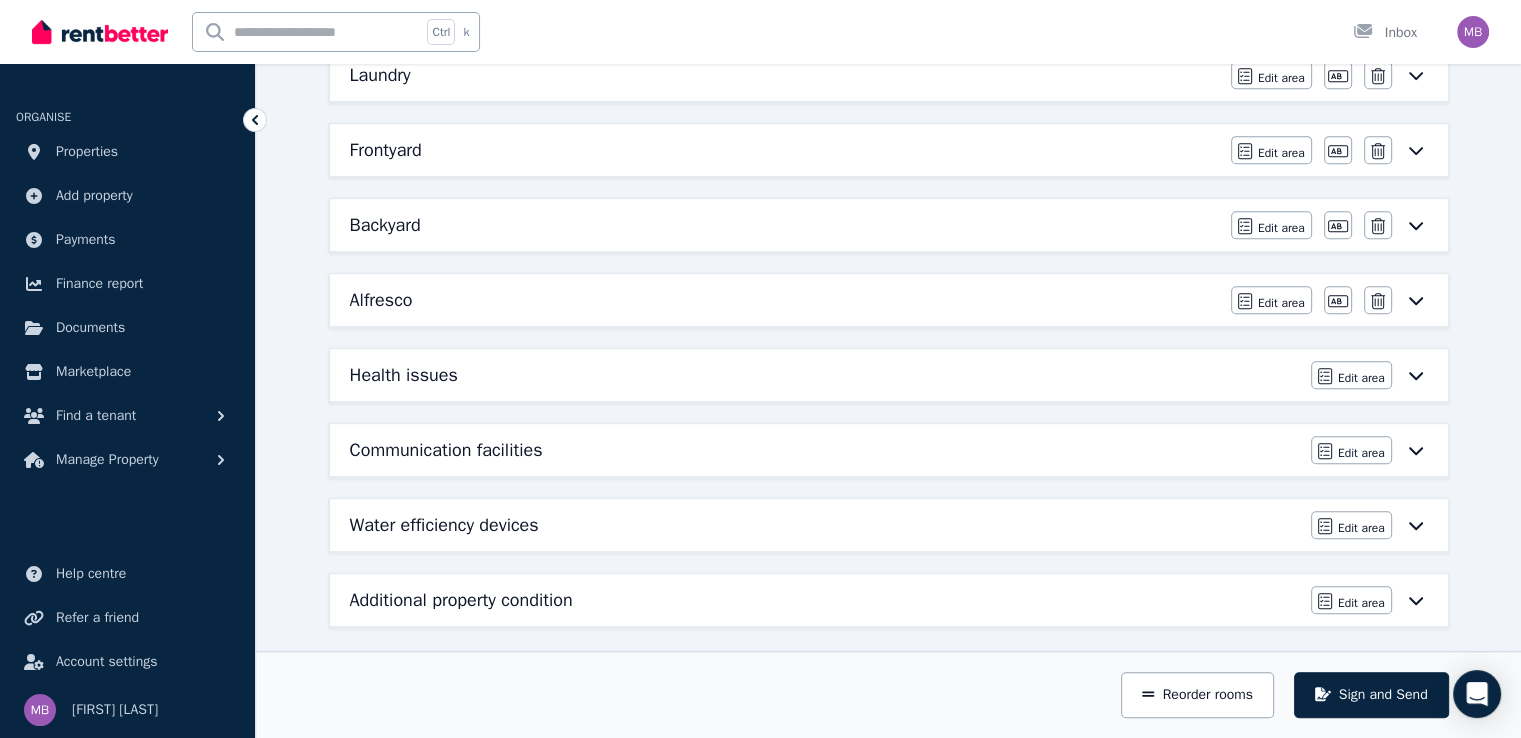 scroll, scrollTop: 1057, scrollLeft: 0, axis: vertical 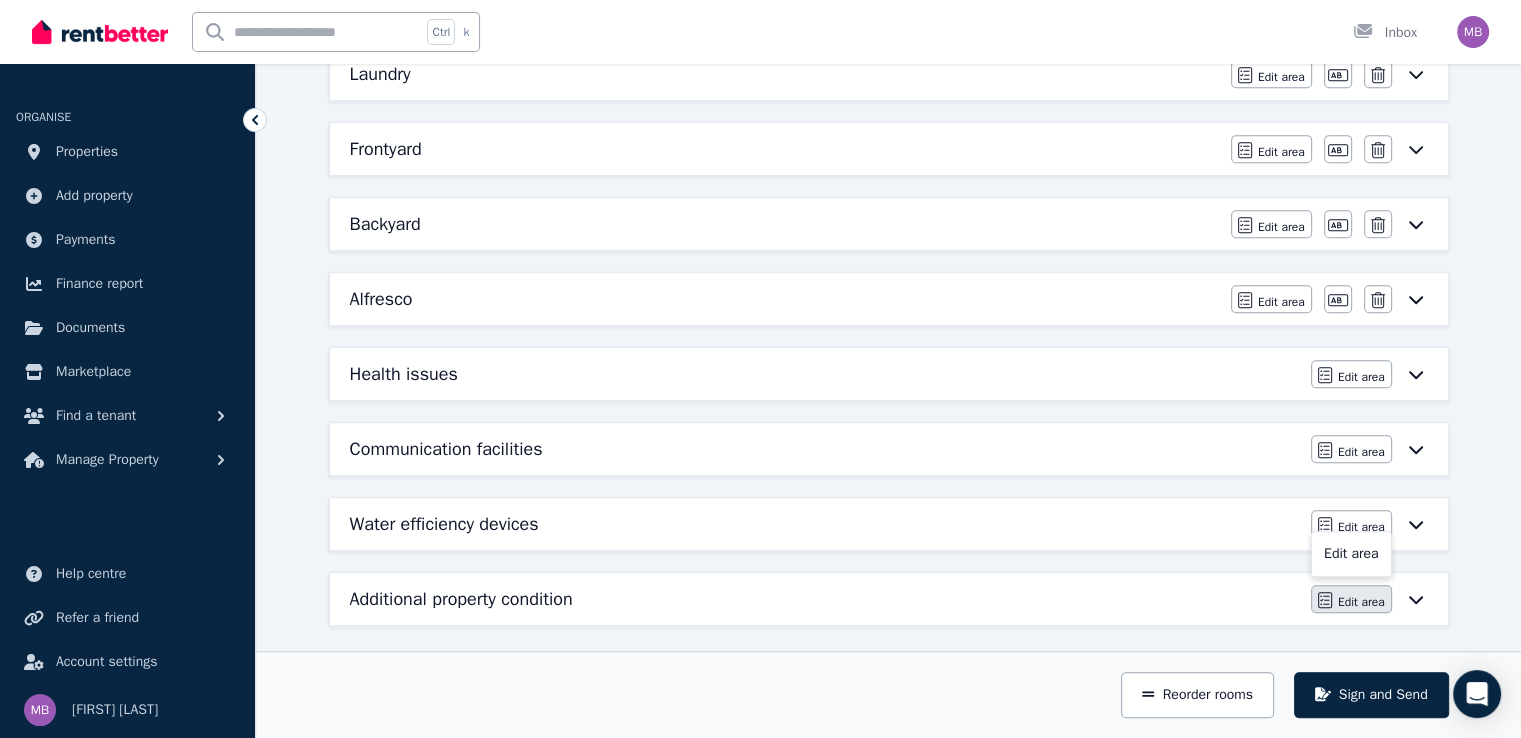 click on "Edit area" at bounding box center [1361, 602] 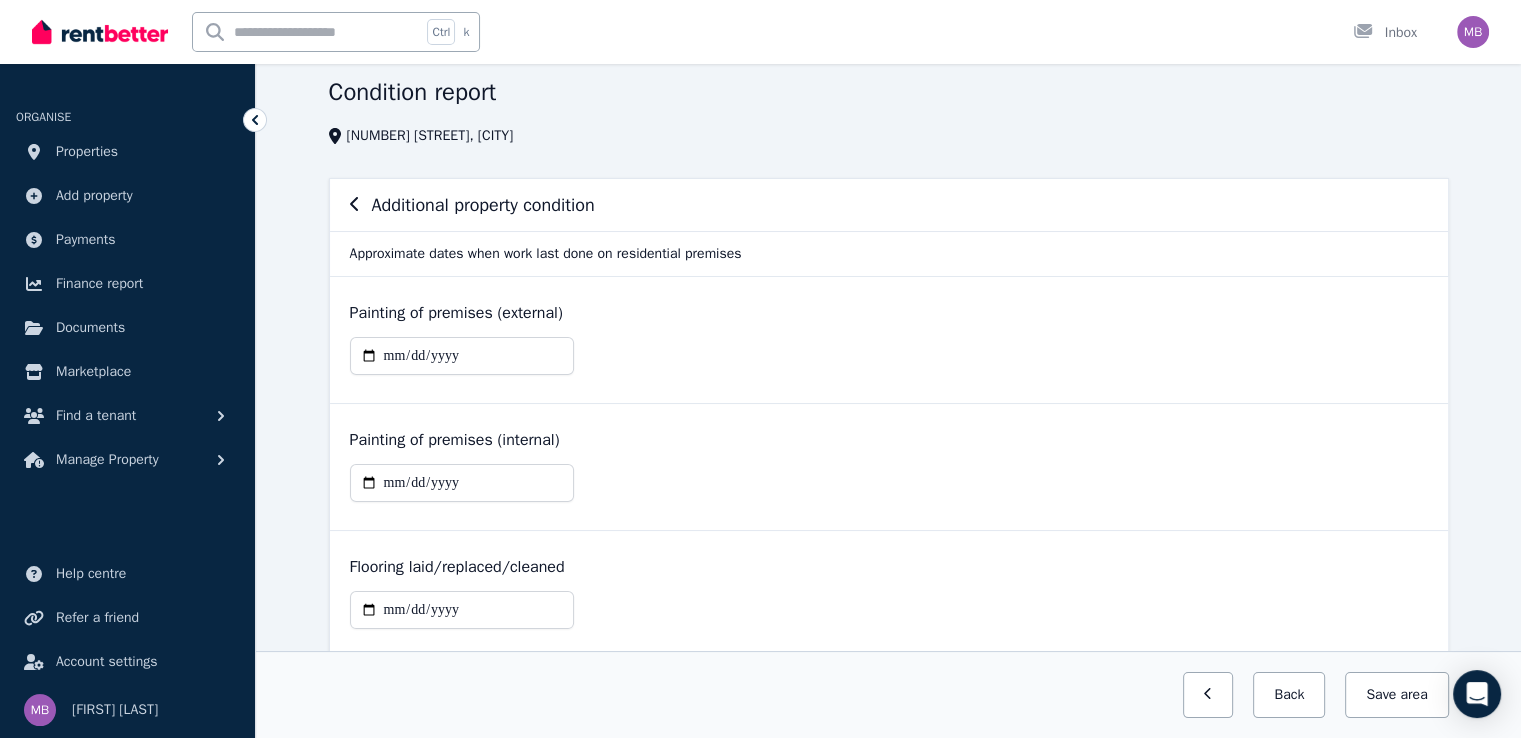 scroll, scrollTop: 0, scrollLeft: 0, axis: both 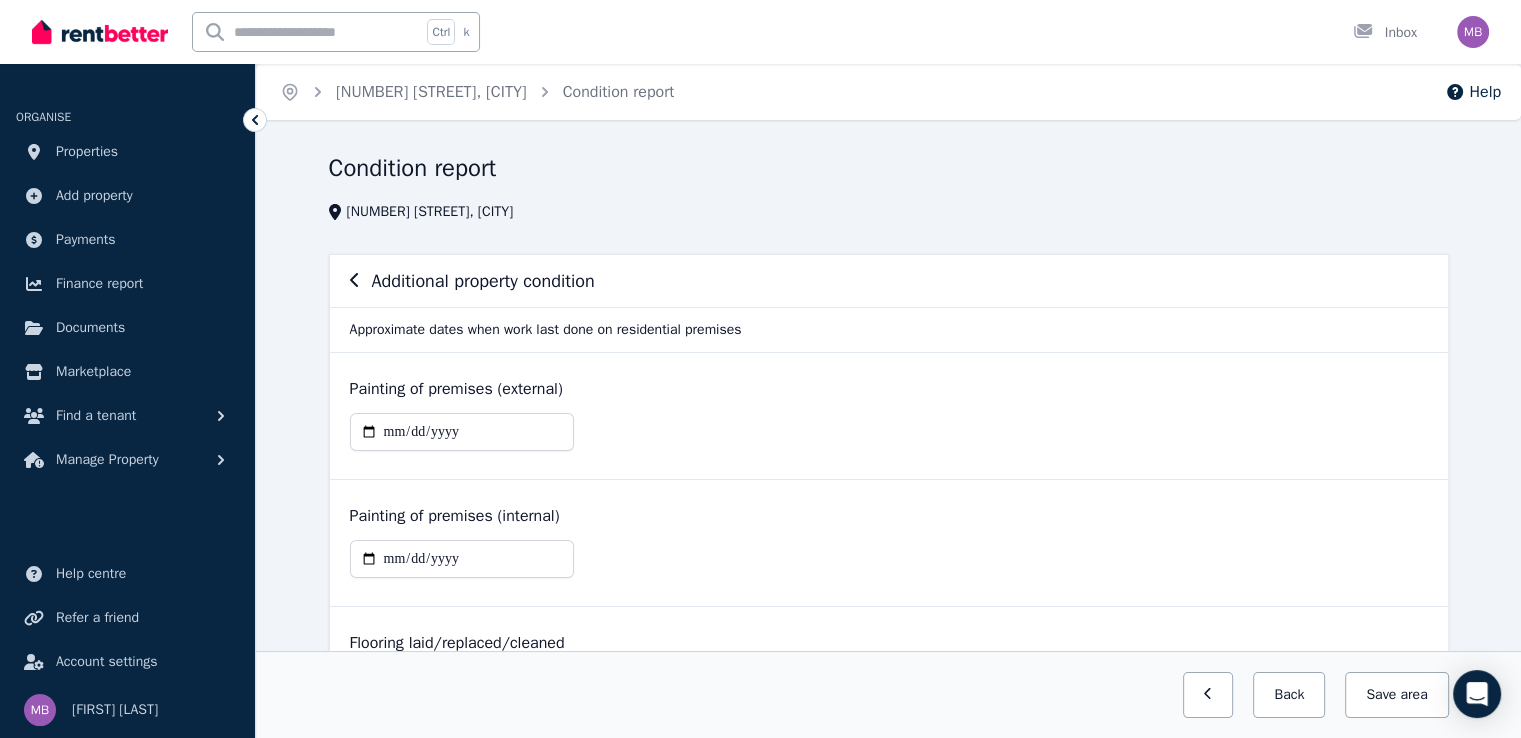 click at bounding box center [355, 281] 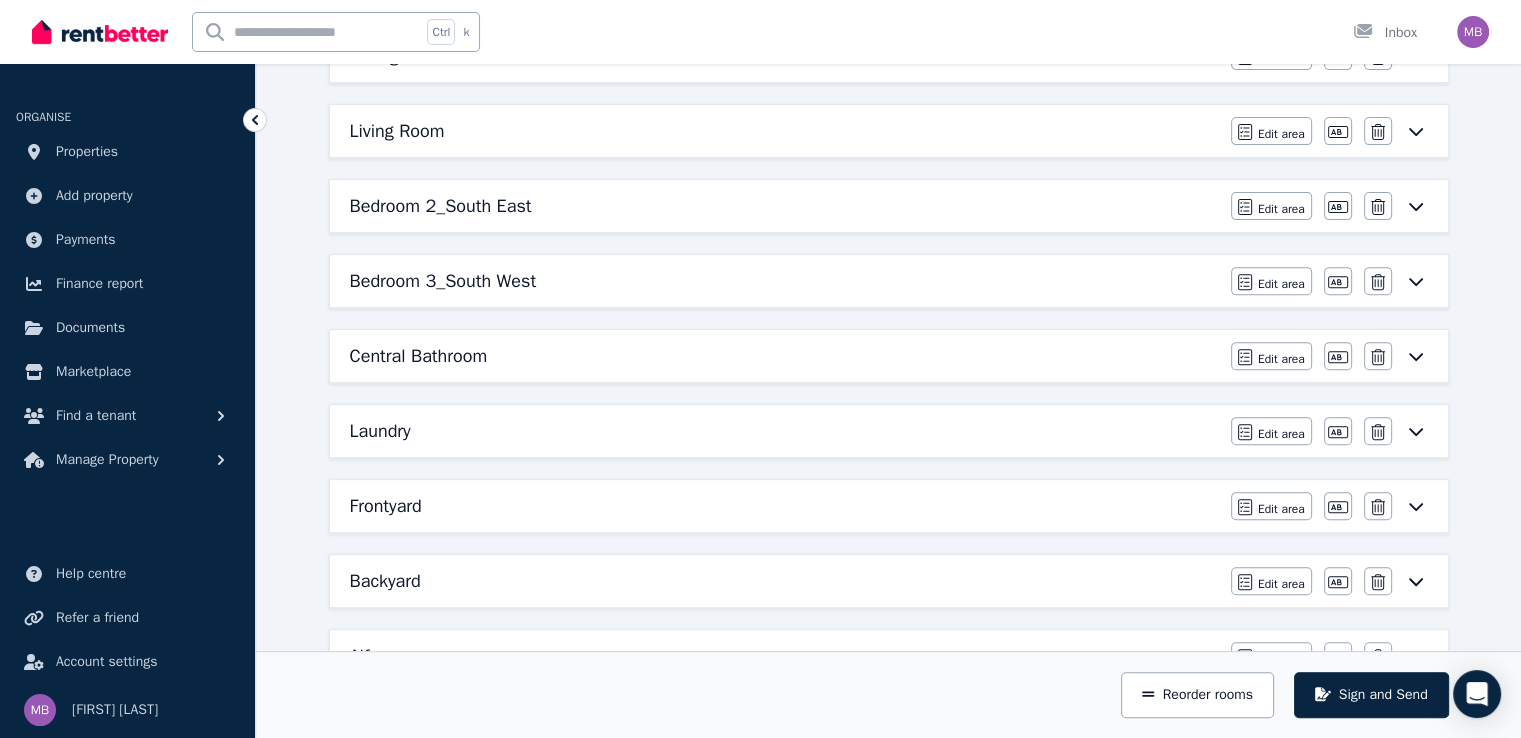 scroll, scrollTop: 1057, scrollLeft: 0, axis: vertical 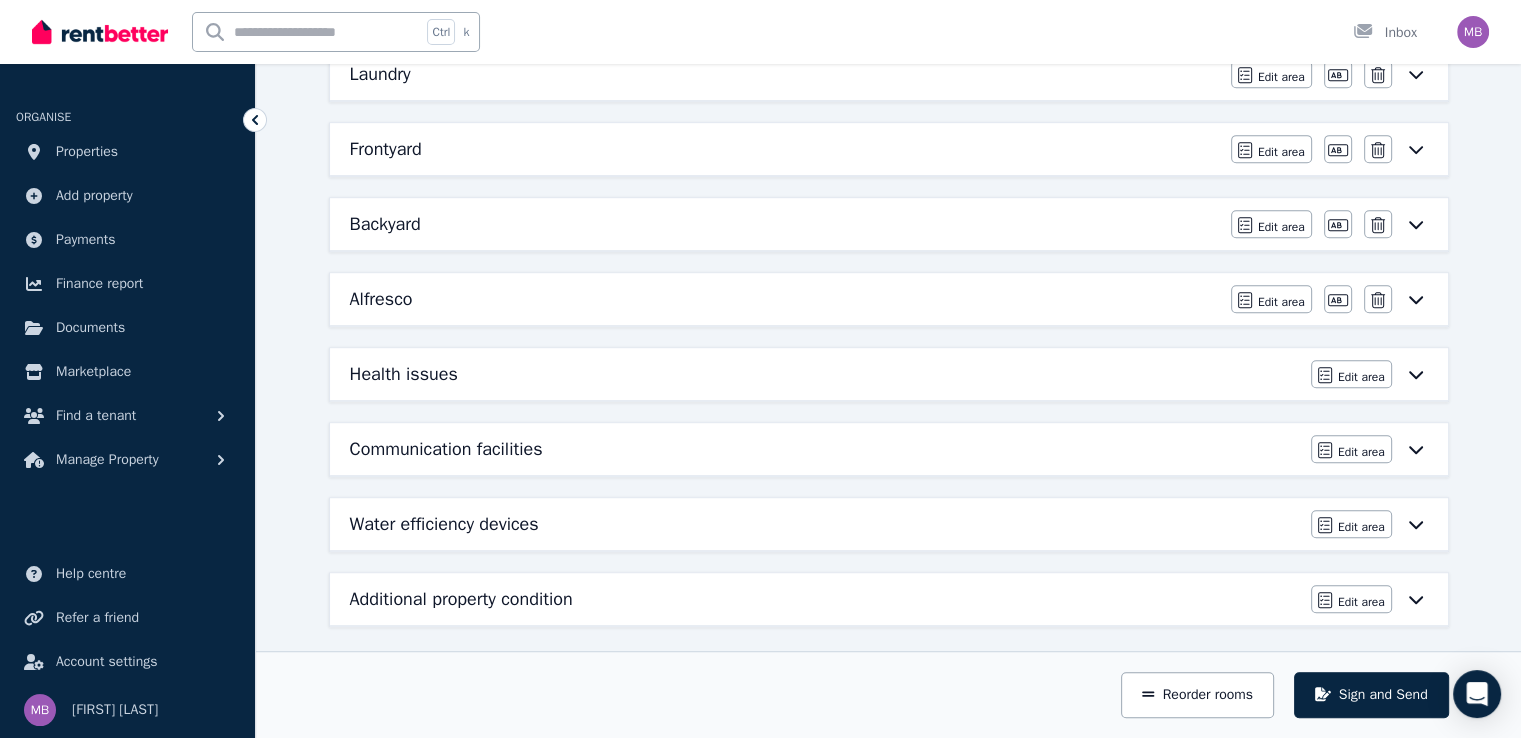 click 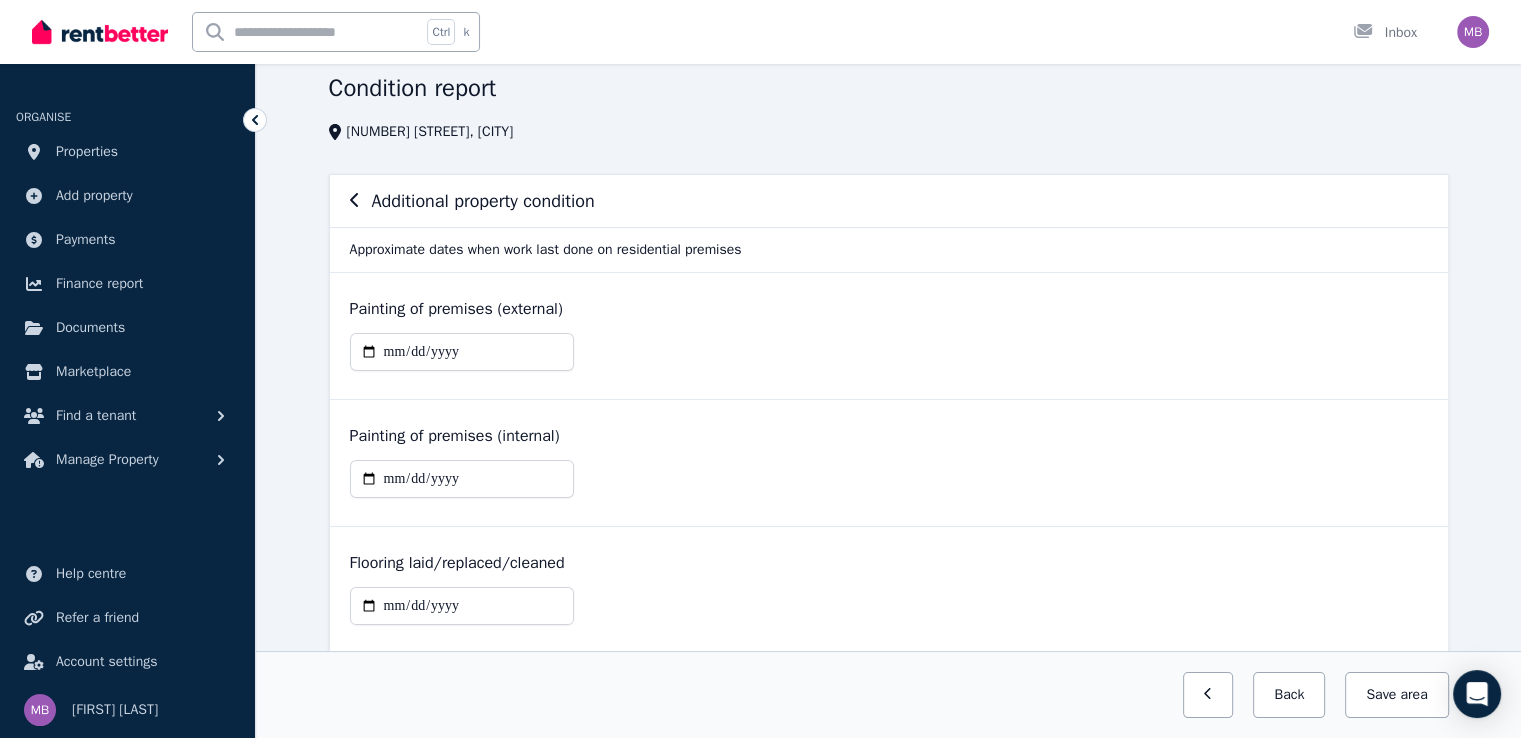 scroll, scrollTop: 152, scrollLeft: 0, axis: vertical 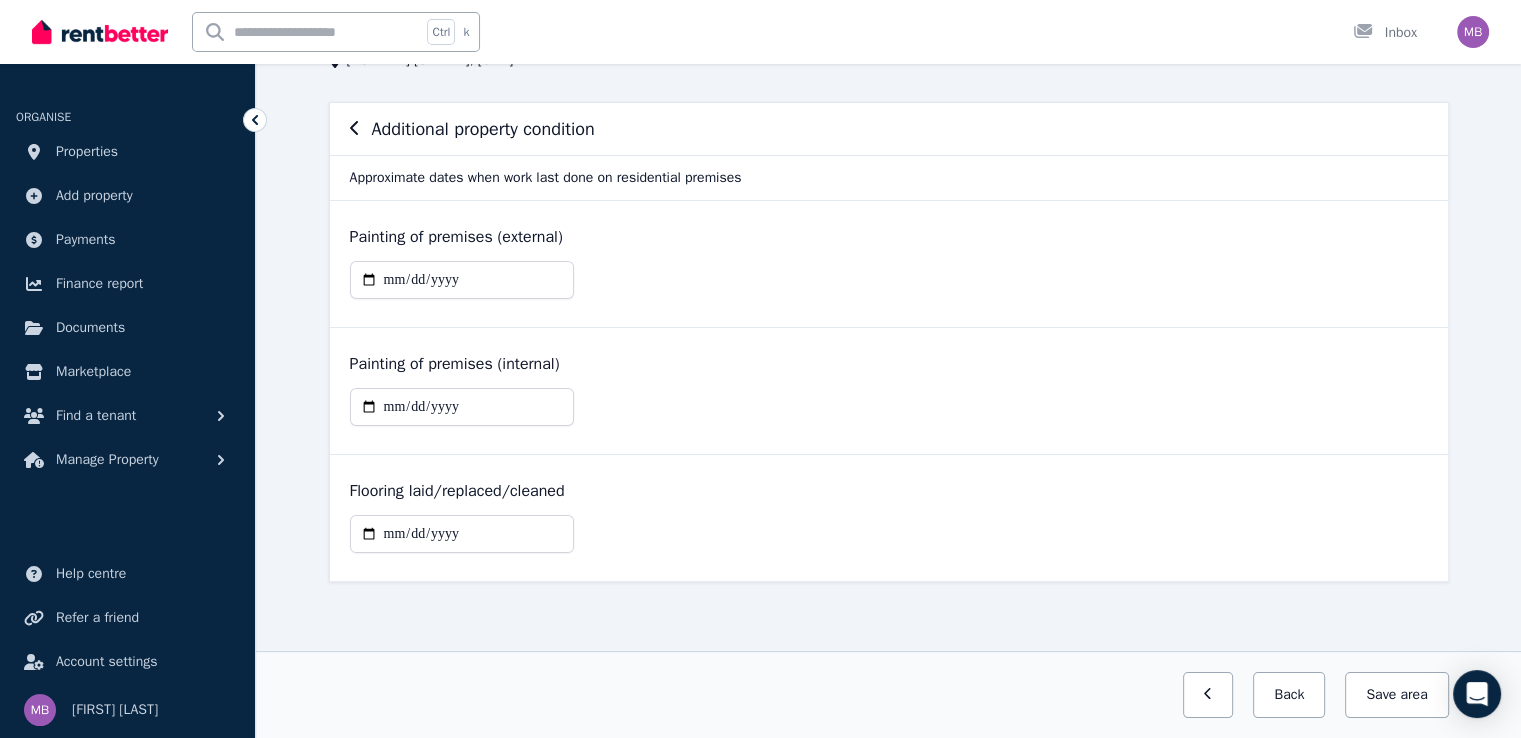 click 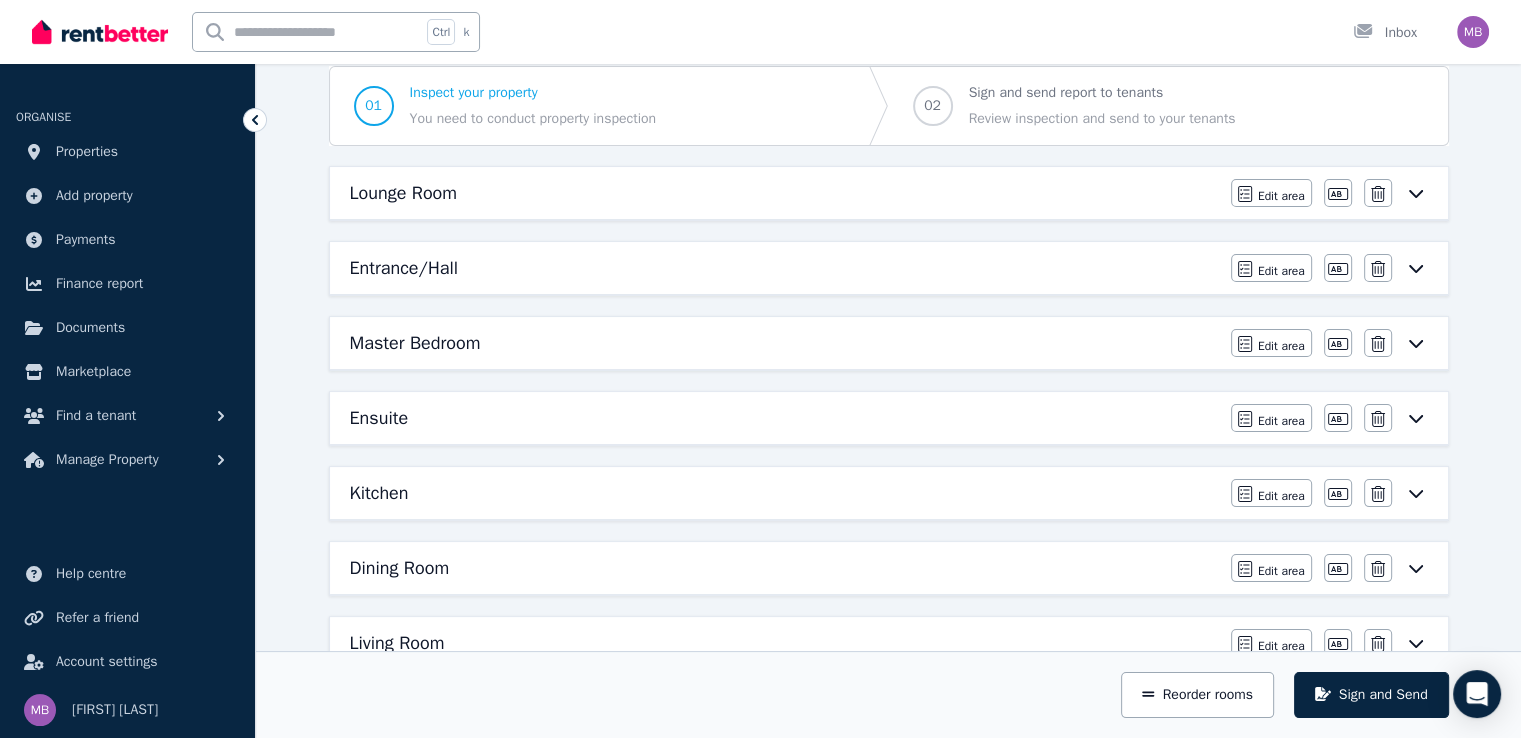 scroll, scrollTop: 0, scrollLeft: 0, axis: both 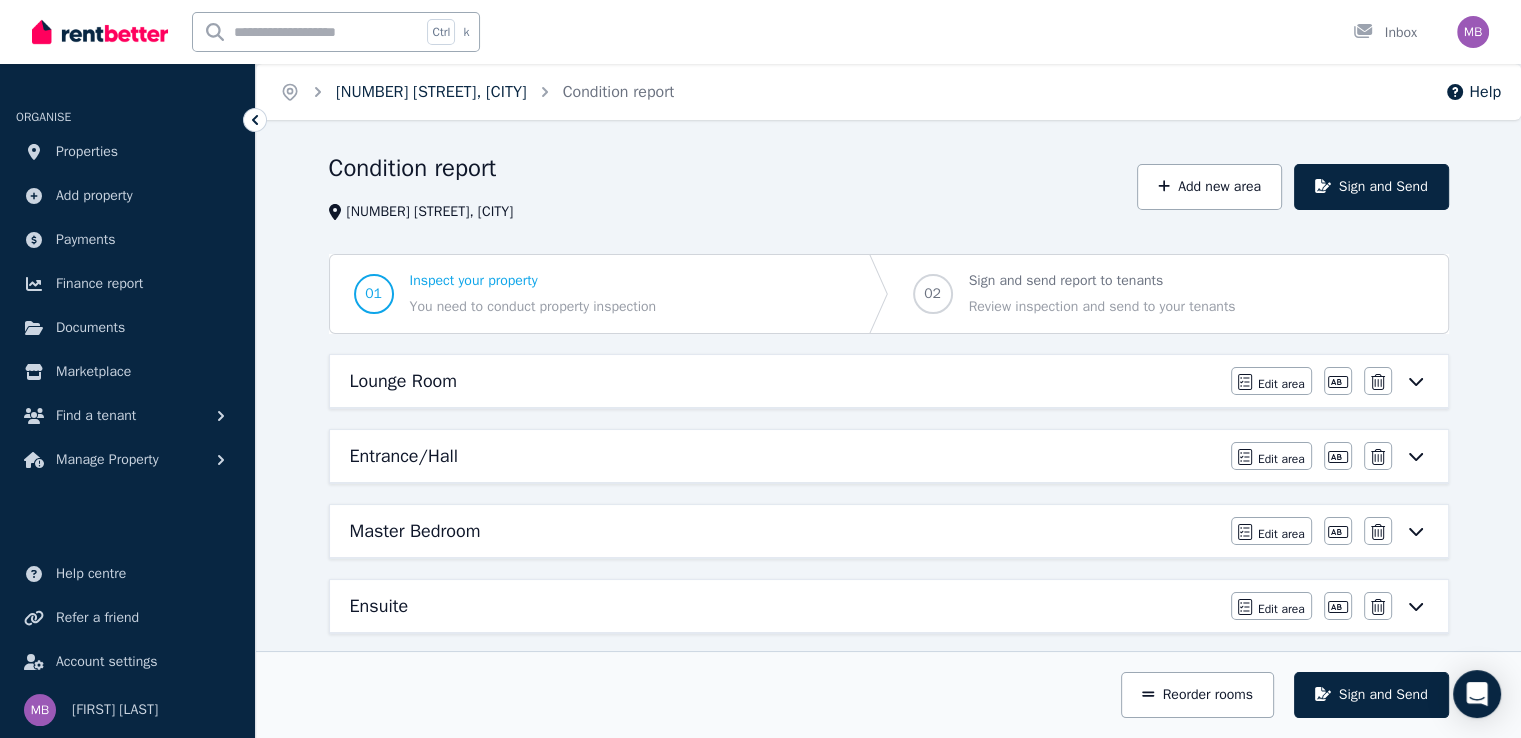 click on "[NUMBER] [STREET], [CITY]" at bounding box center (431, 92) 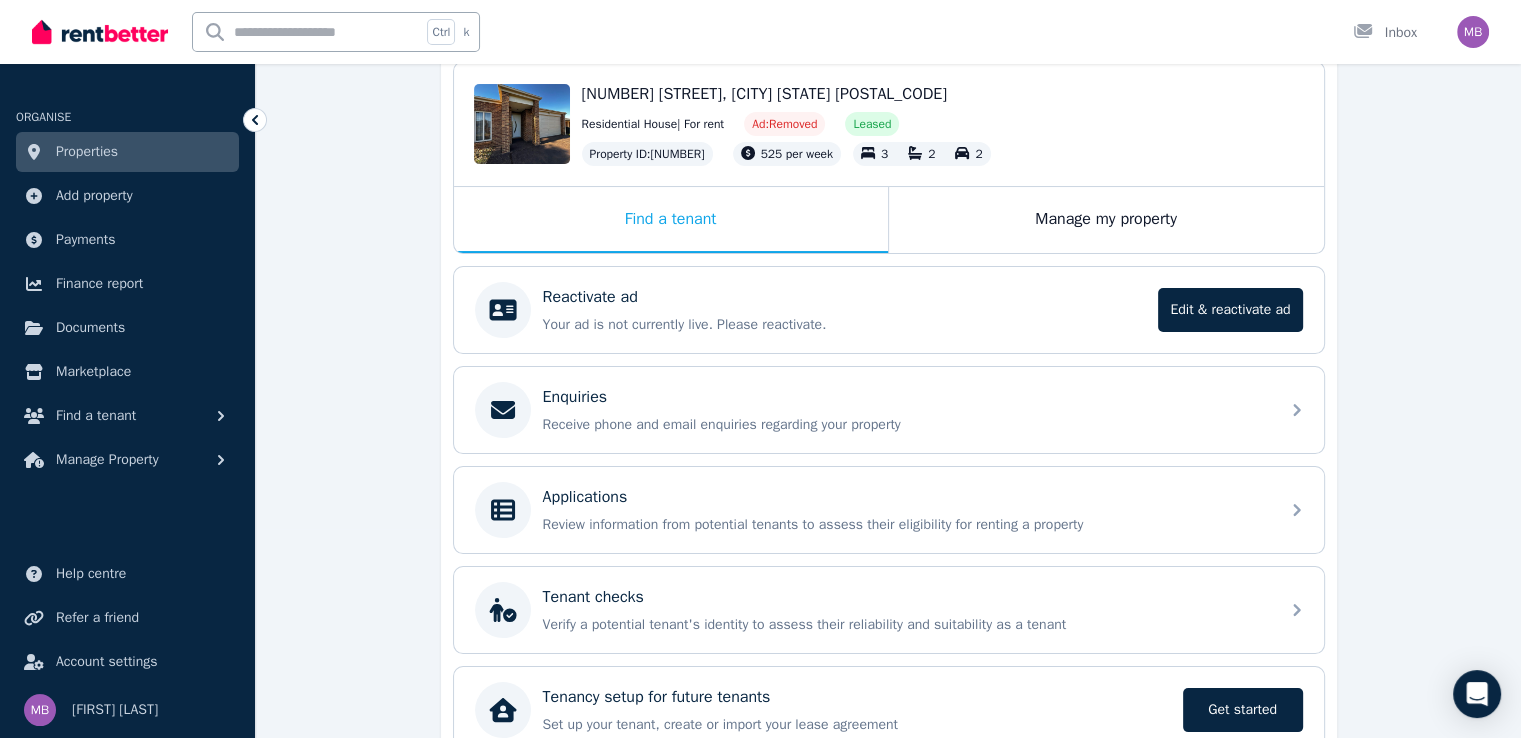 scroll, scrollTop: 208, scrollLeft: 0, axis: vertical 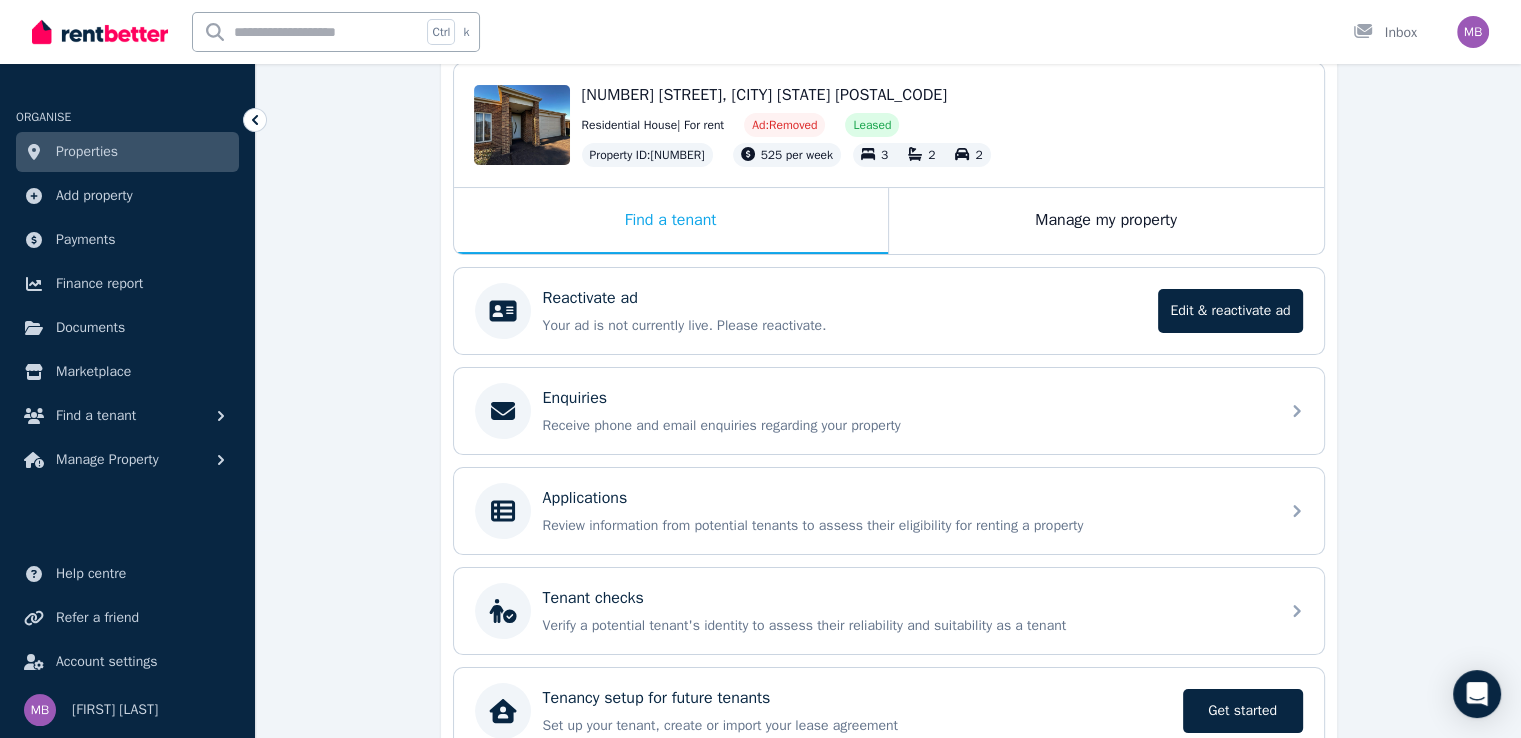 click on "Properties" at bounding box center [87, 152] 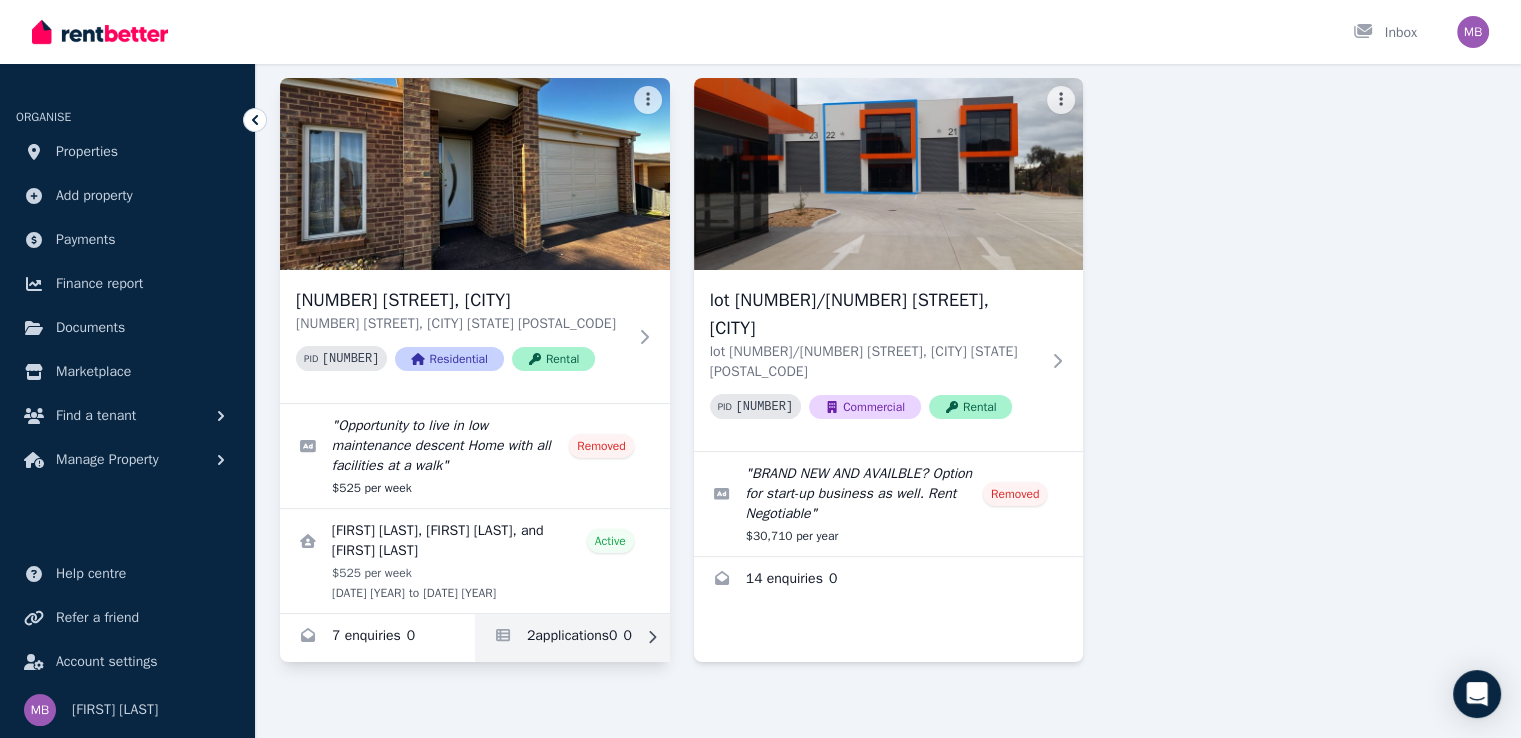 scroll, scrollTop: 153, scrollLeft: 0, axis: vertical 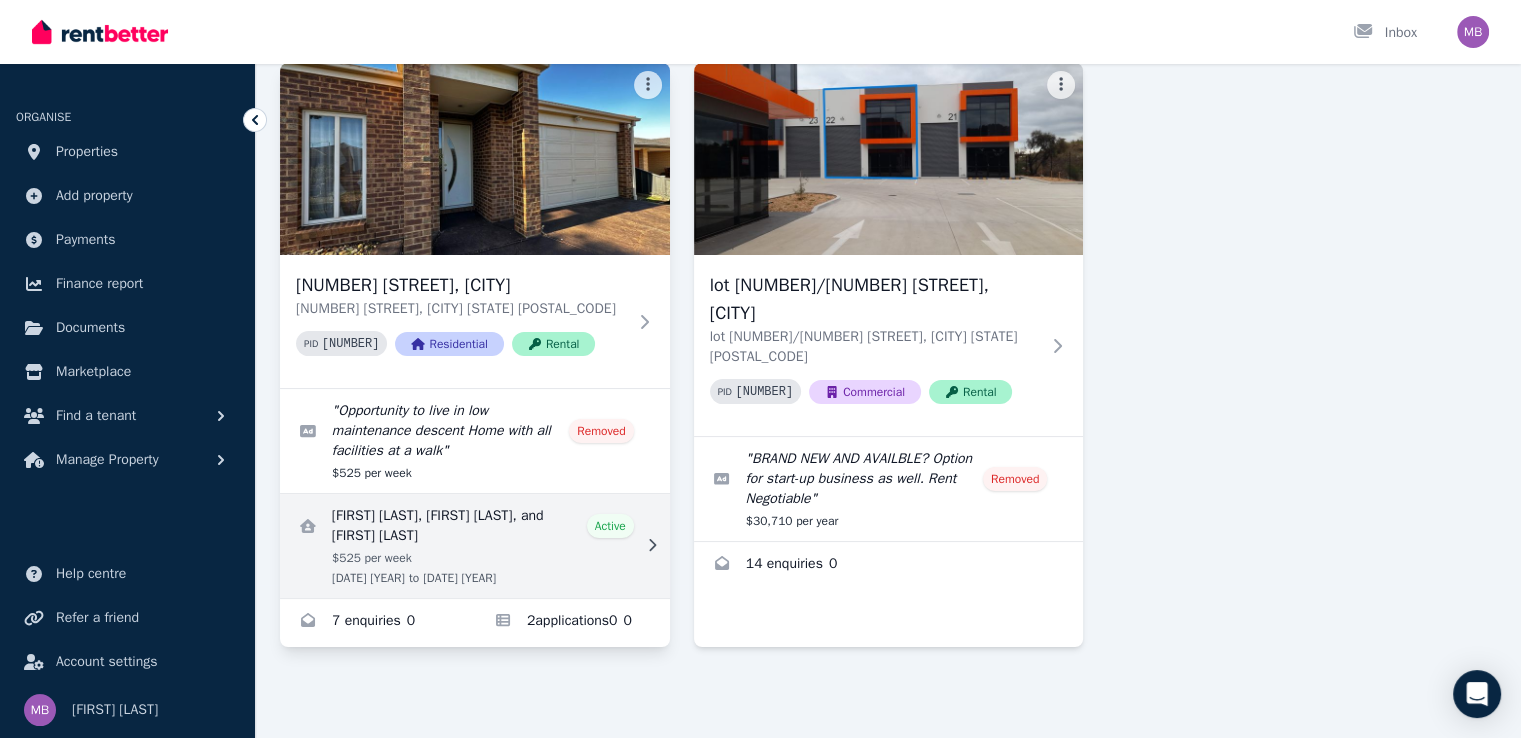 click at bounding box center (475, 546) 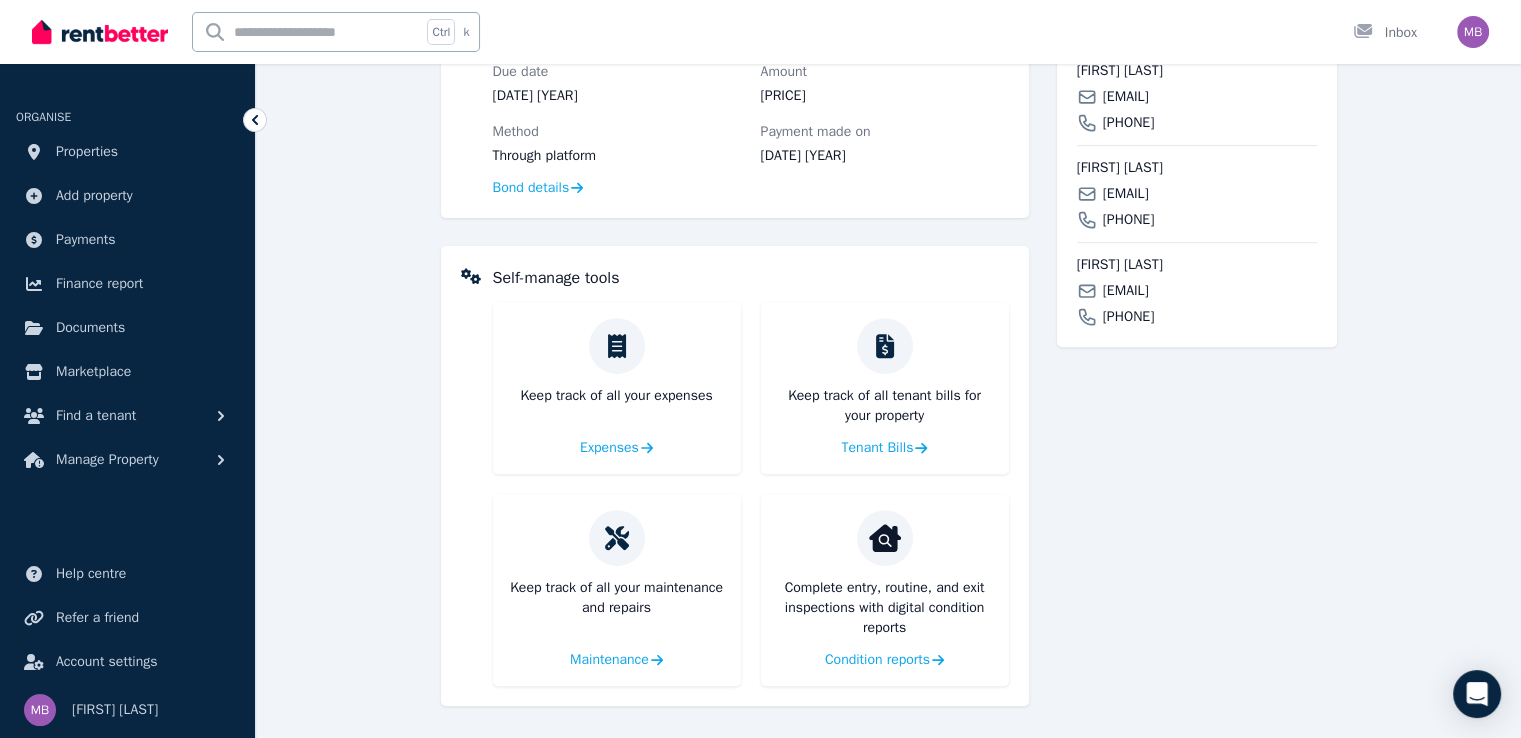 scroll, scrollTop: 704, scrollLeft: 0, axis: vertical 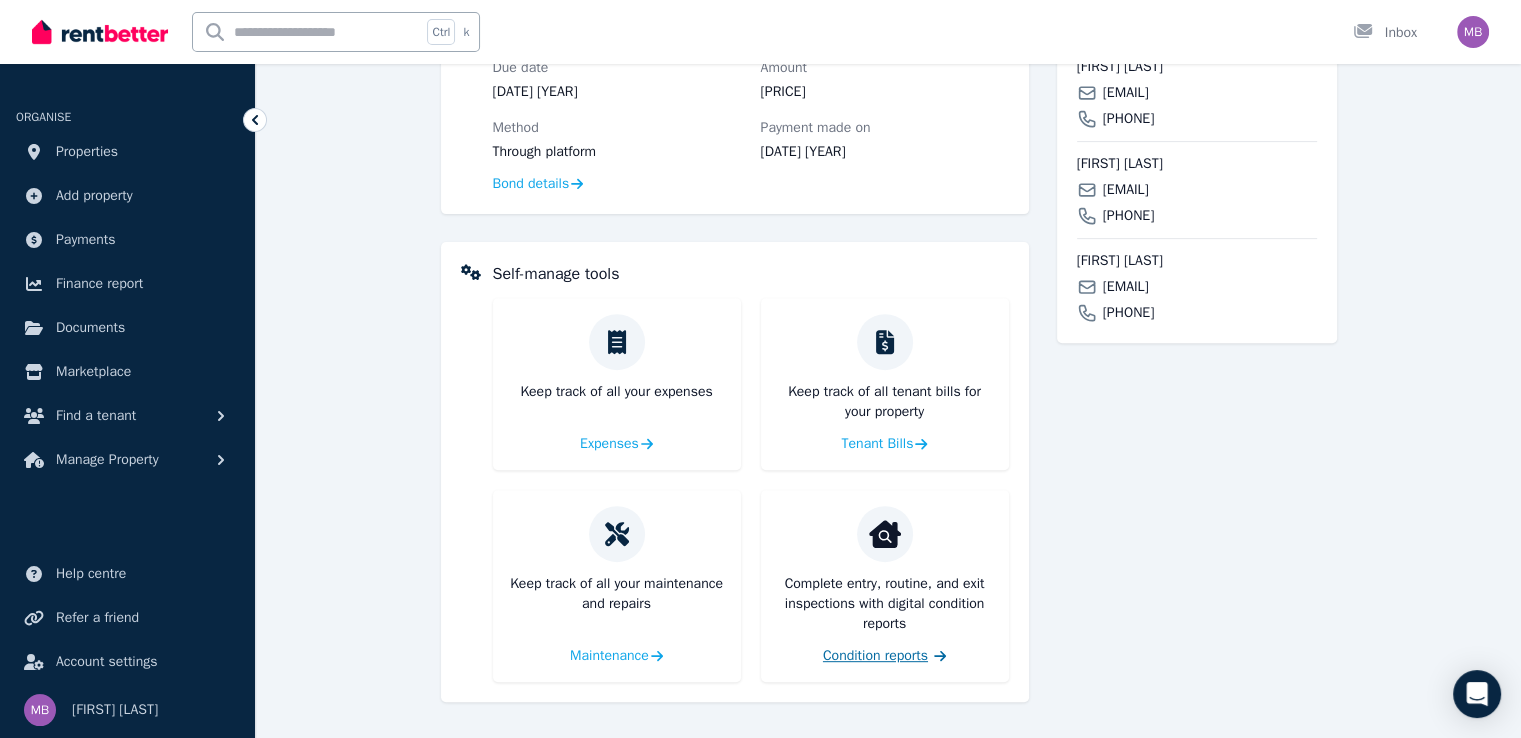 click on "Condition reports" at bounding box center (875, 656) 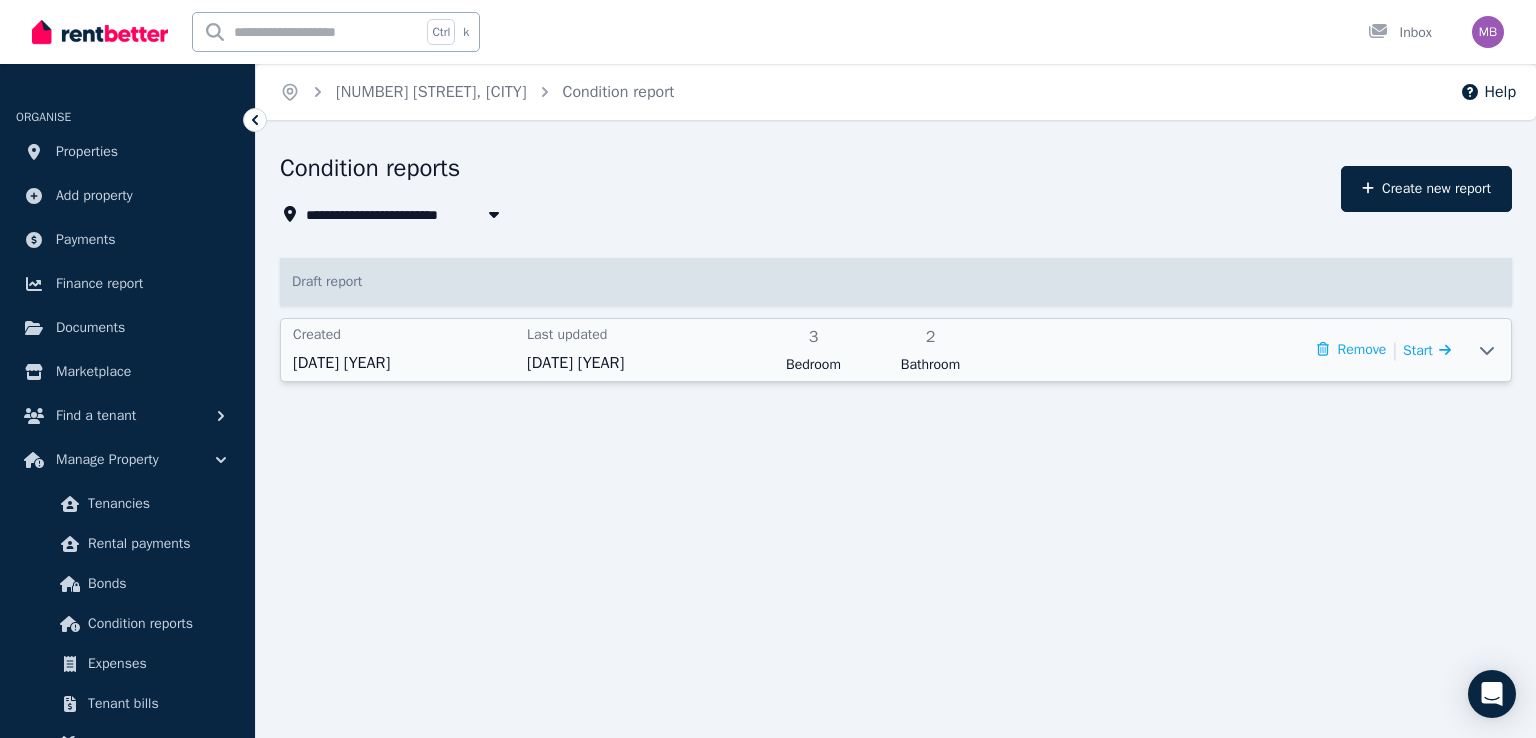 click 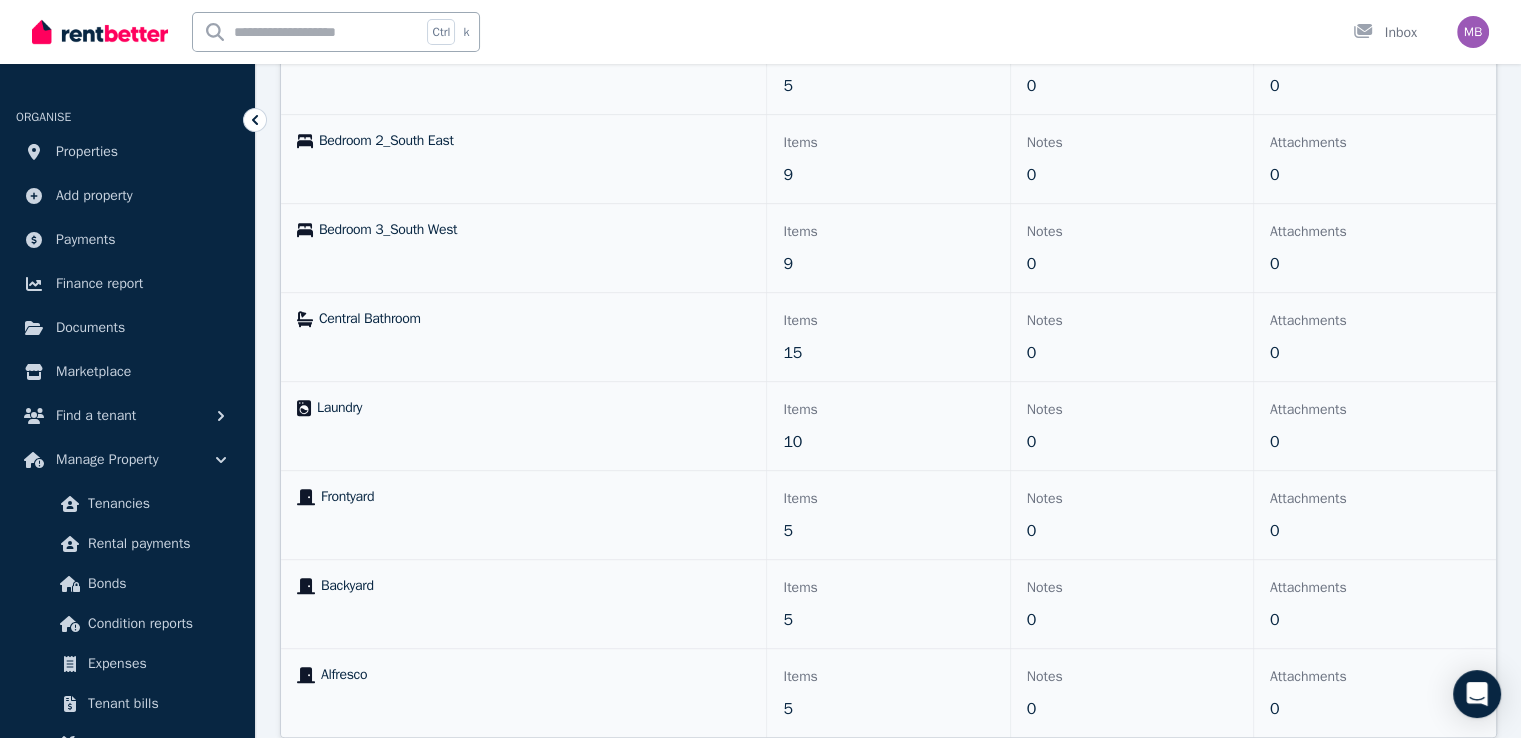 scroll, scrollTop: 958, scrollLeft: 0, axis: vertical 